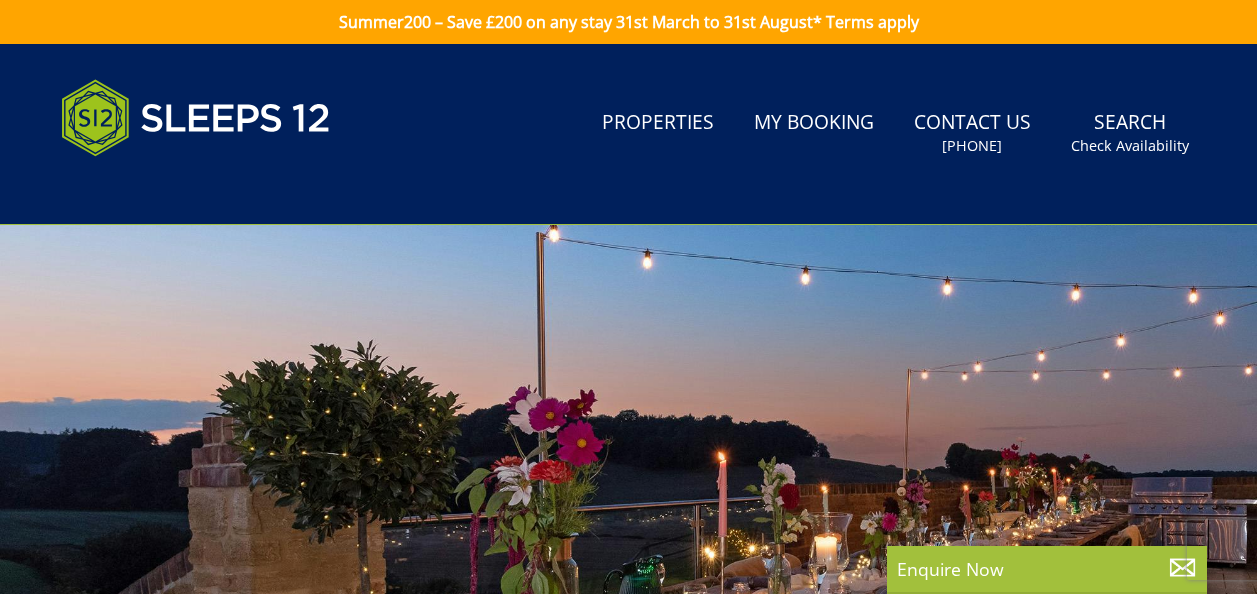 scroll, scrollTop: 0, scrollLeft: 0, axis: both 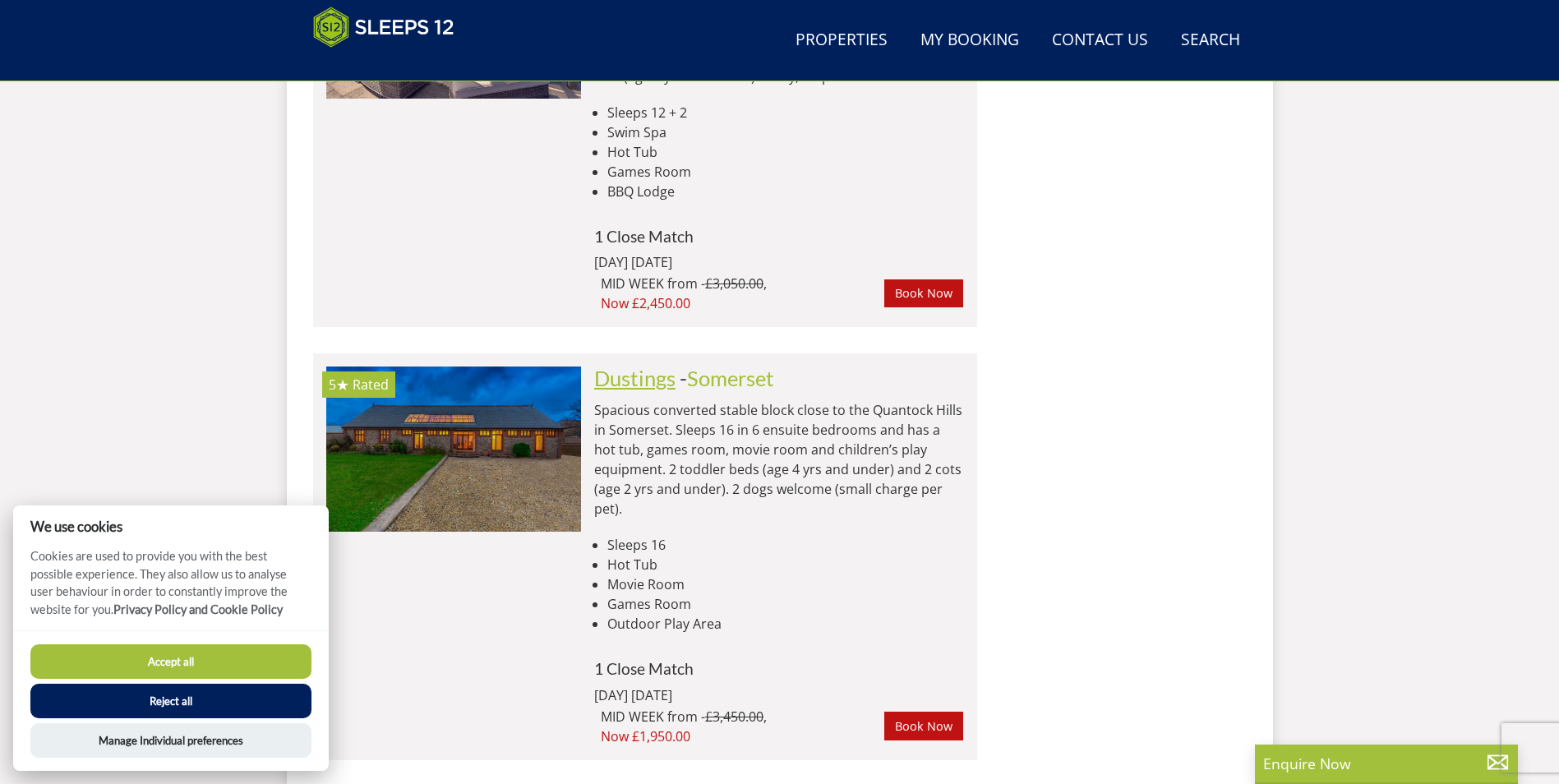 click on "Dustings" at bounding box center (634, 378) 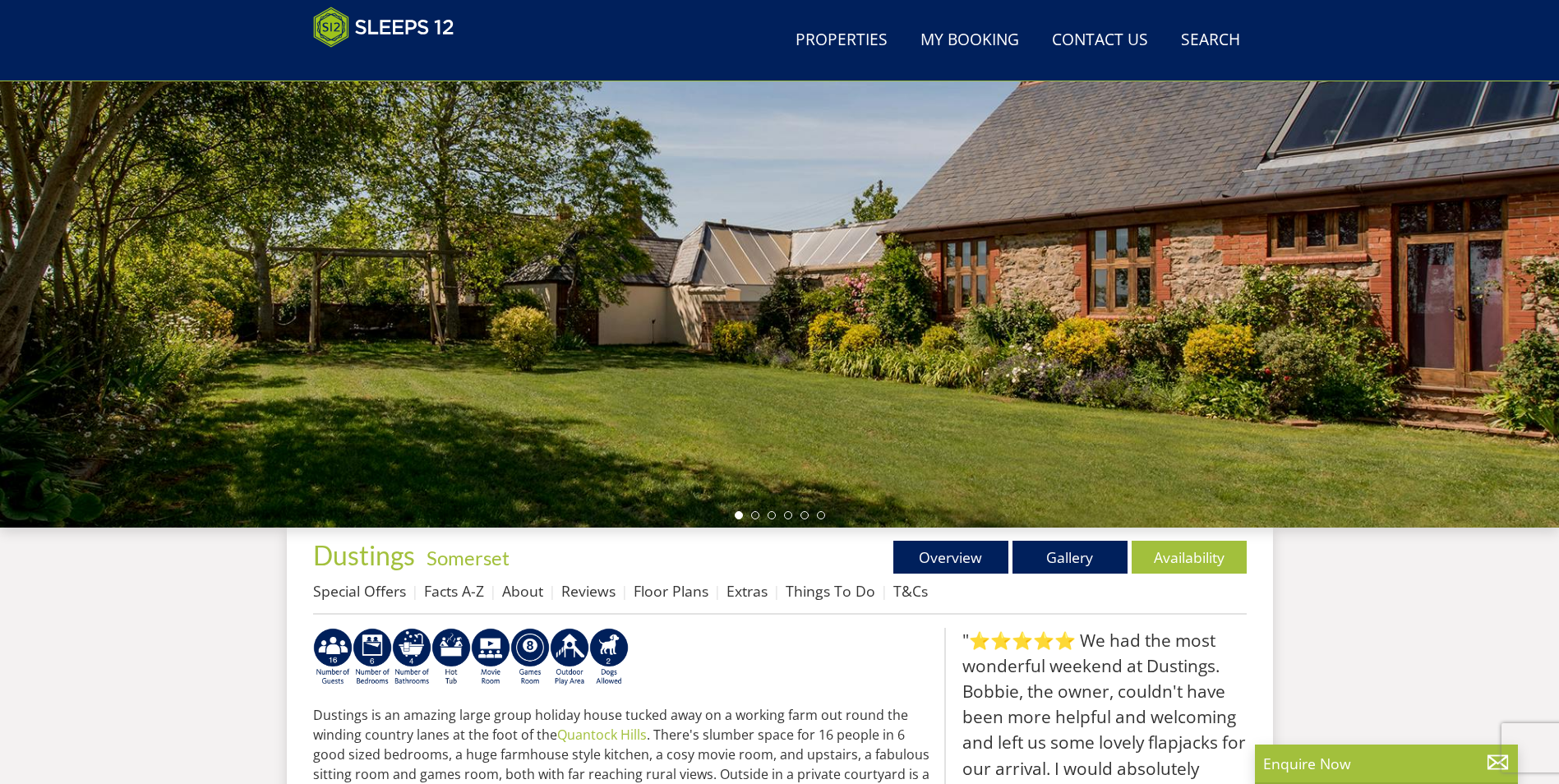 scroll, scrollTop: 190, scrollLeft: 0, axis: vertical 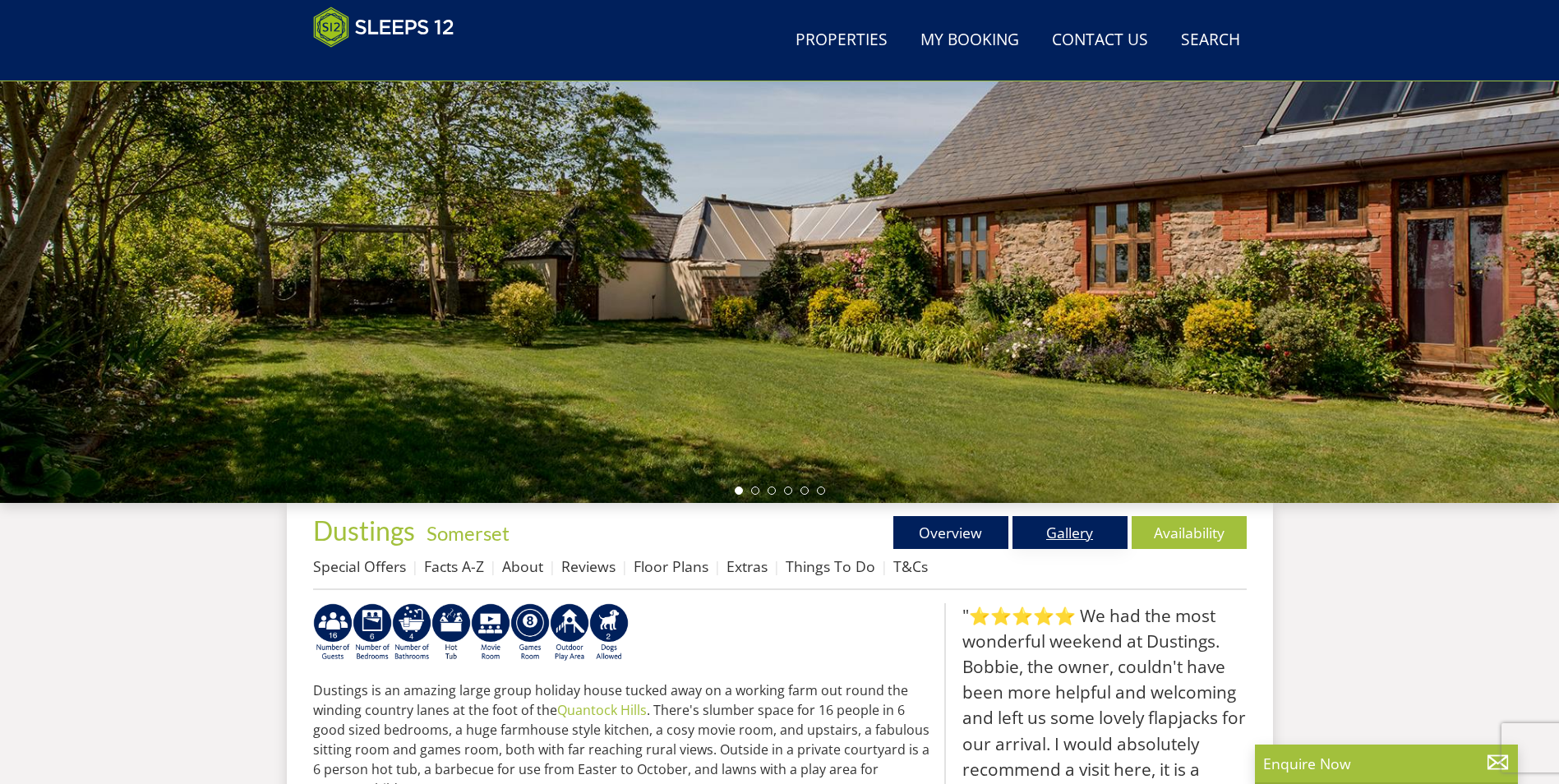 click on "Gallery" at bounding box center [1070, 533] 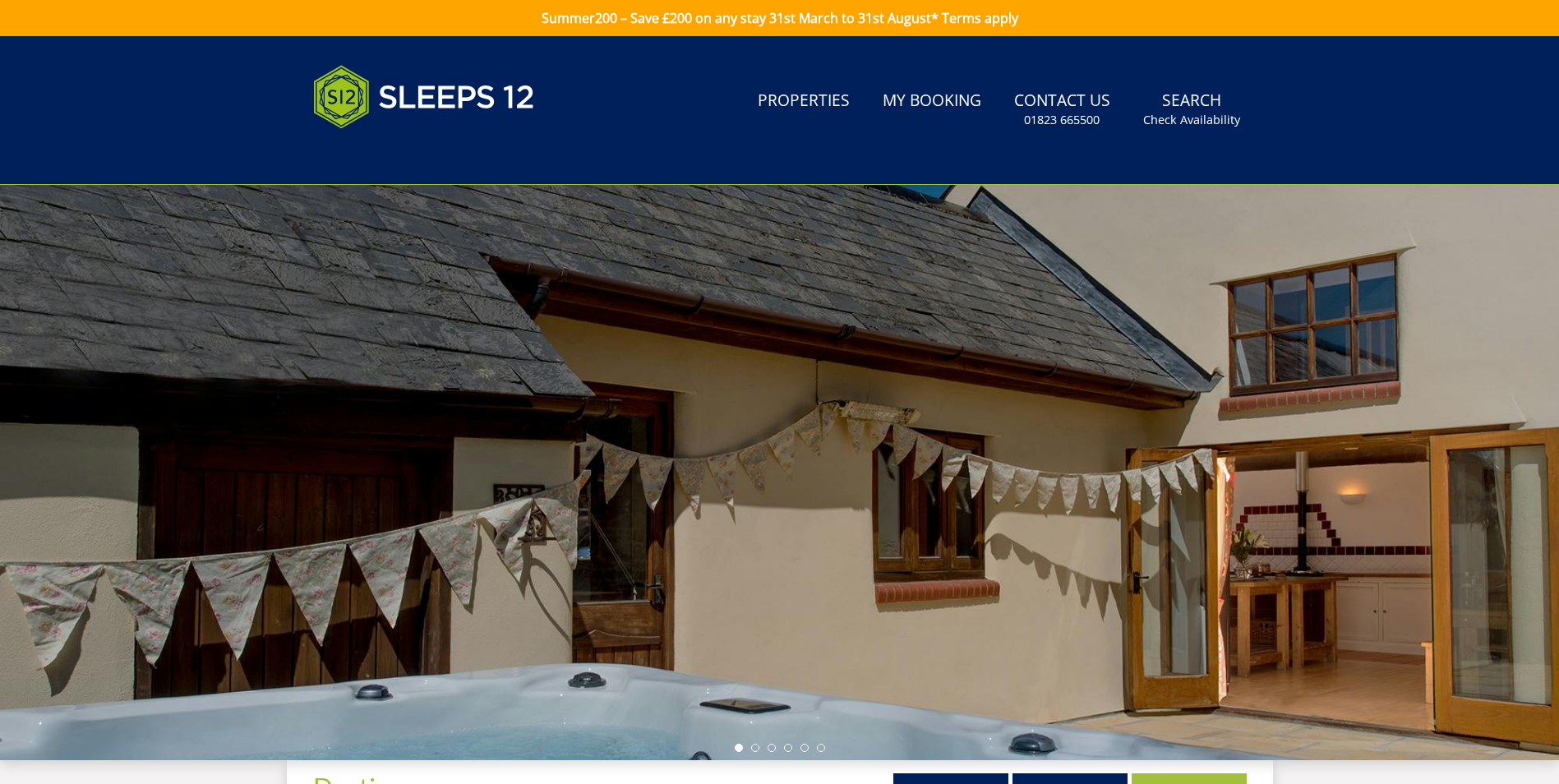 scroll, scrollTop: 195, scrollLeft: 0, axis: vertical 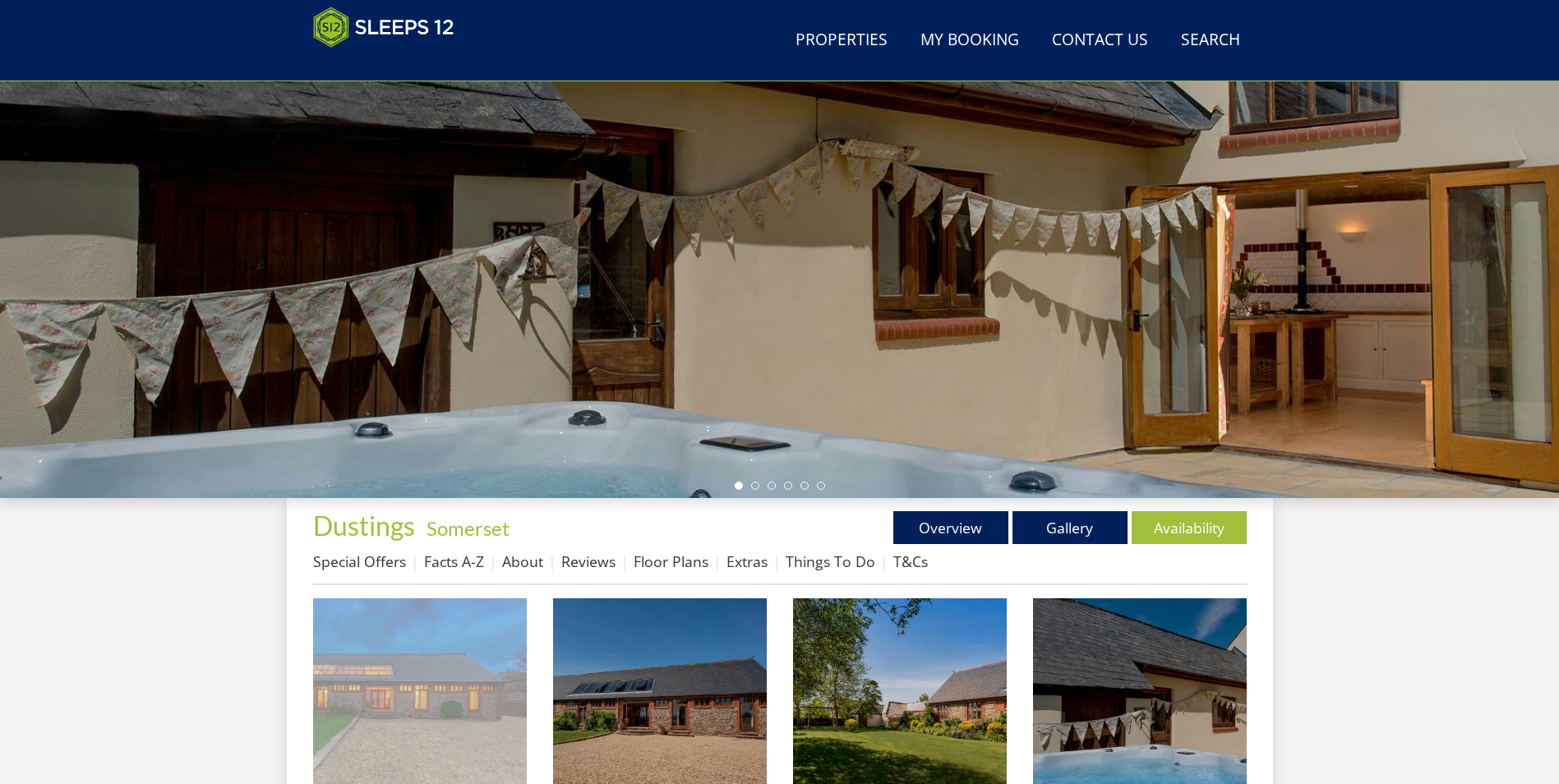 click at bounding box center (420, 705) 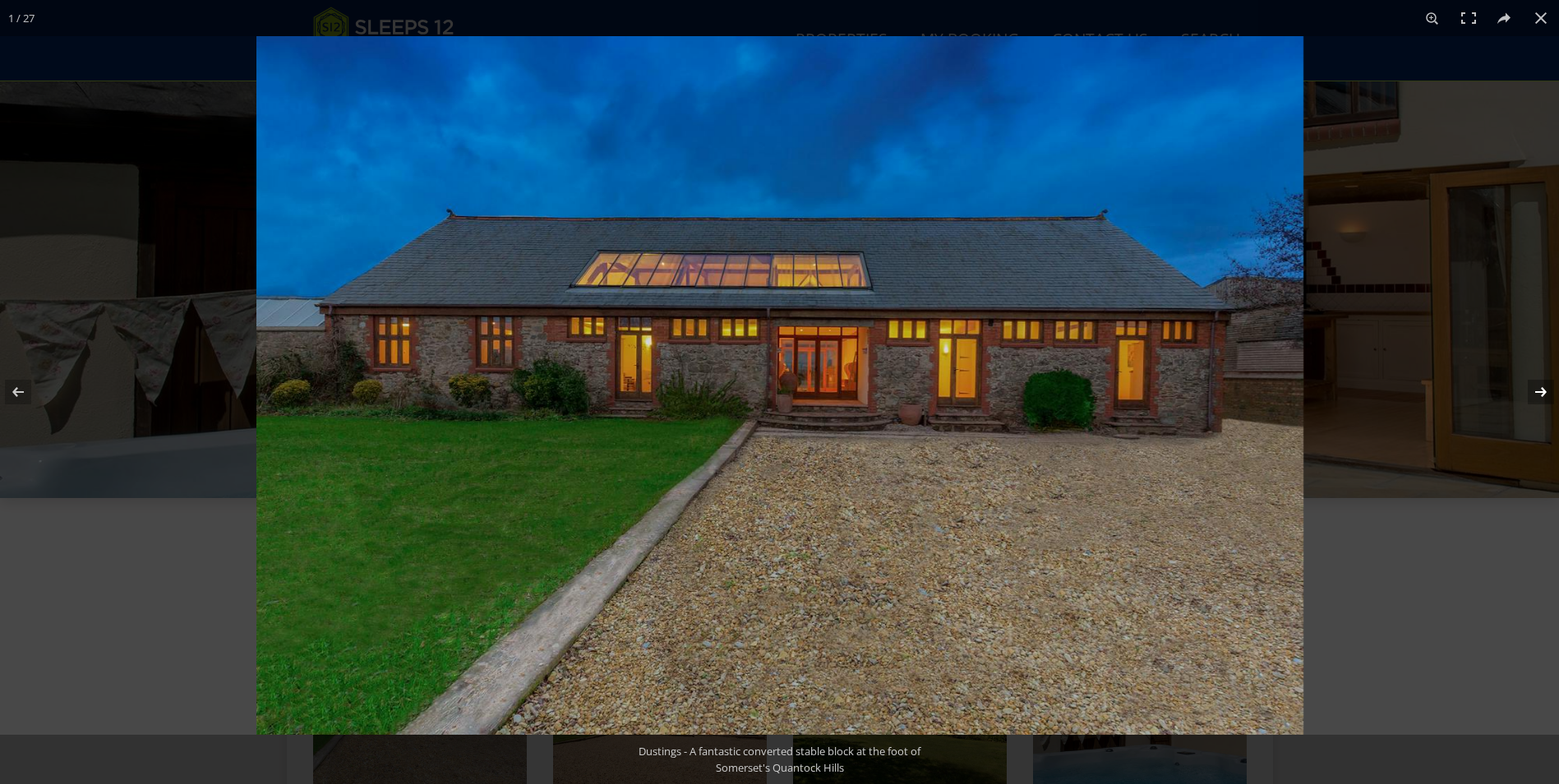 click at bounding box center (1530, 392) 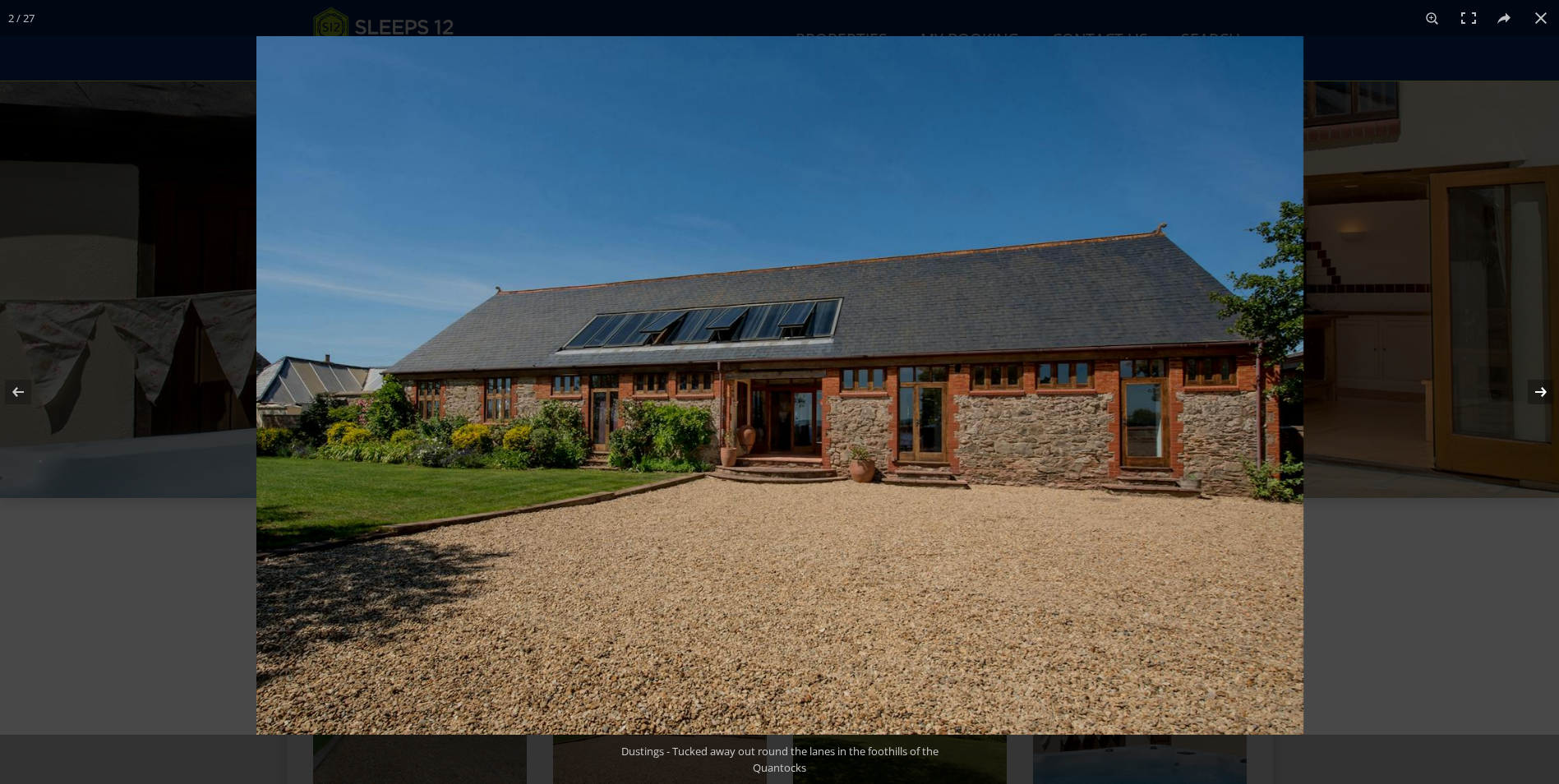 click at bounding box center (1530, 392) 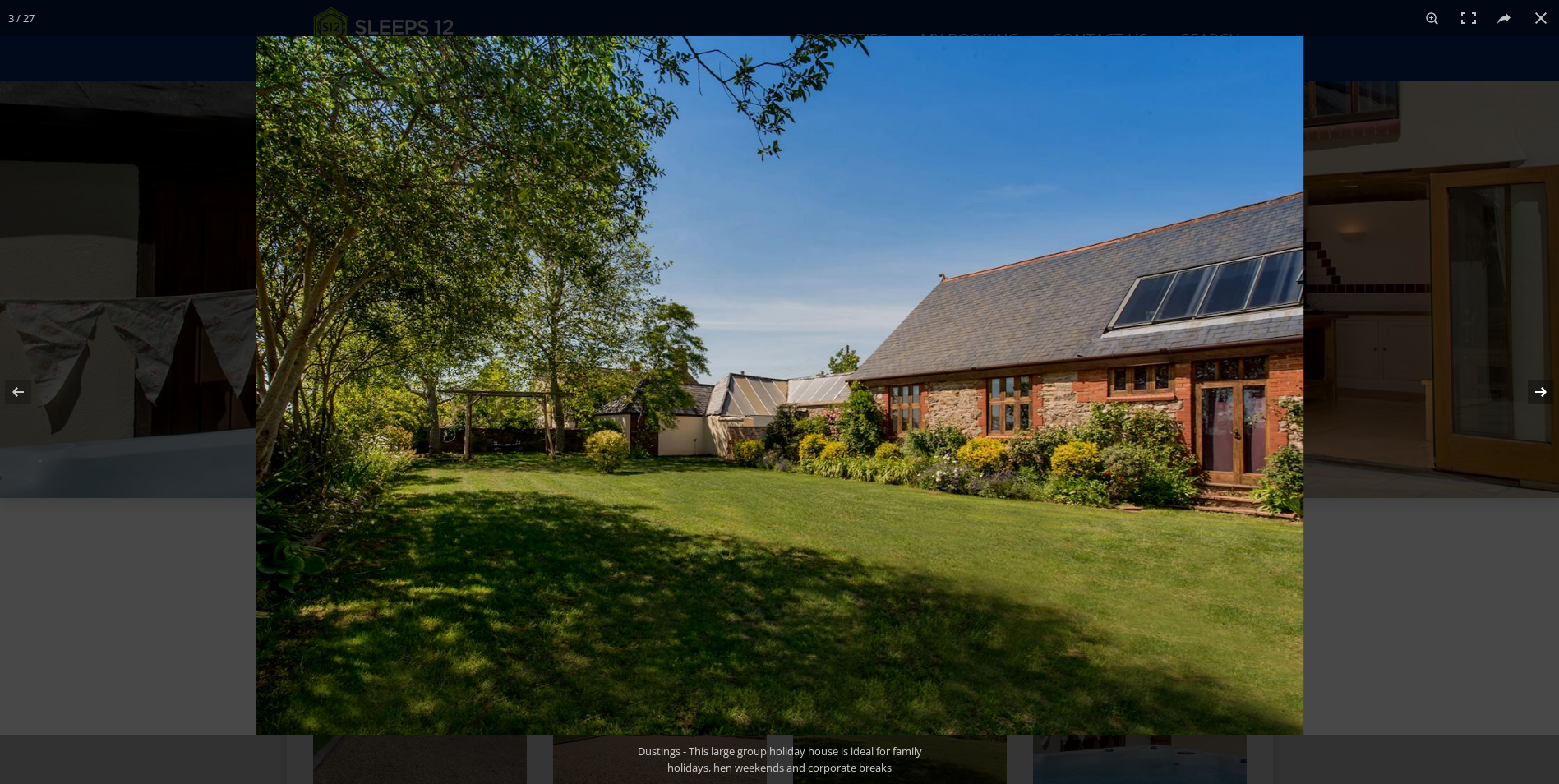 click at bounding box center (1530, 392) 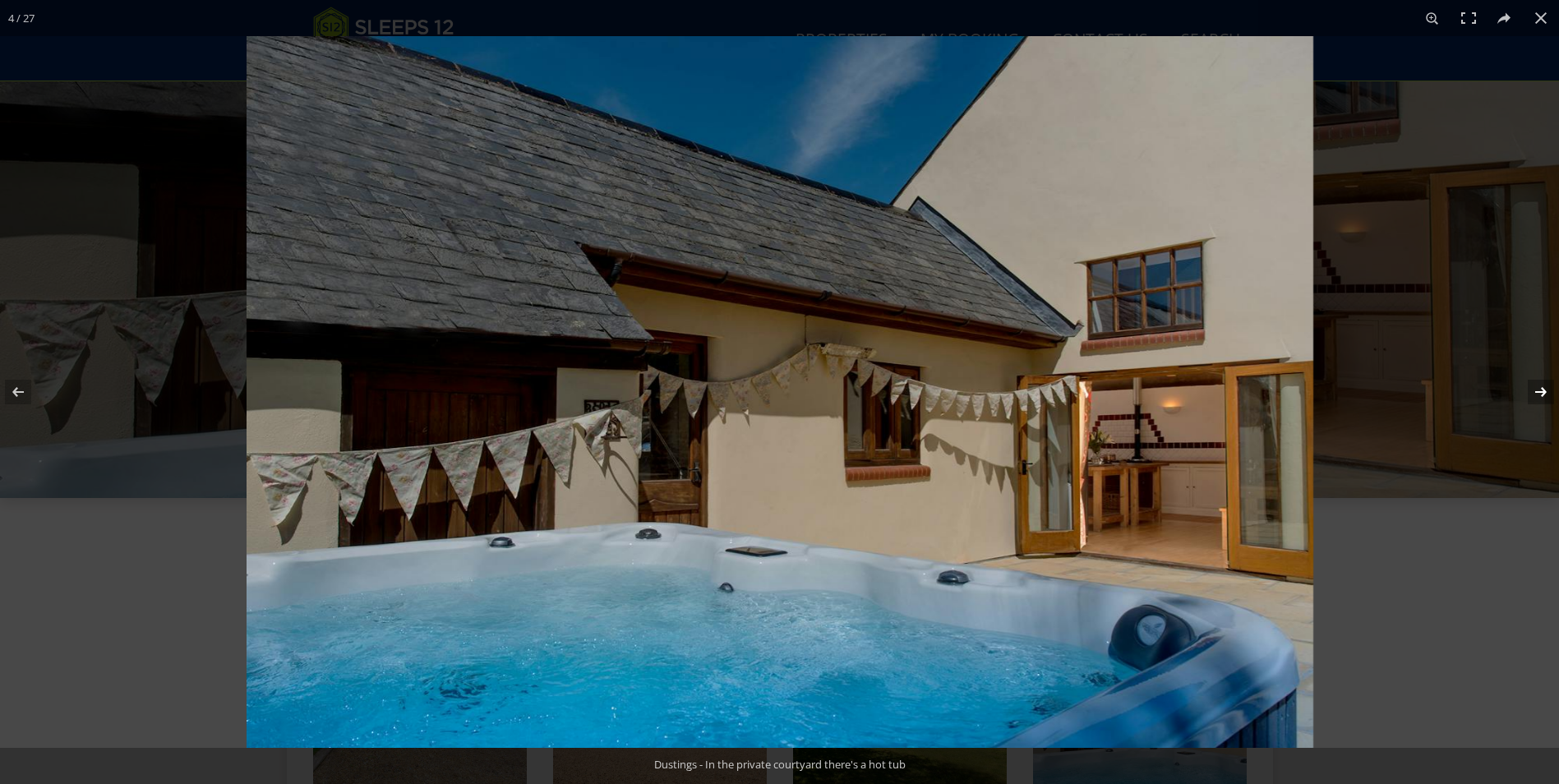 click at bounding box center (1530, 392) 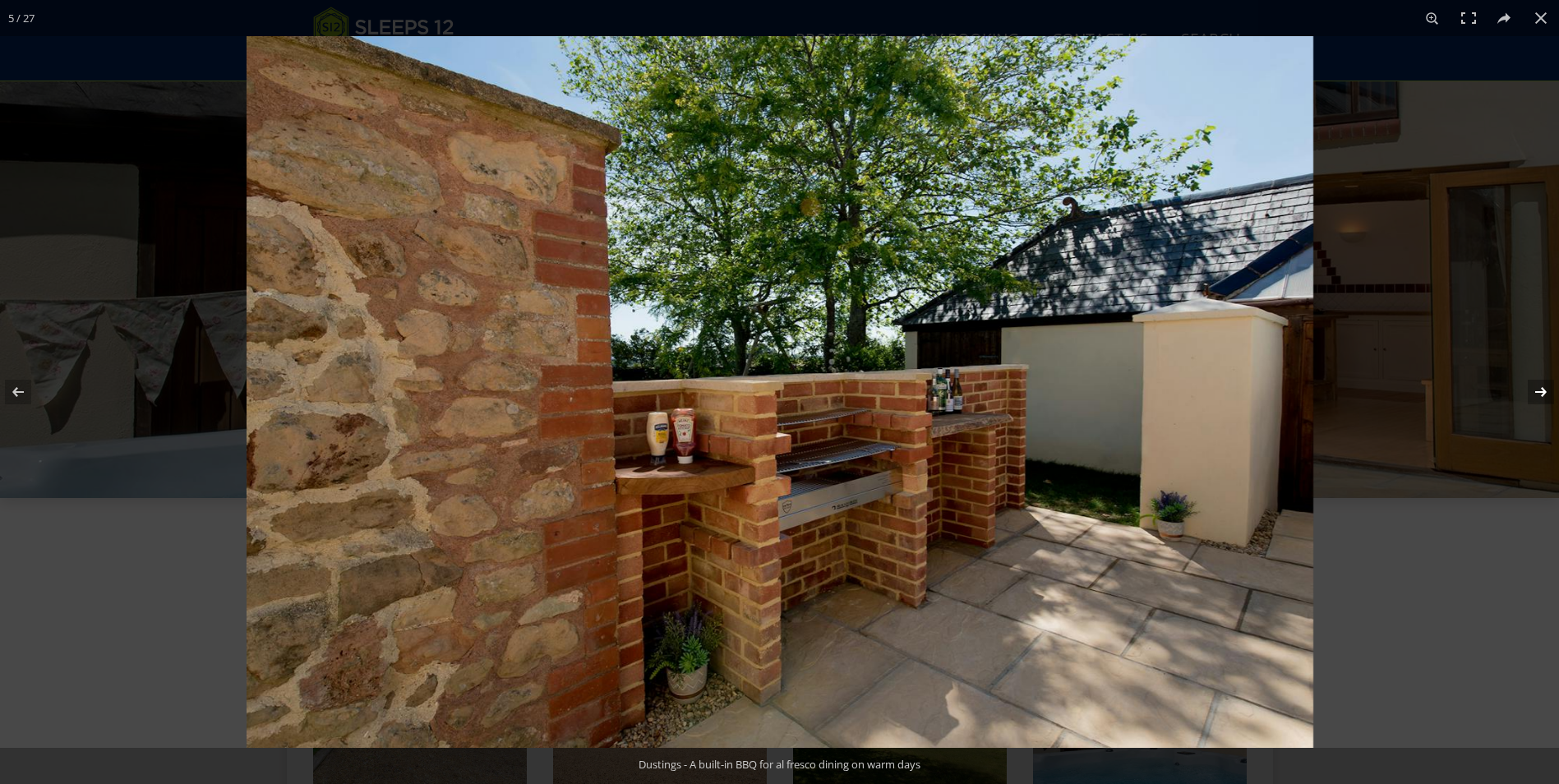 click at bounding box center [1530, 392] 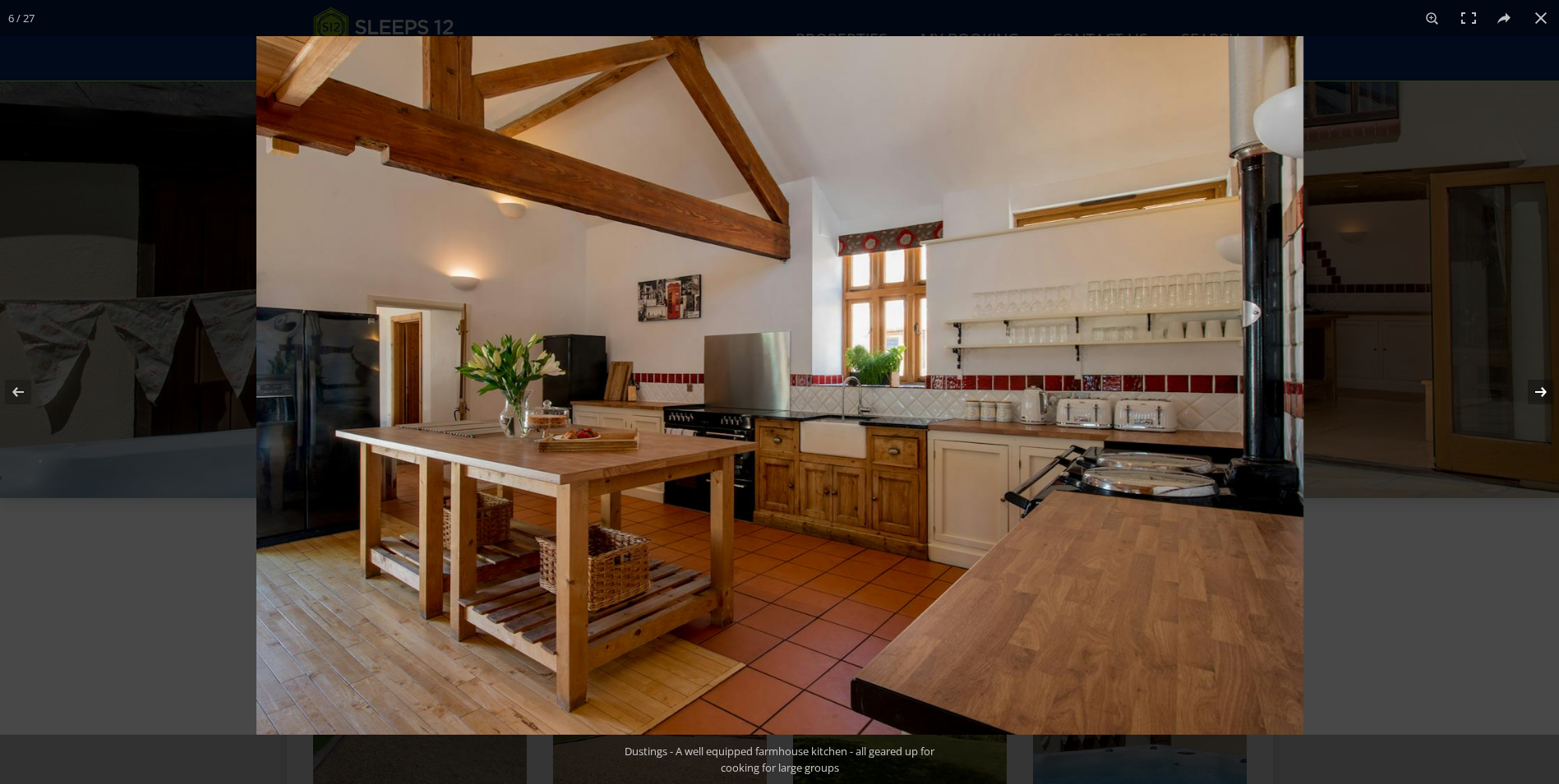 click at bounding box center (1530, 392) 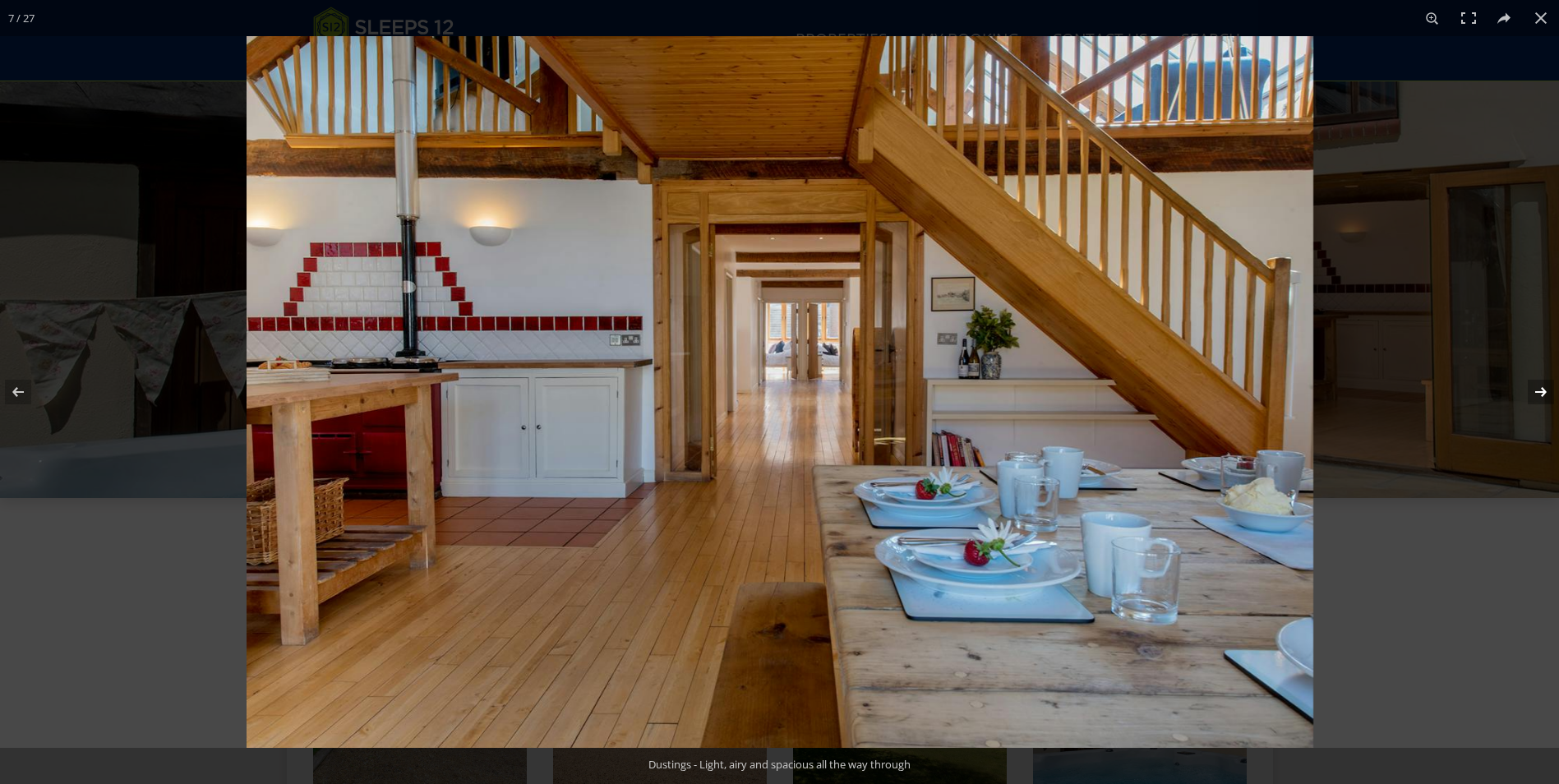 click at bounding box center (1530, 392) 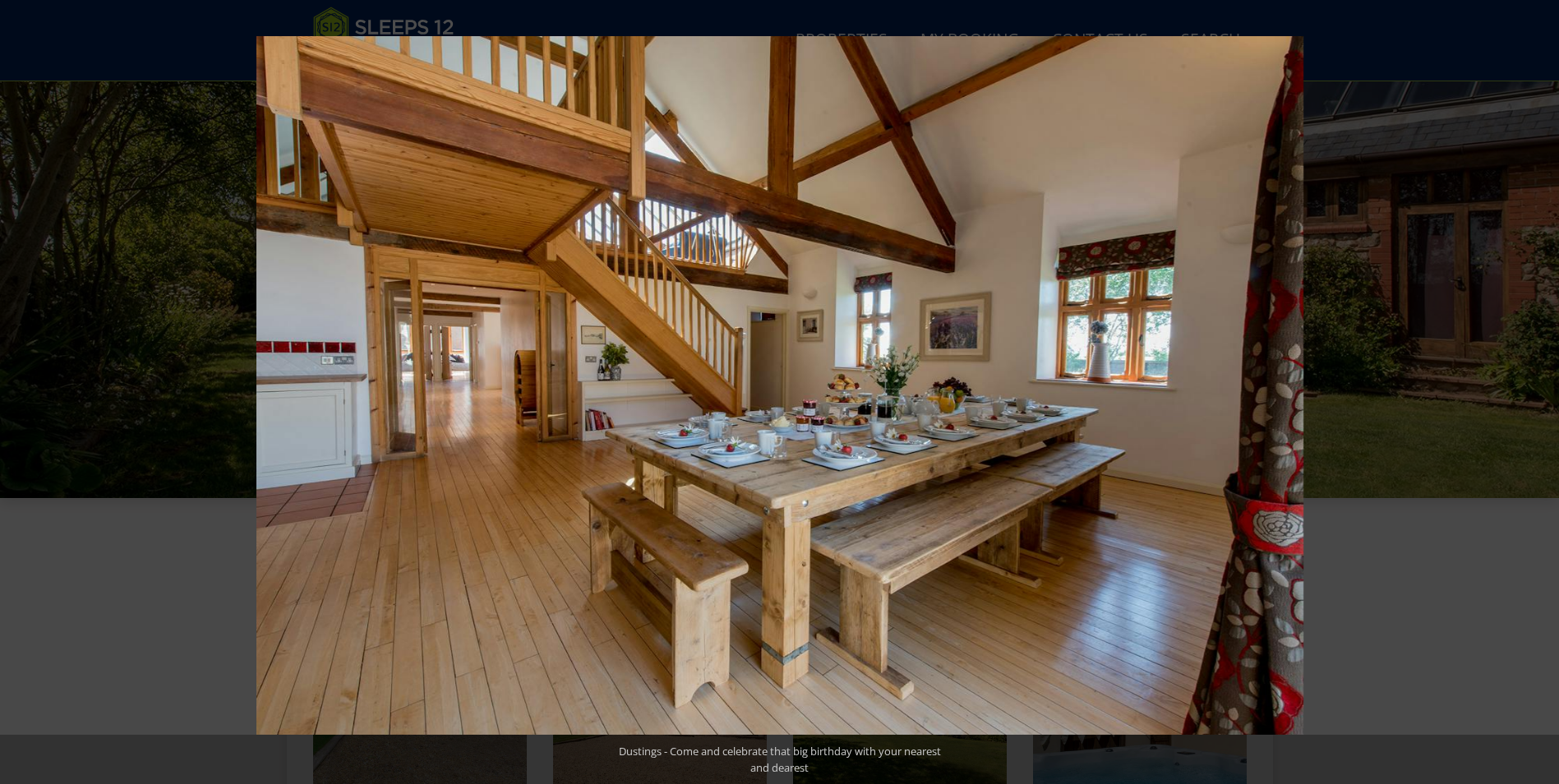 click at bounding box center (1530, 392) 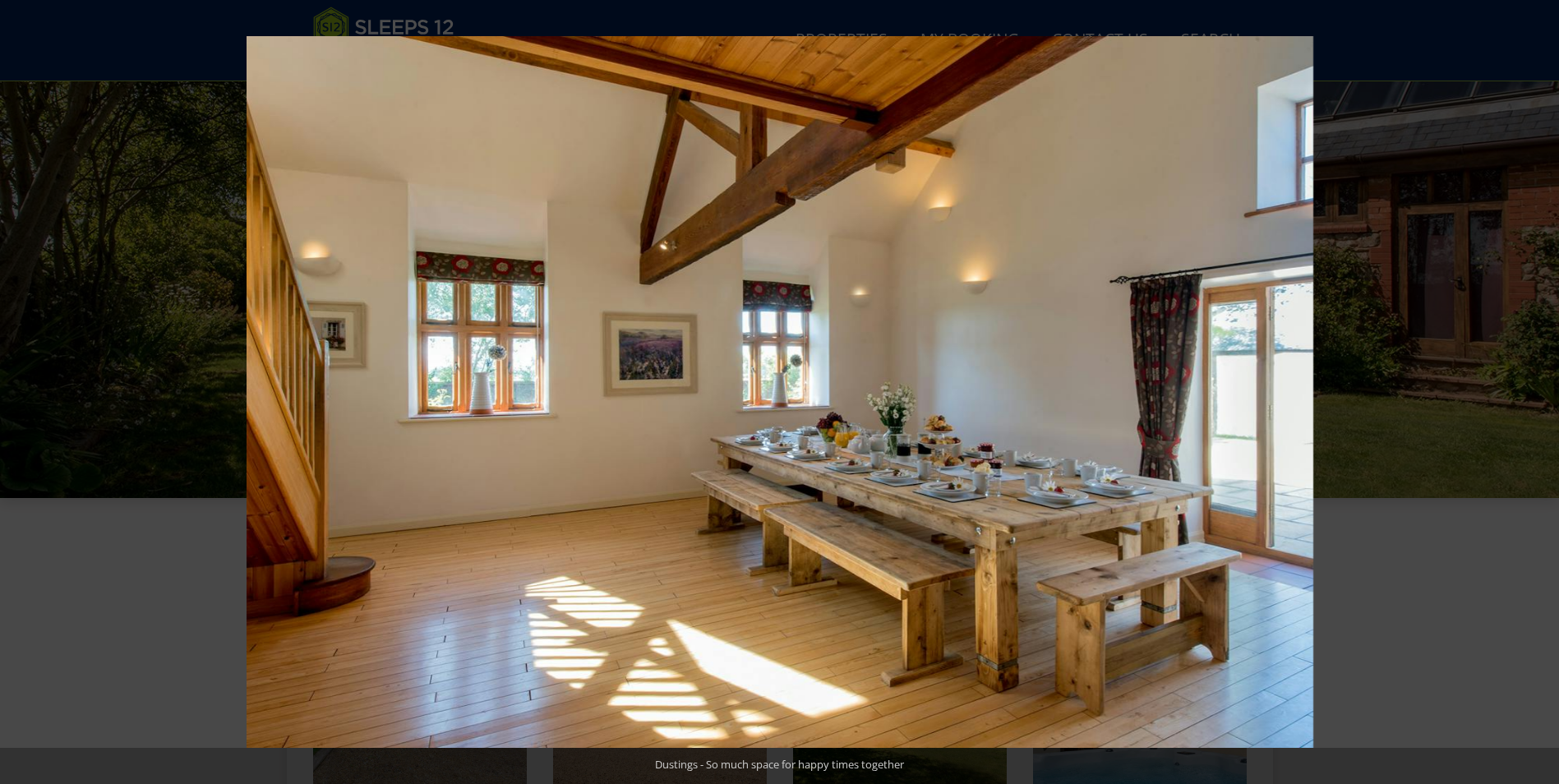 click at bounding box center (1530, 392) 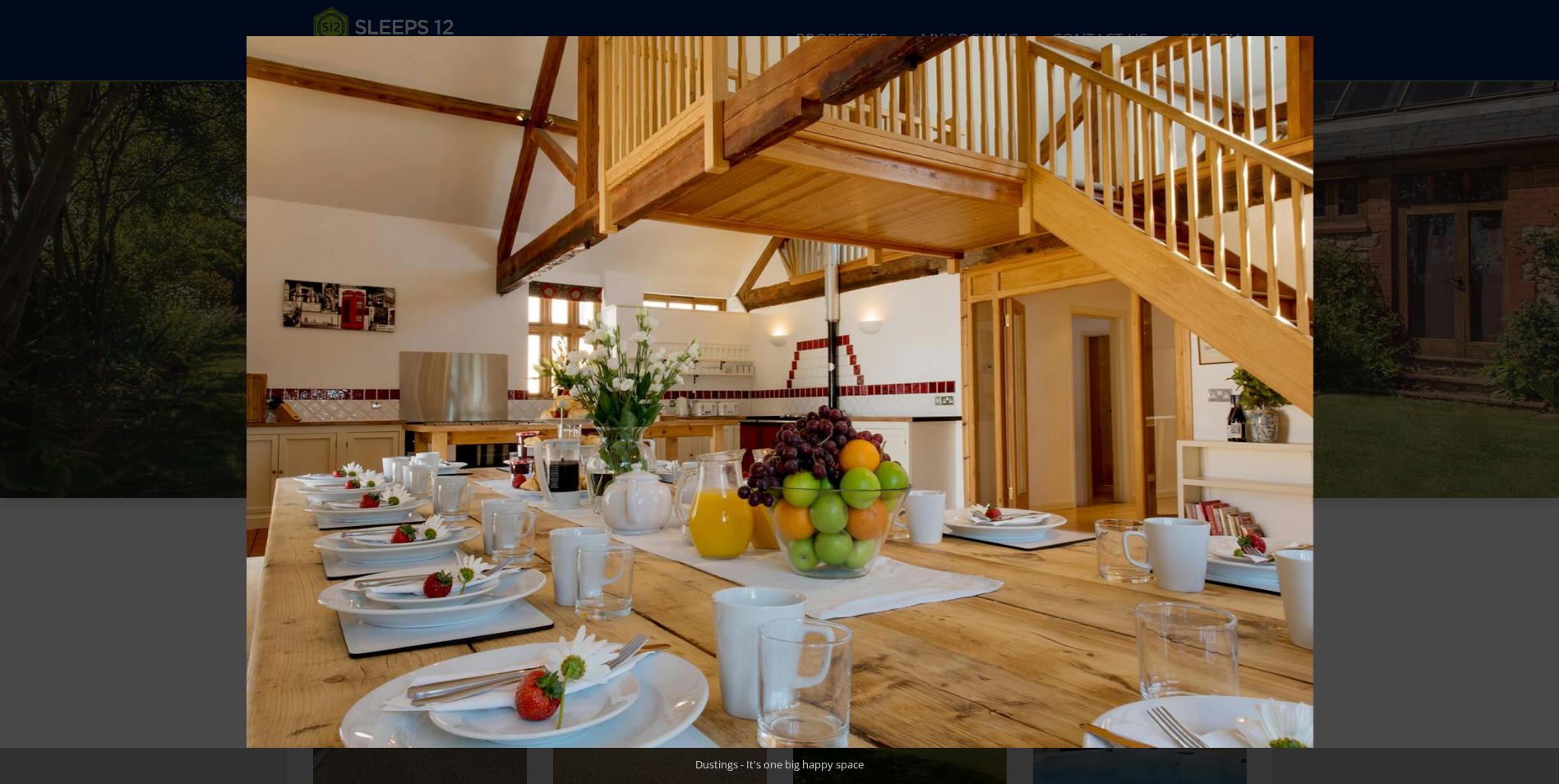 click at bounding box center [1530, 392] 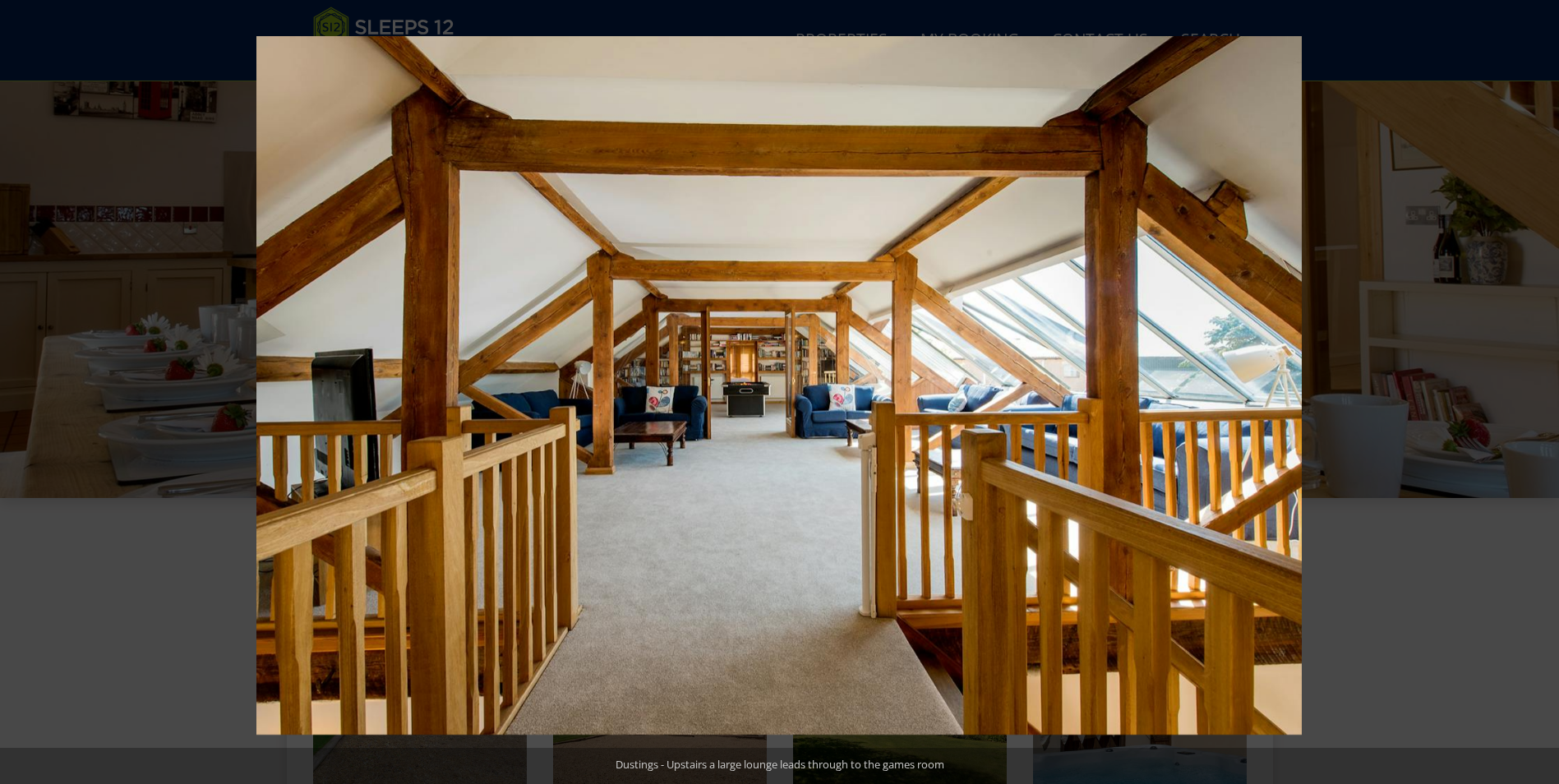 click at bounding box center (1530, 392) 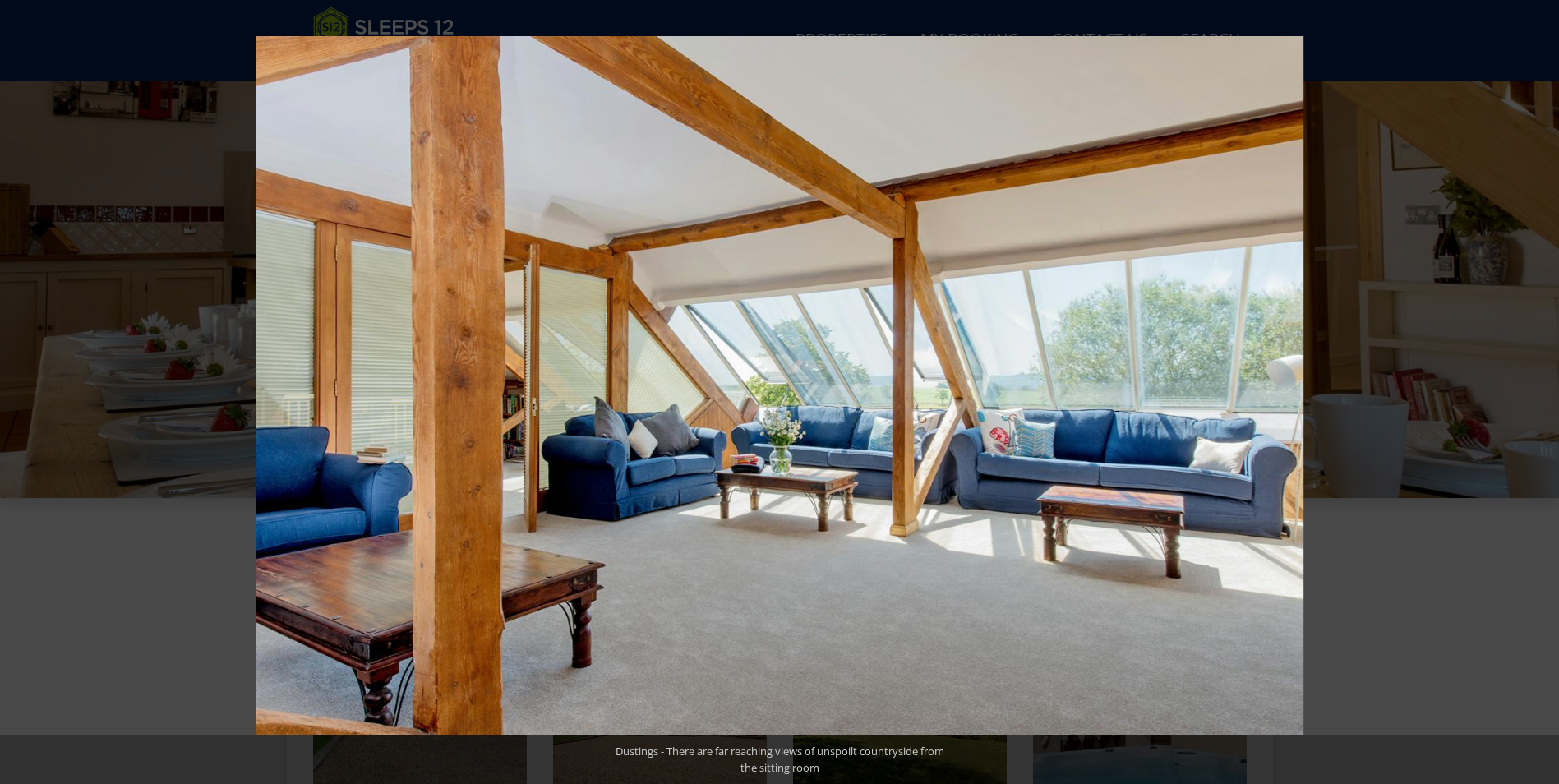 click at bounding box center (1530, 392) 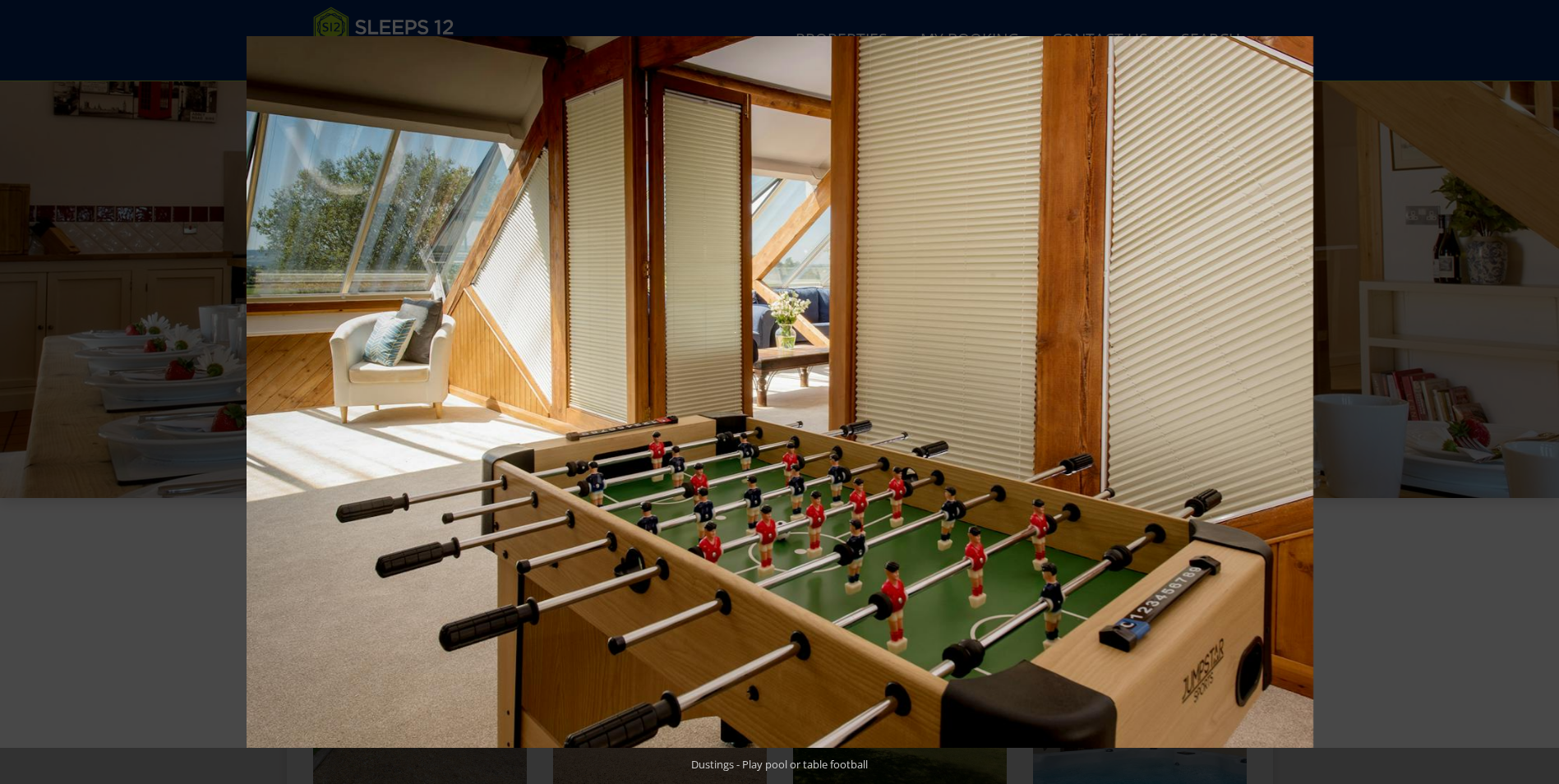 click at bounding box center [1530, 392] 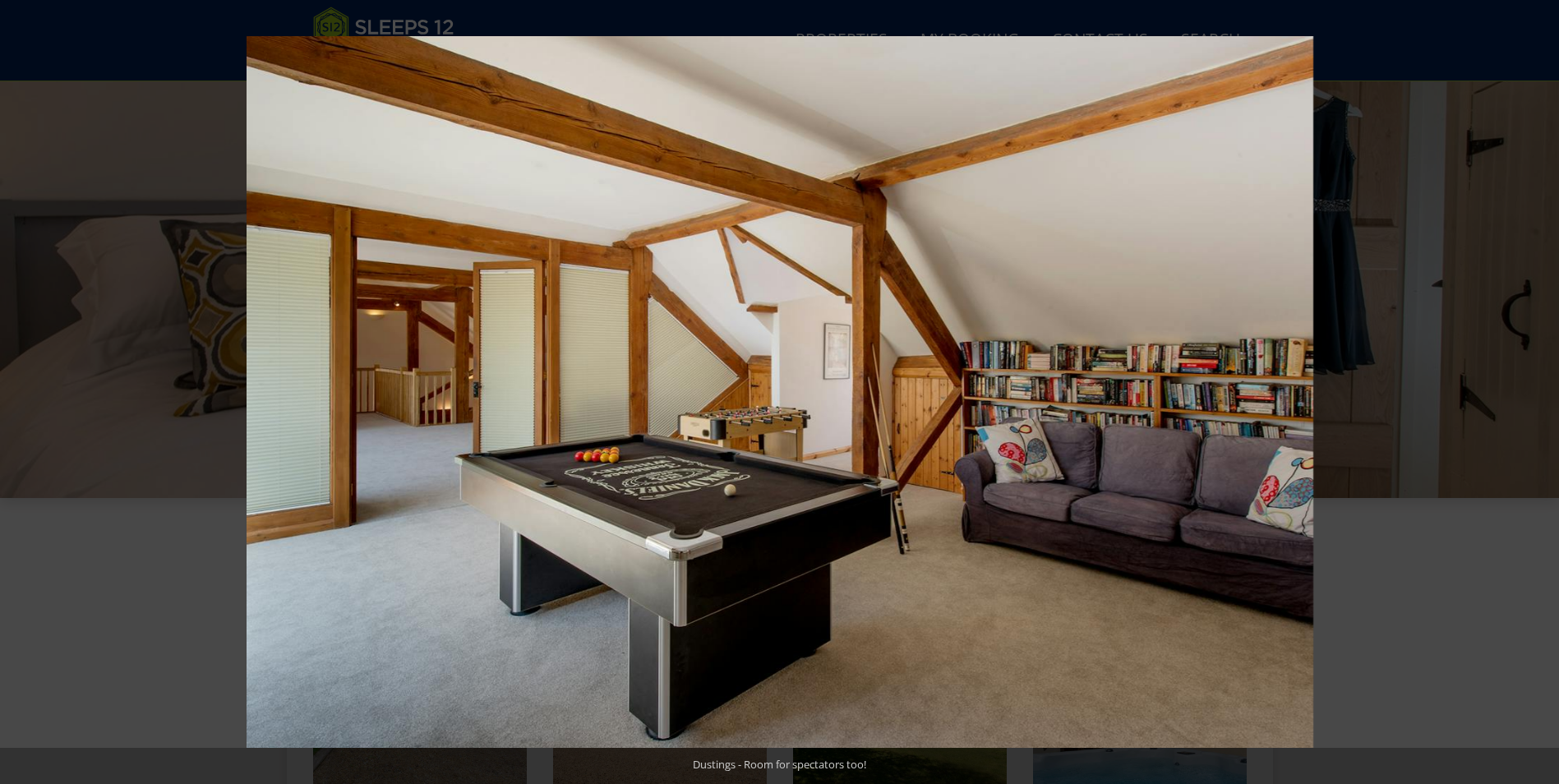 click at bounding box center [1530, 392] 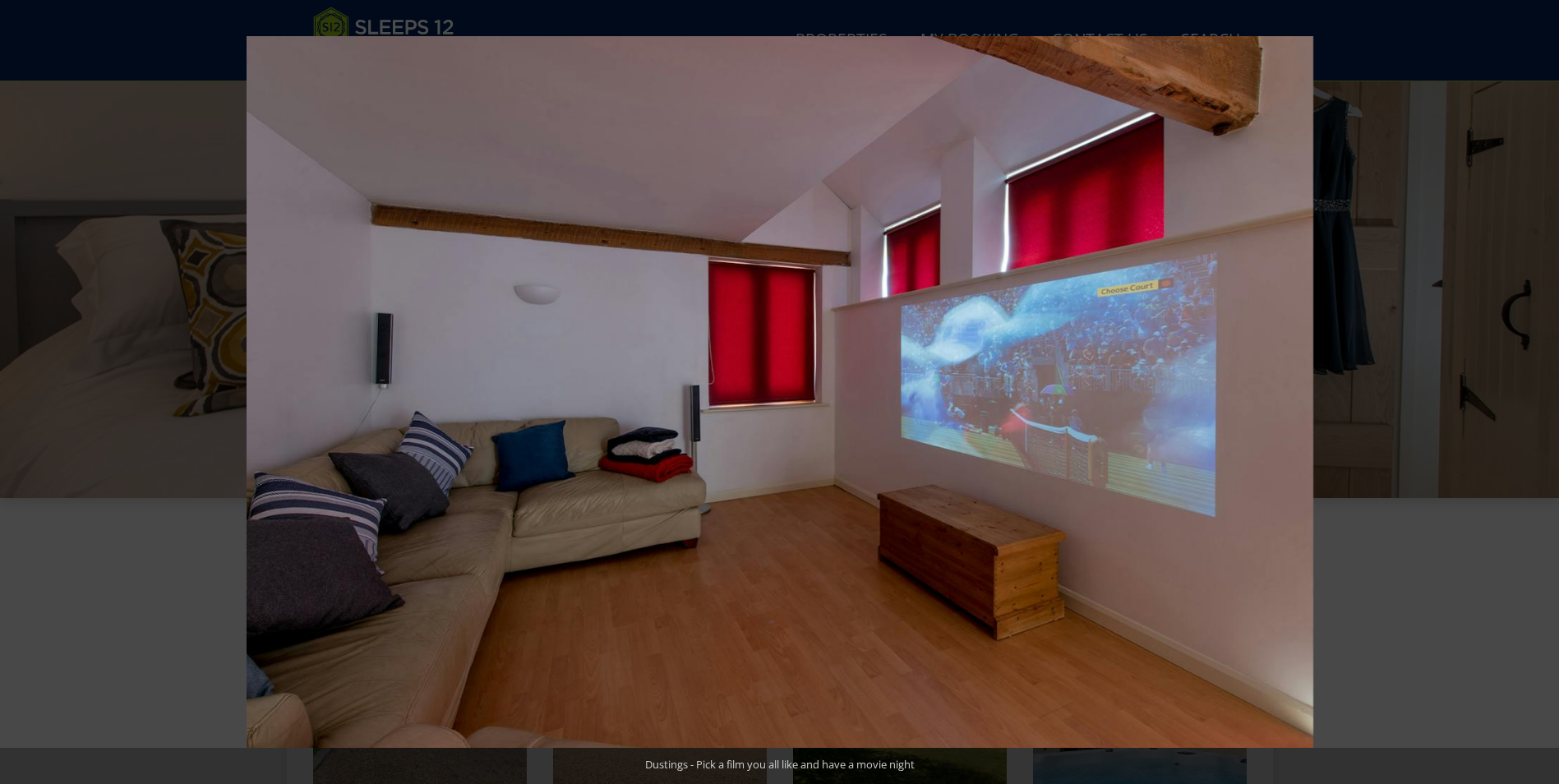 click at bounding box center (1530, 392) 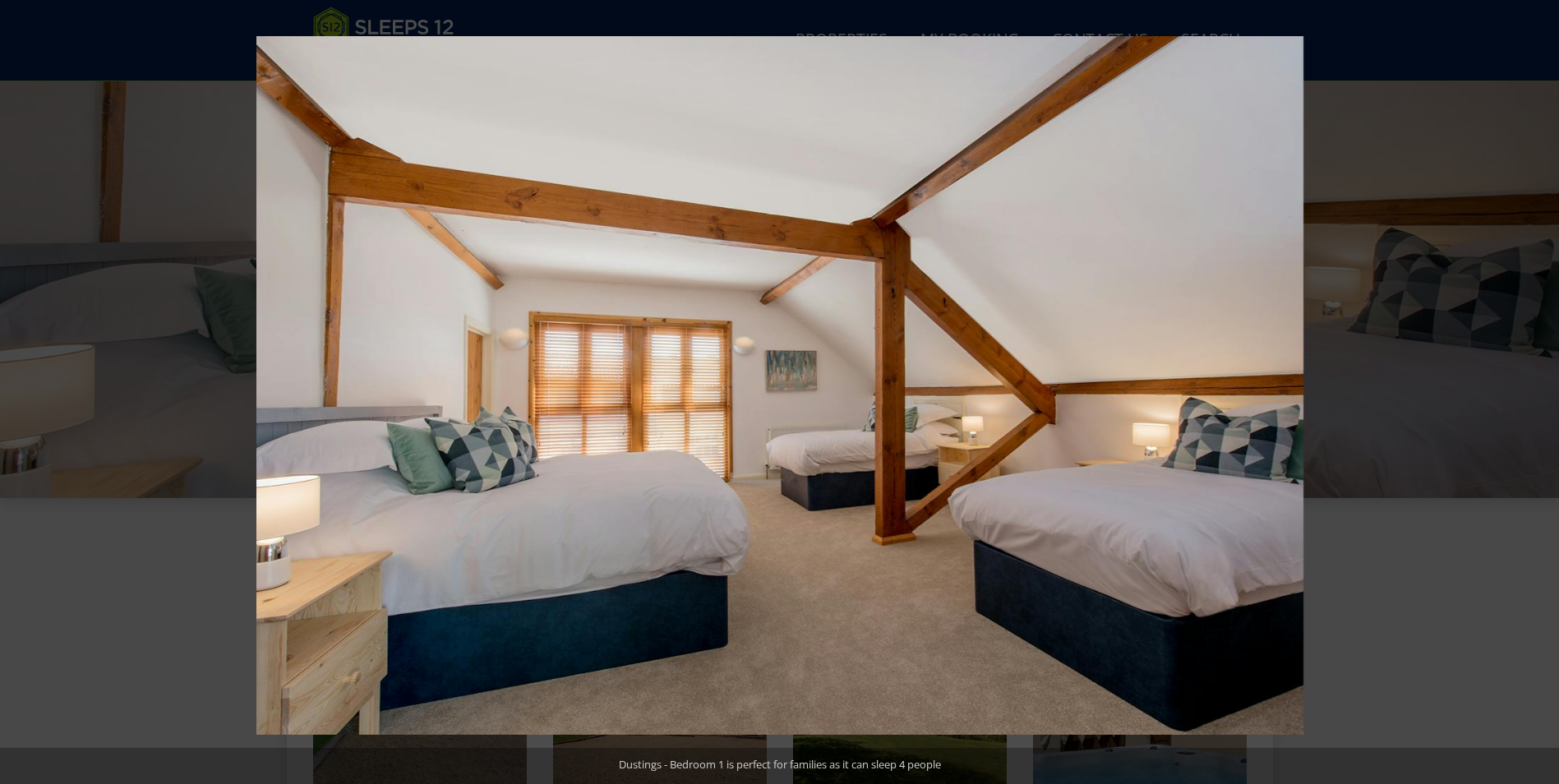 click at bounding box center (1530, 392) 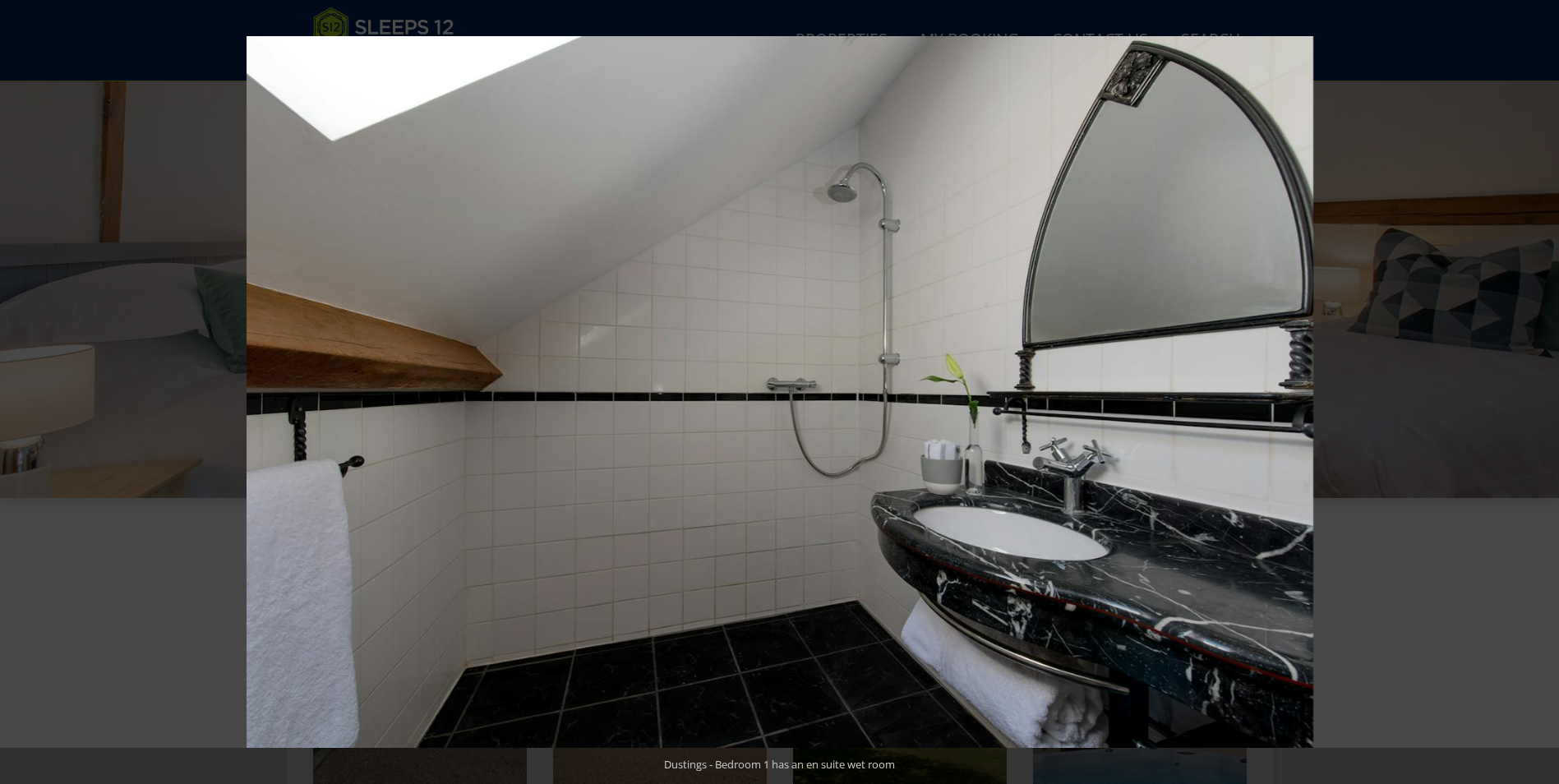 click at bounding box center [1530, 392] 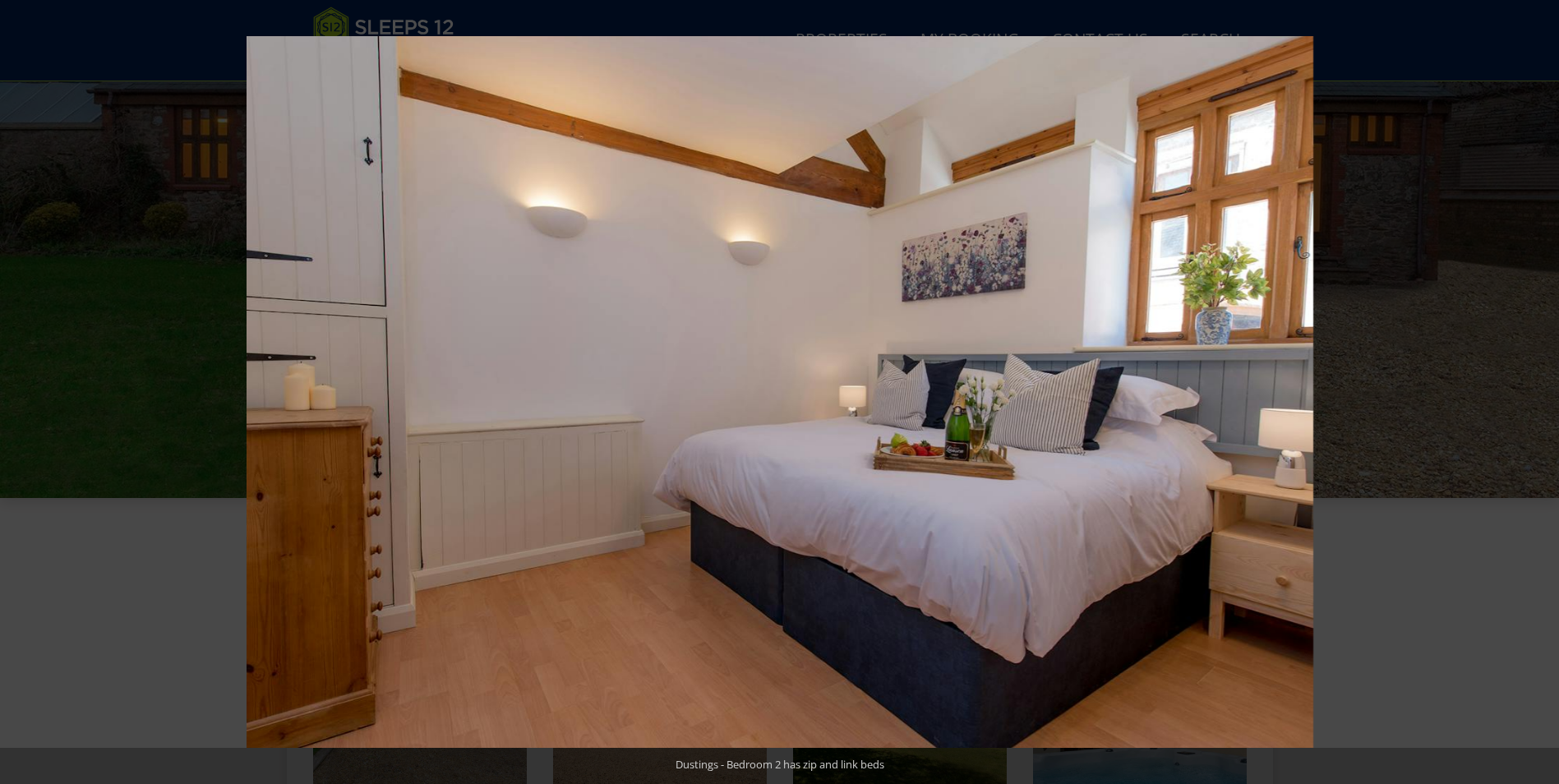 click at bounding box center (1530, 392) 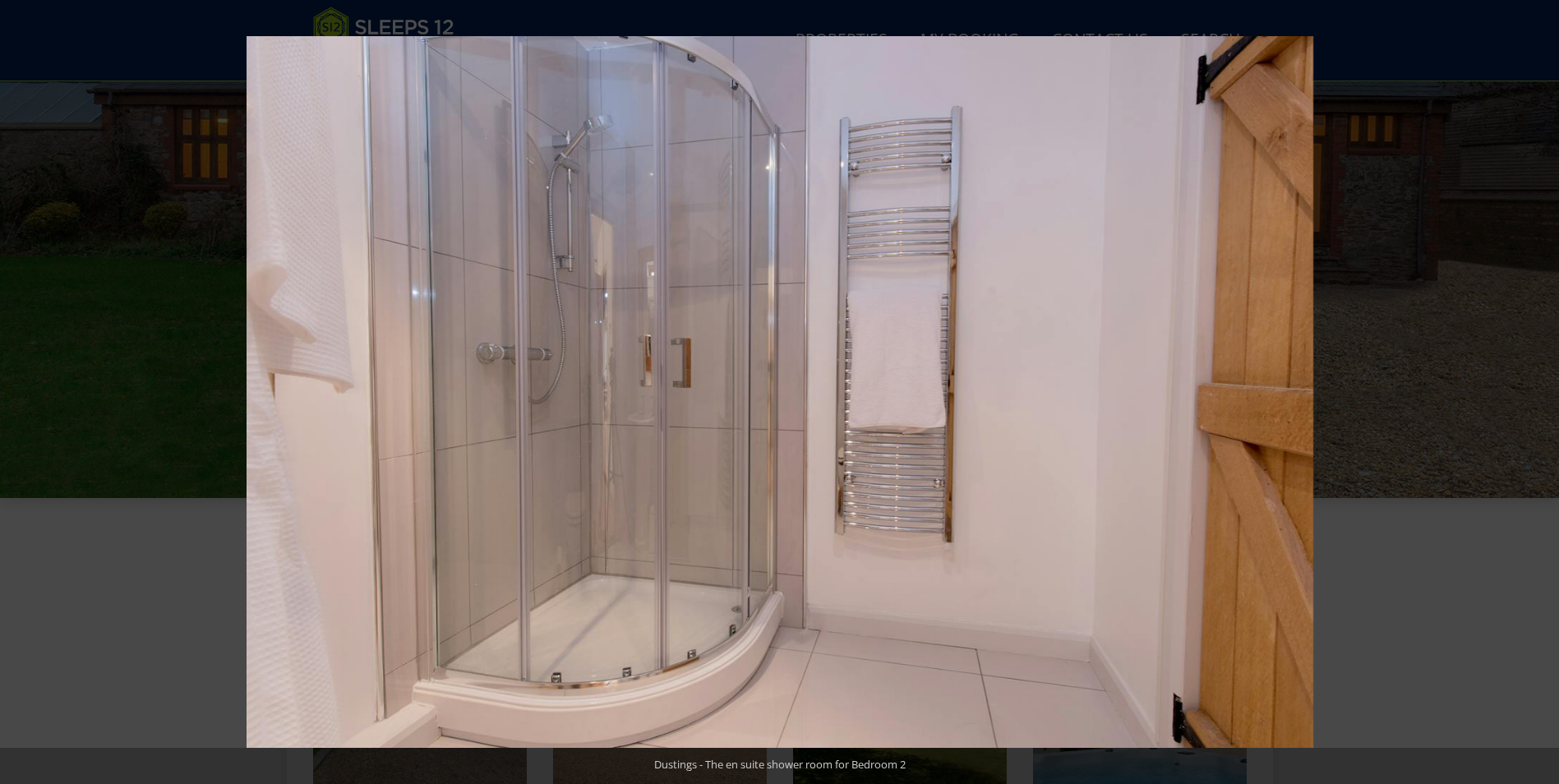 click at bounding box center (1530, 392) 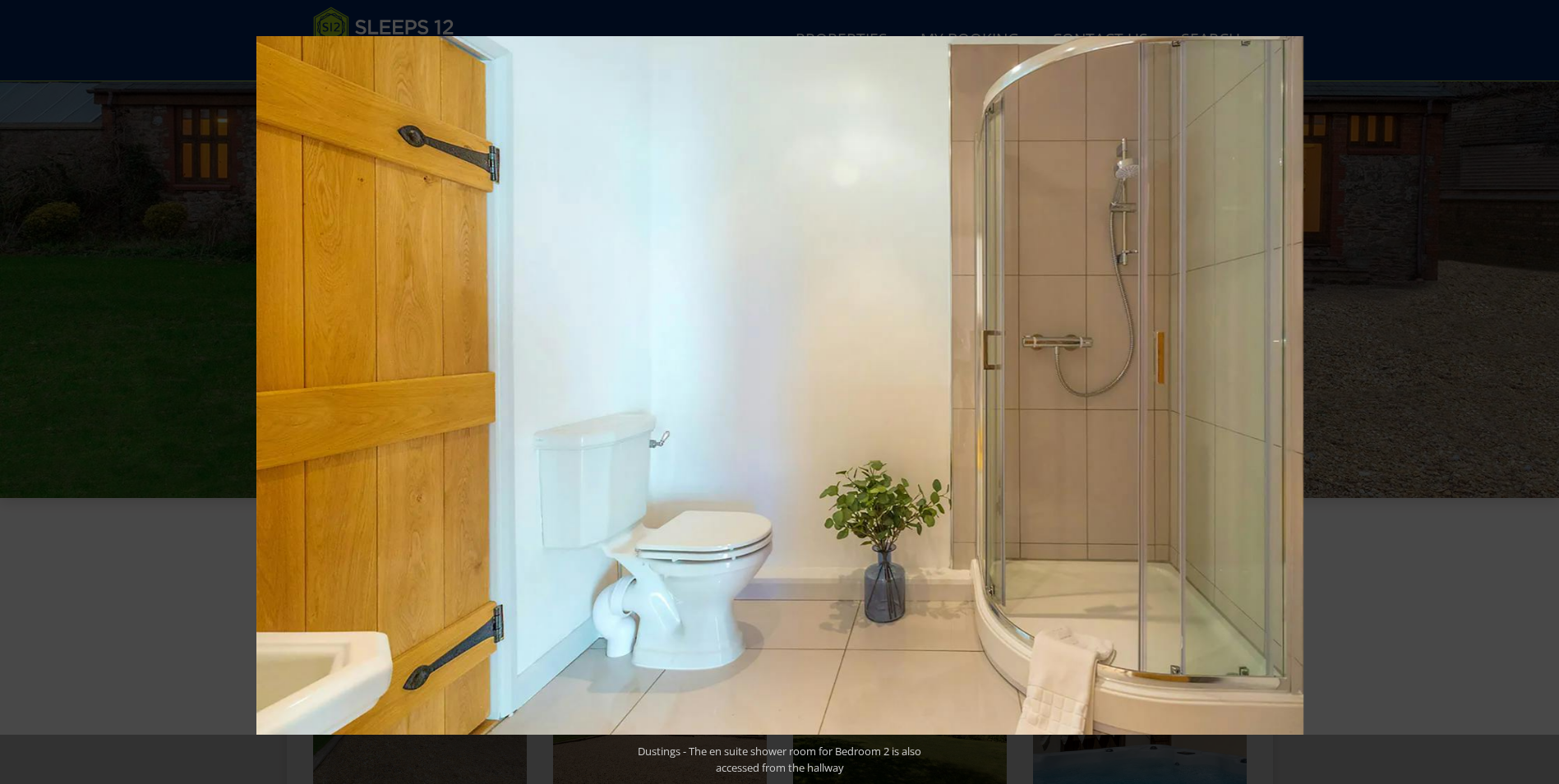 click at bounding box center (1530, 392) 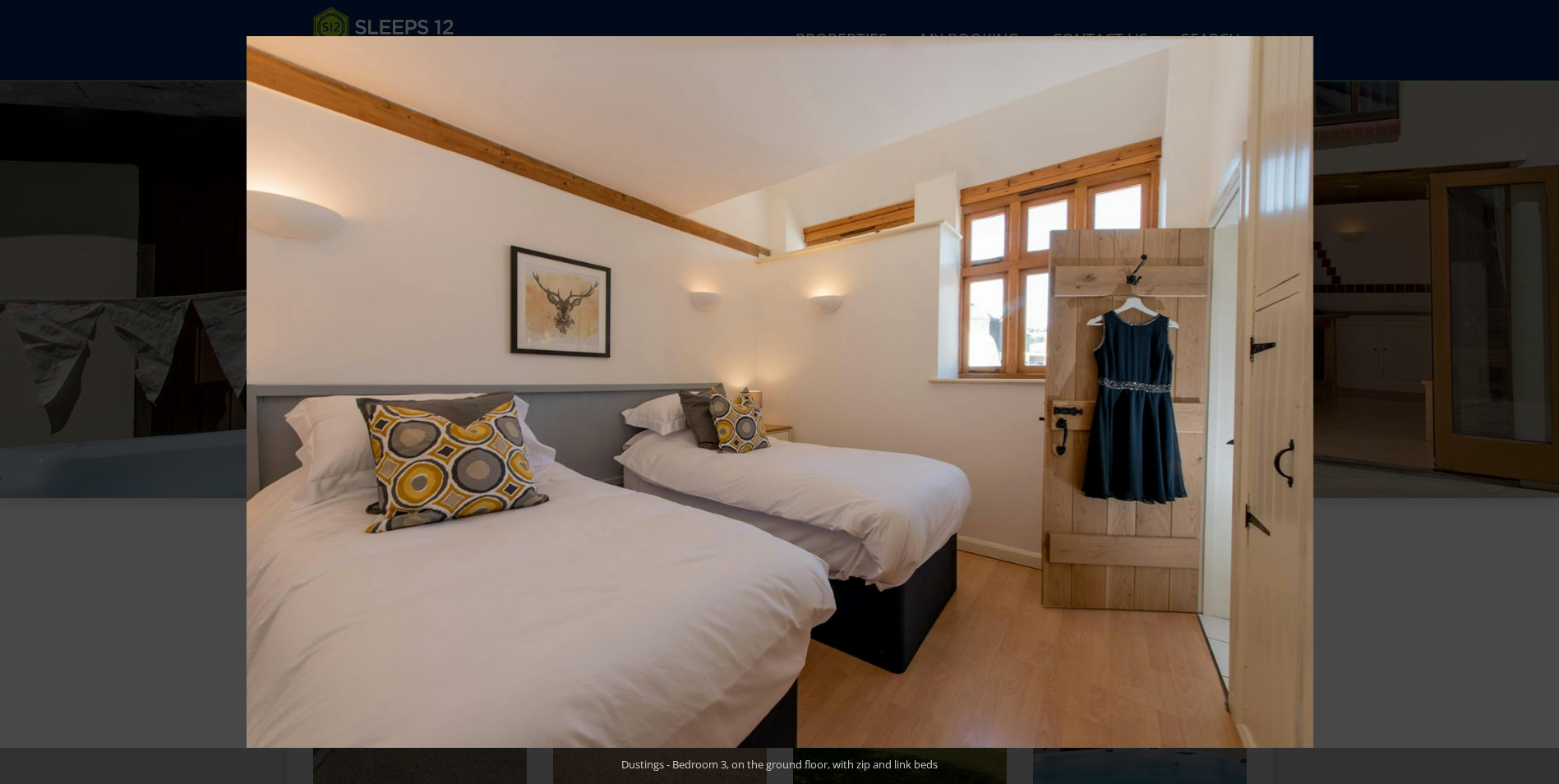 click at bounding box center [1530, 392] 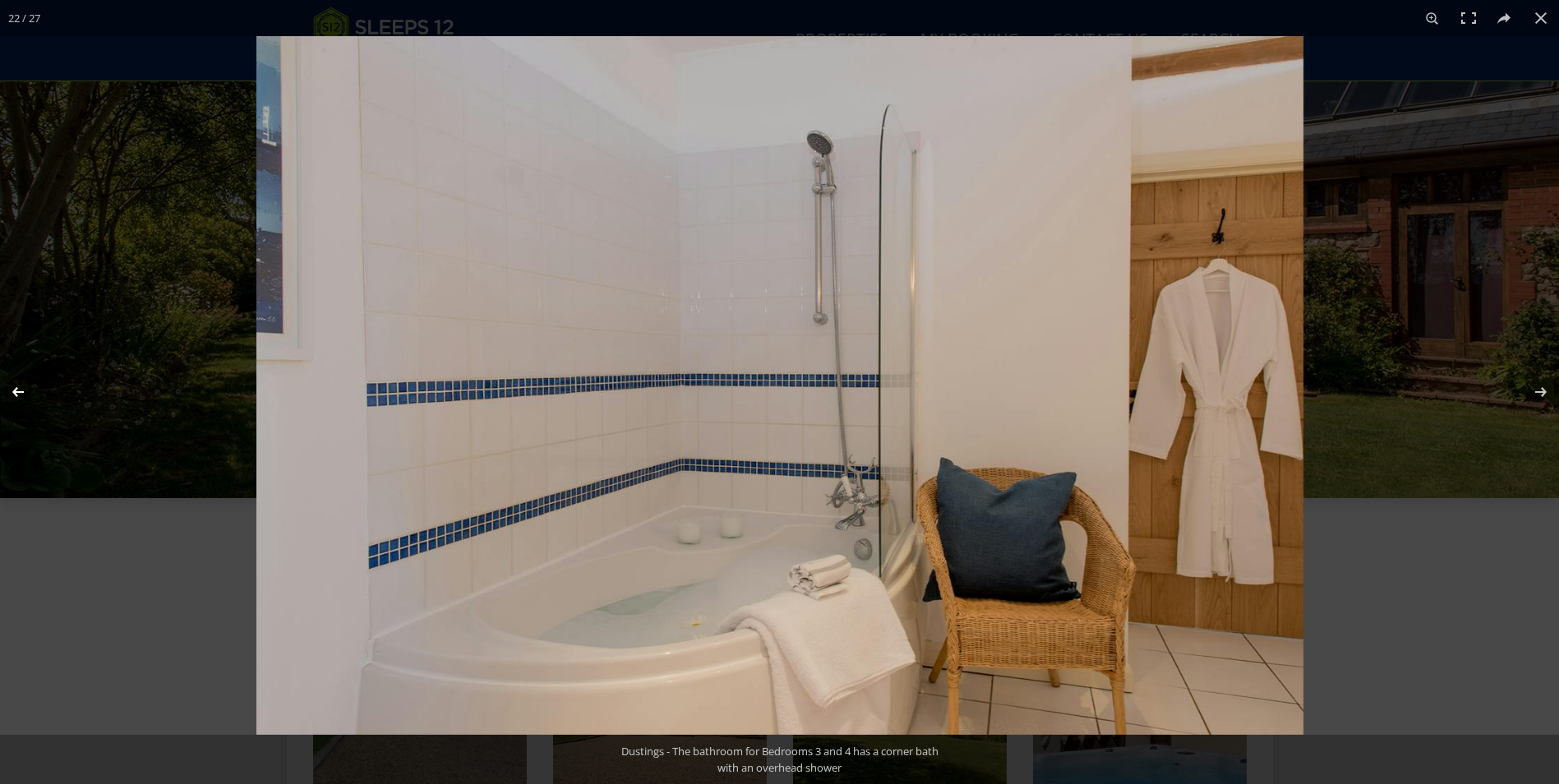click at bounding box center (29, 392) 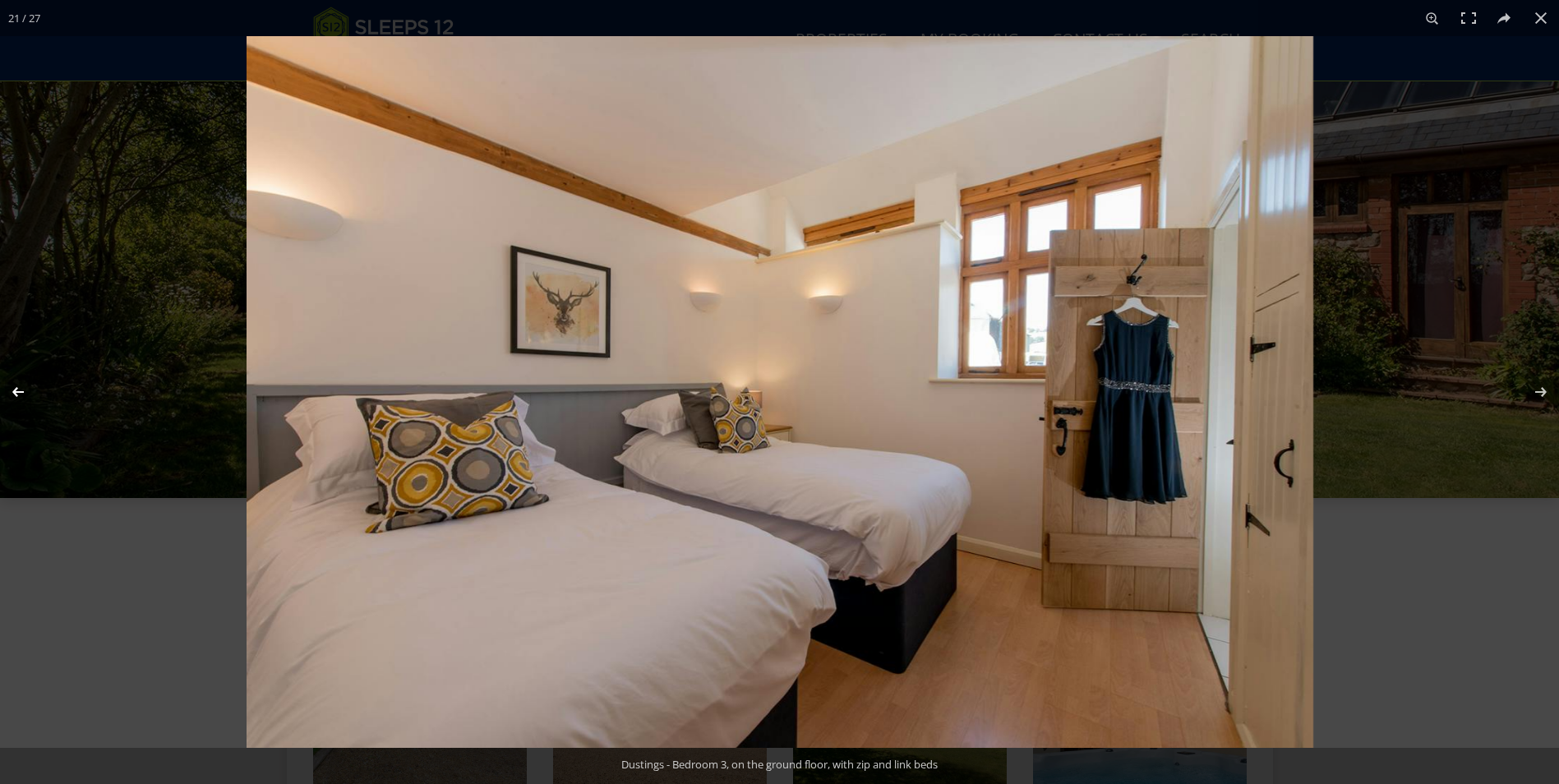 click at bounding box center (29, 392) 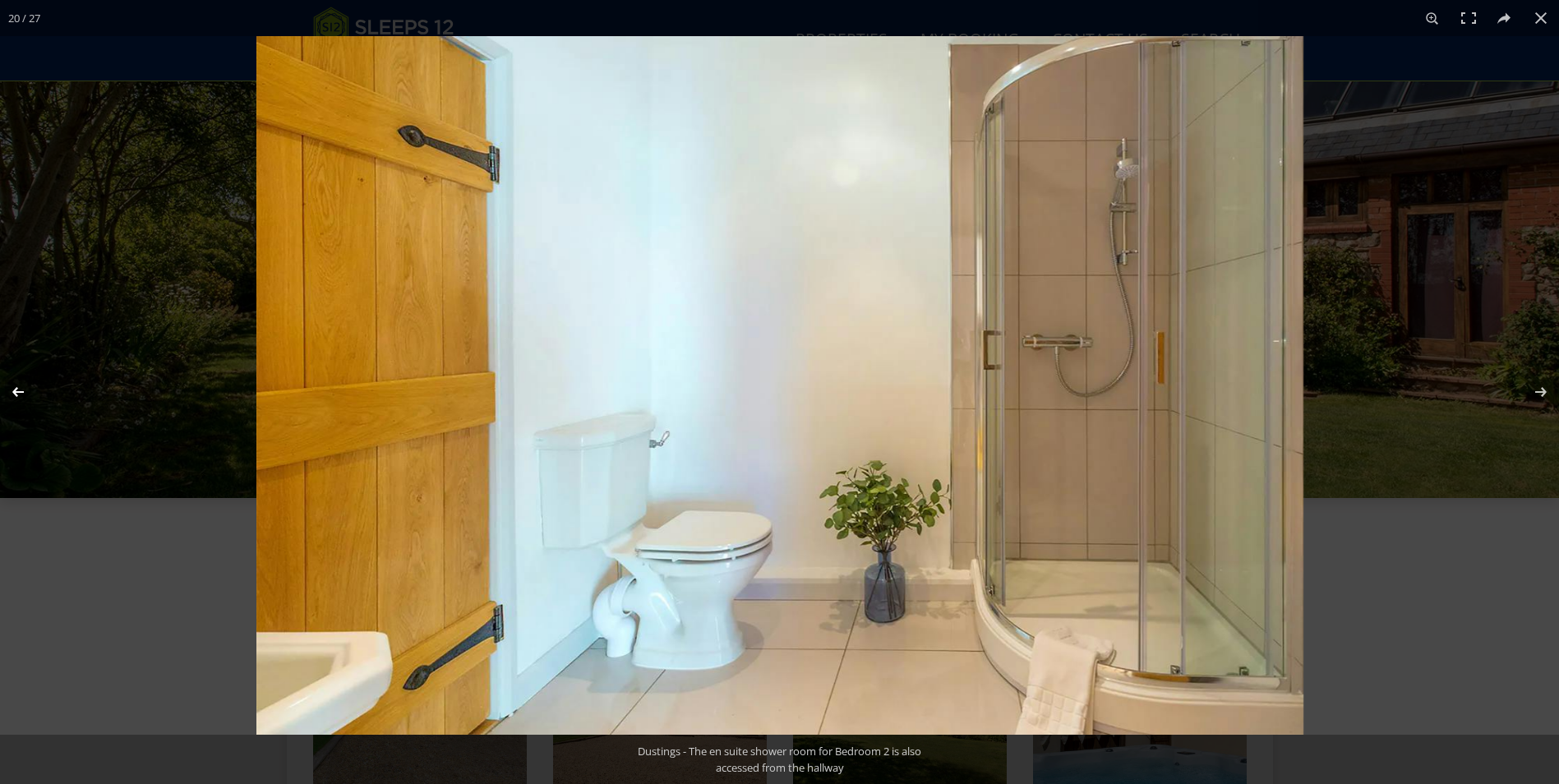 click at bounding box center [29, 392] 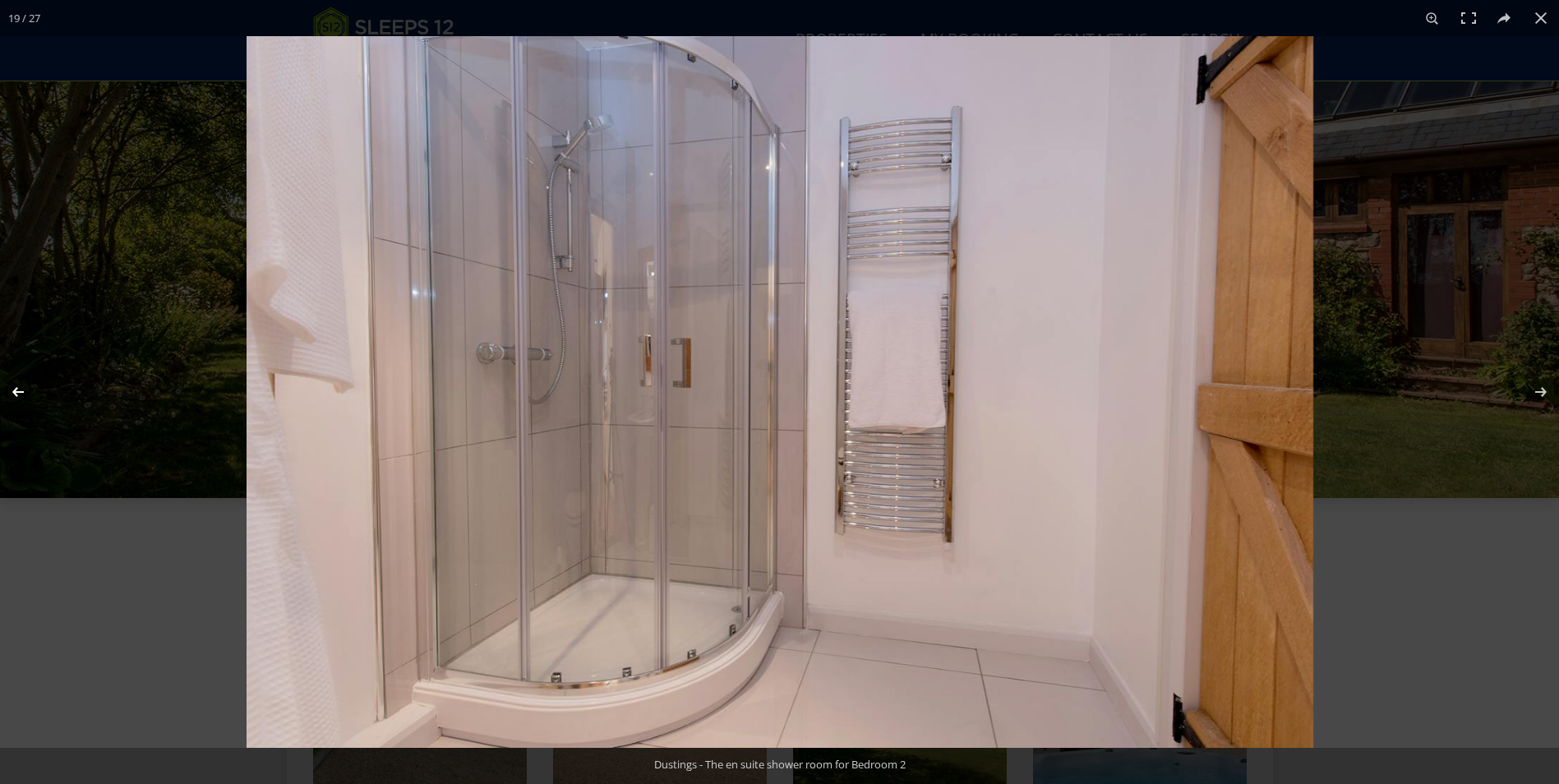 click at bounding box center [29, 392] 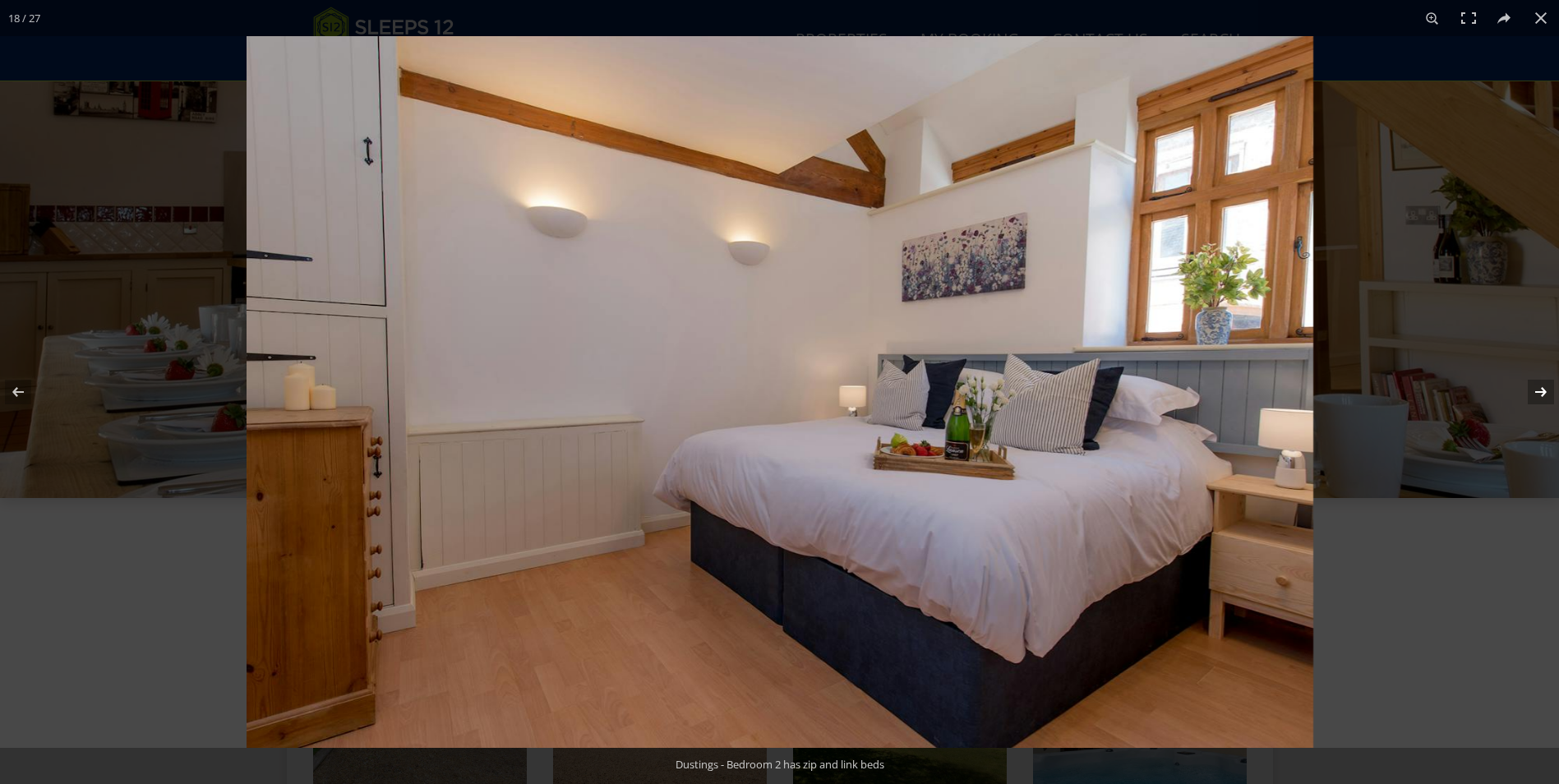 click at bounding box center [1530, 392] 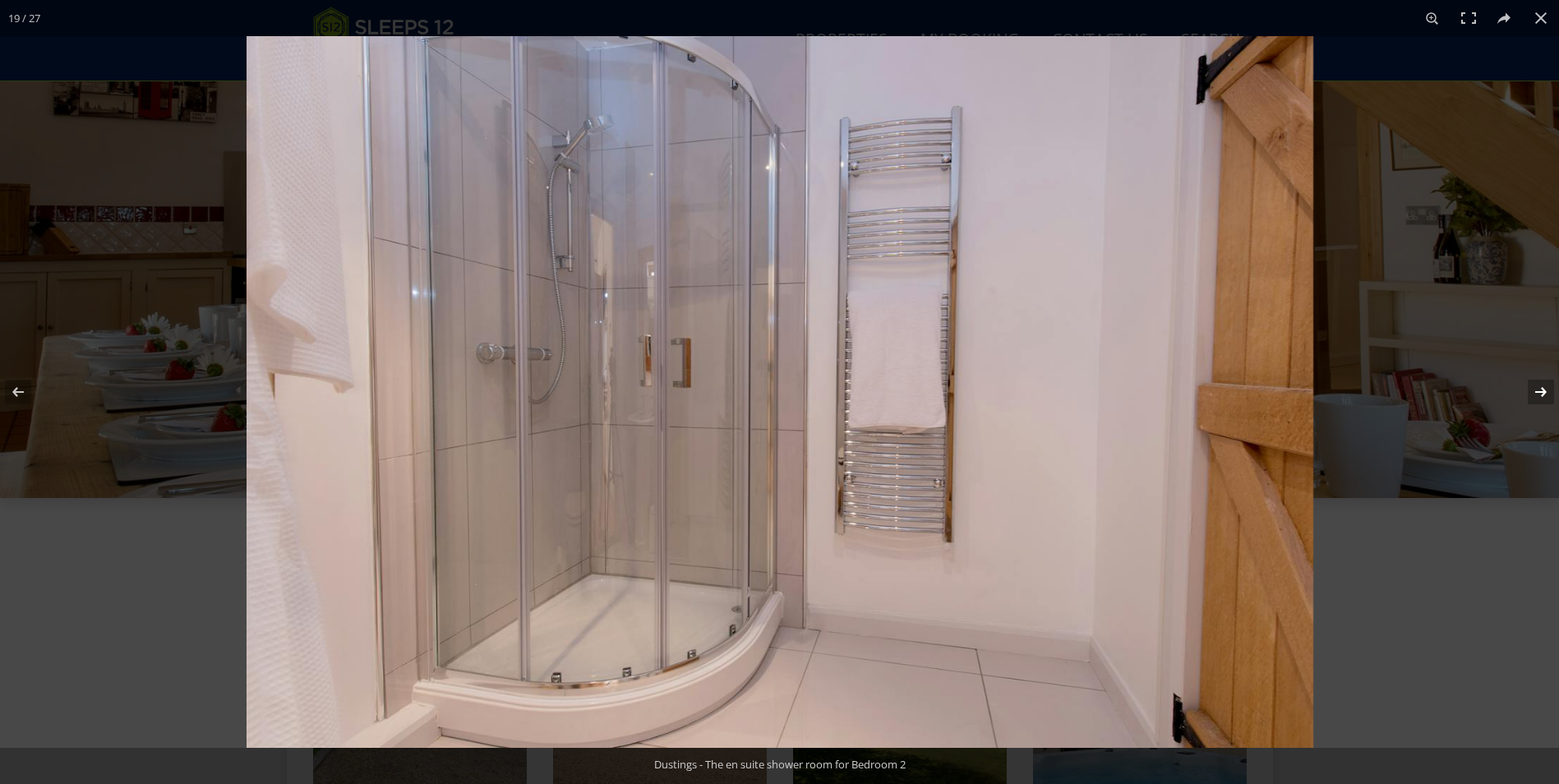 click at bounding box center [1530, 392] 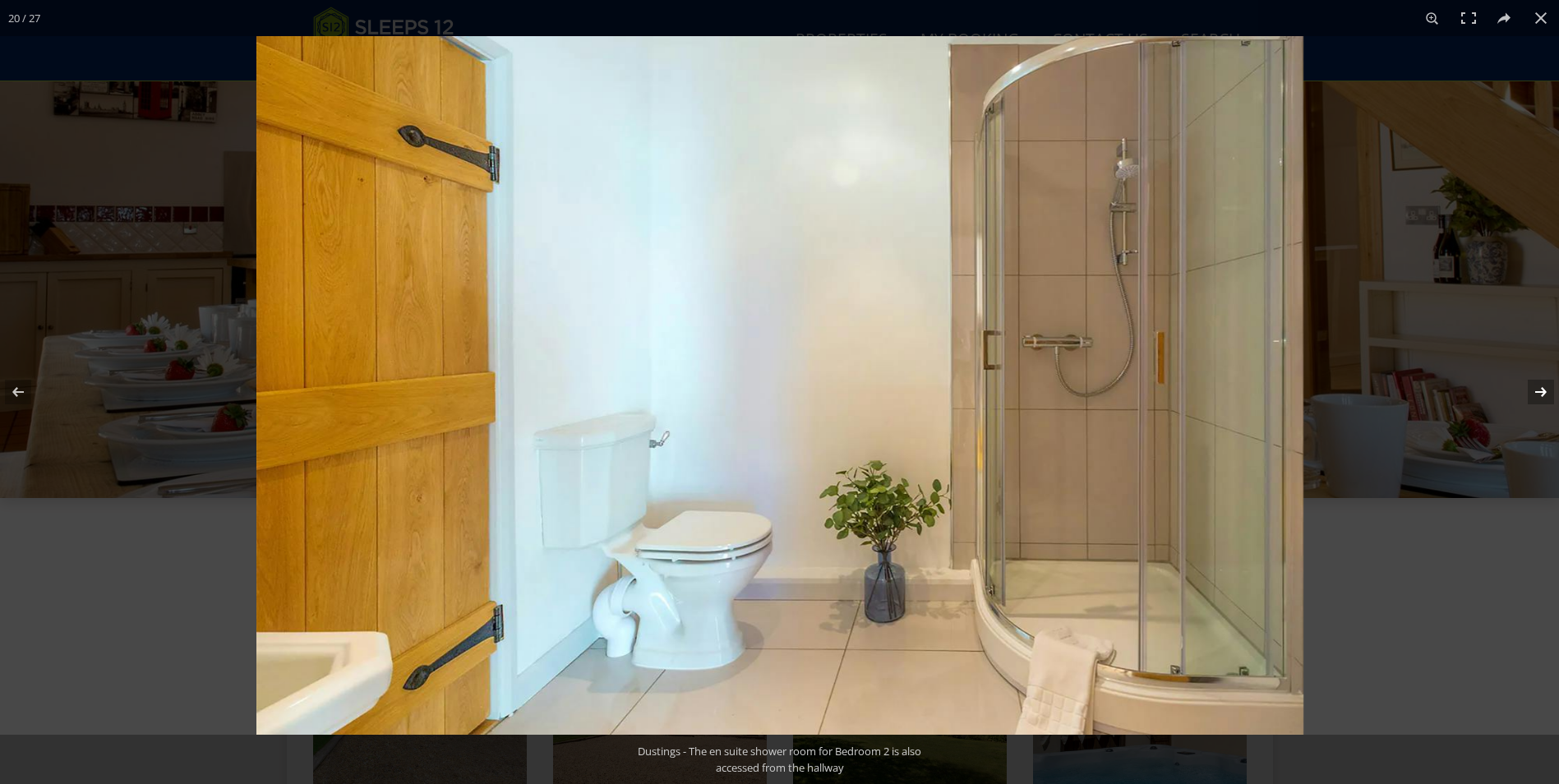 click at bounding box center [1530, 392] 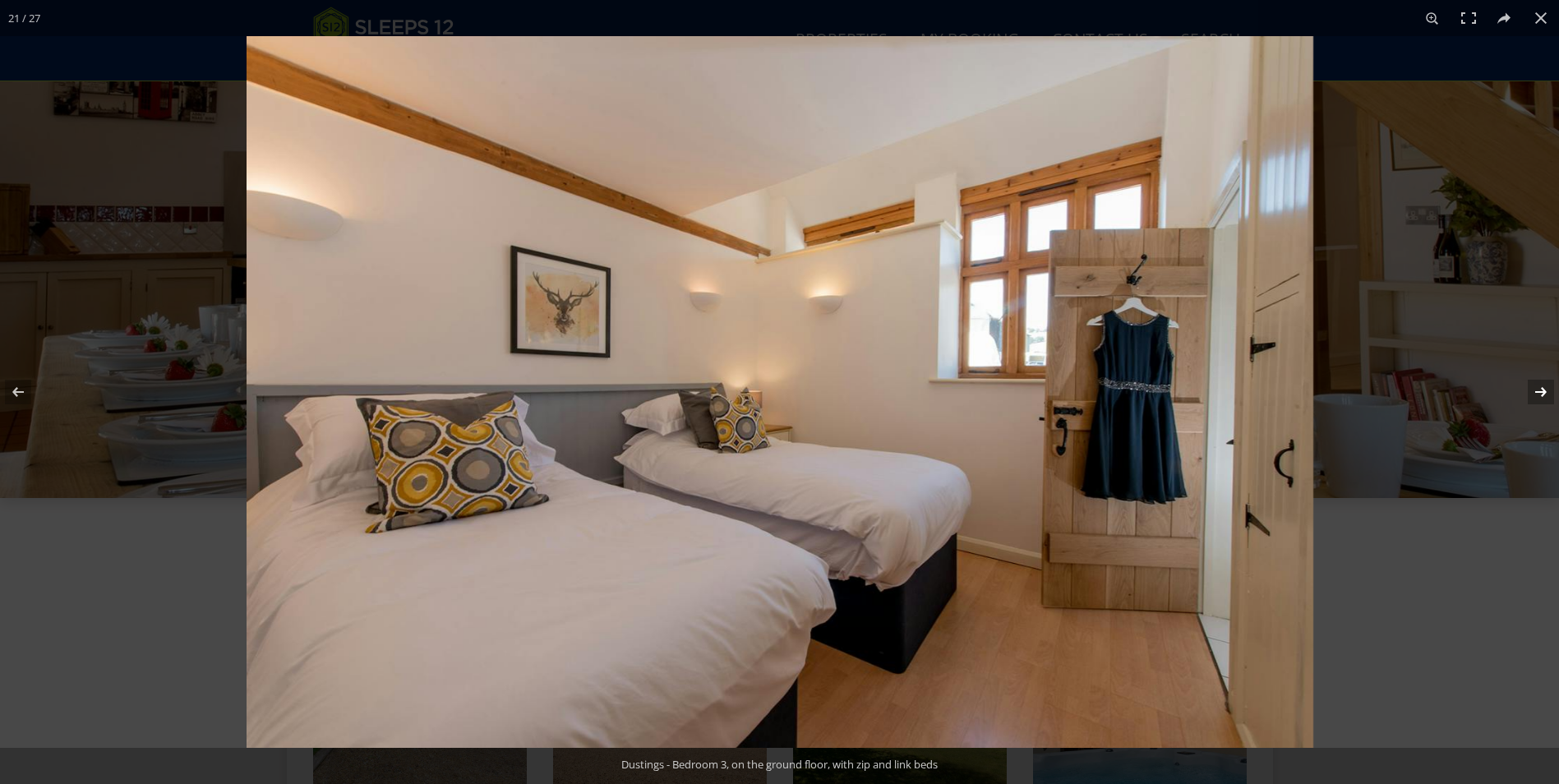 click at bounding box center [1530, 392] 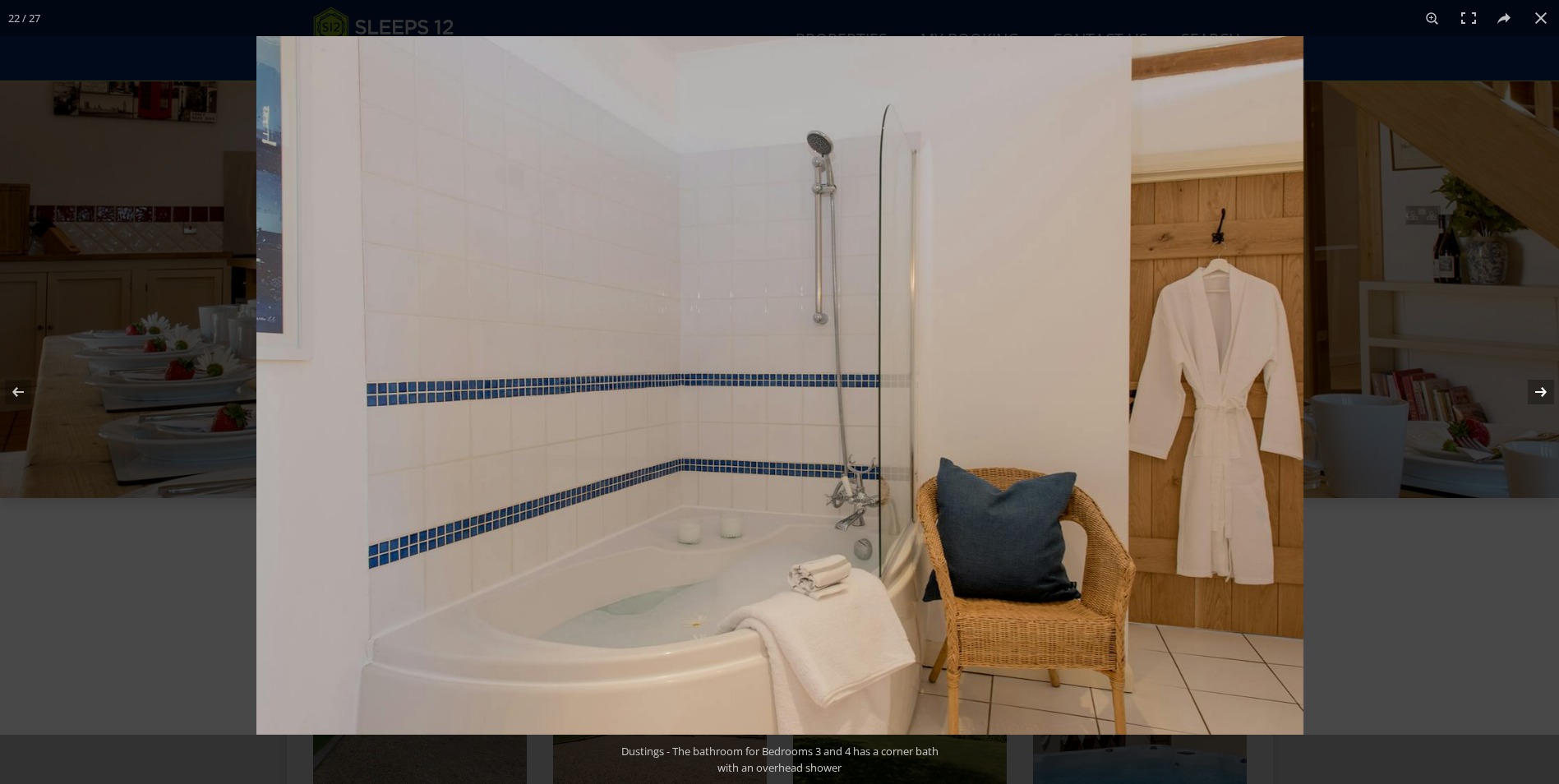 click at bounding box center (1530, 392) 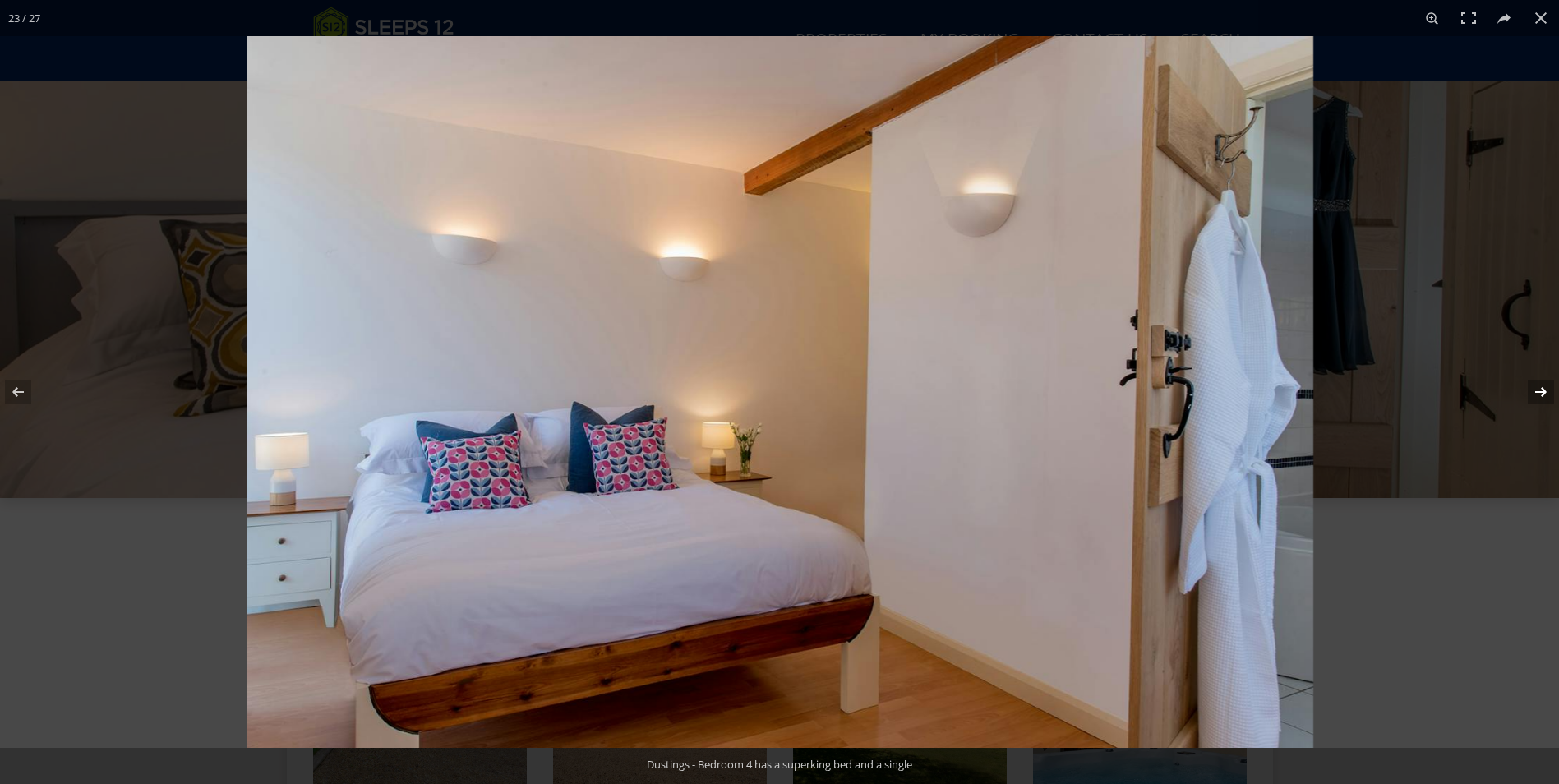click at bounding box center [1530, 392] 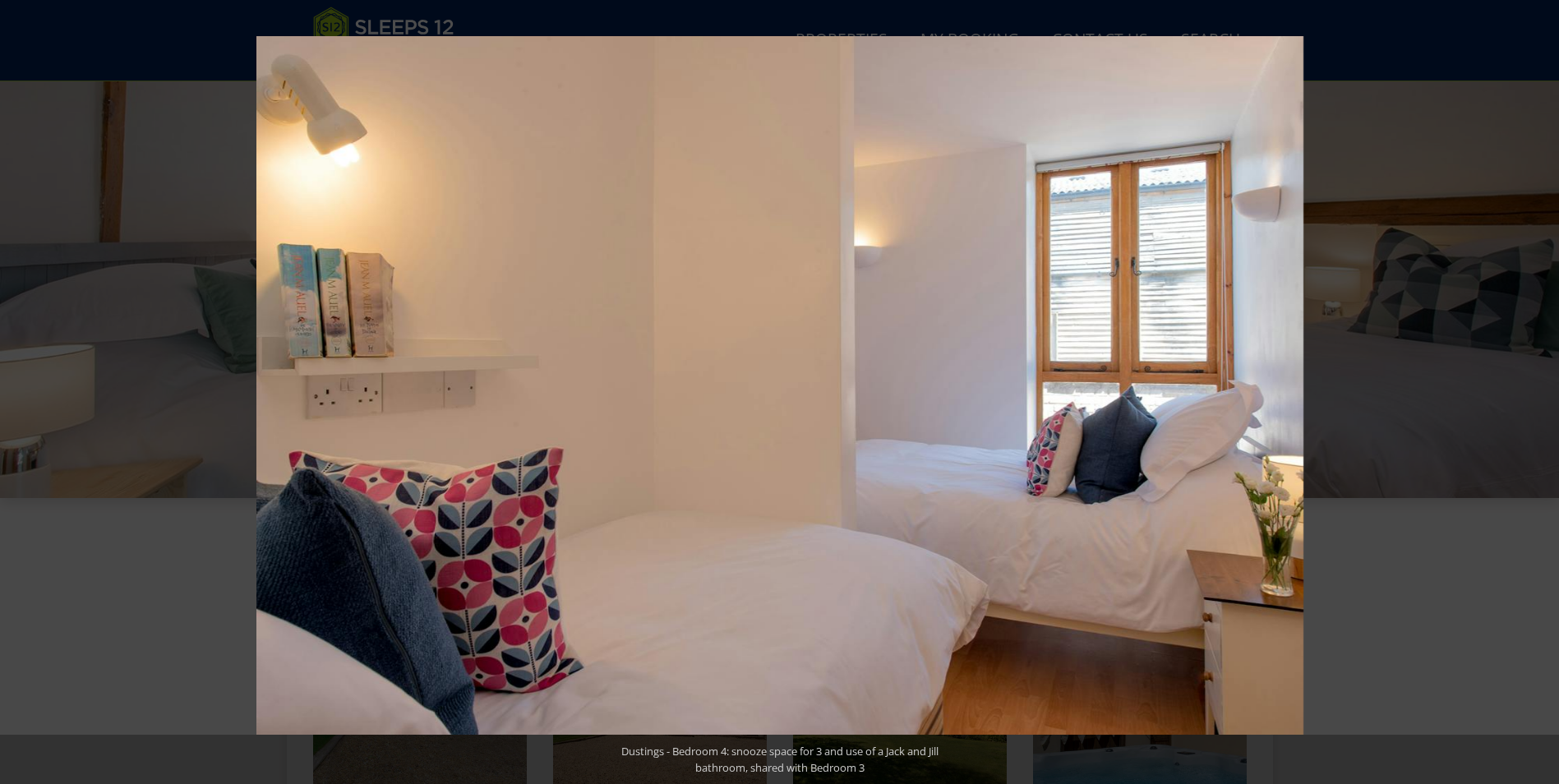 click at bounding box center [1530, 392] 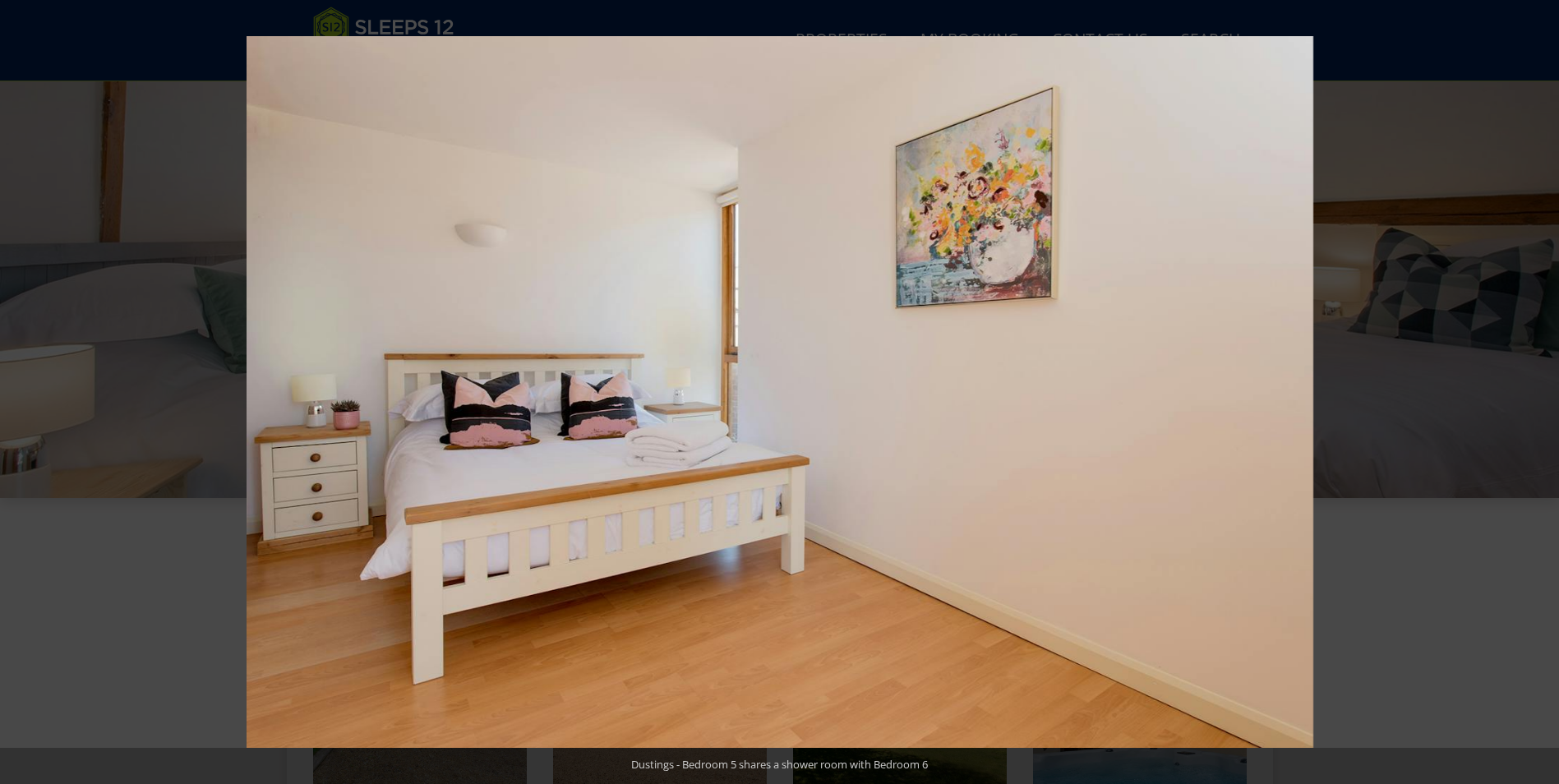 click at bounding box center [1530, 392] 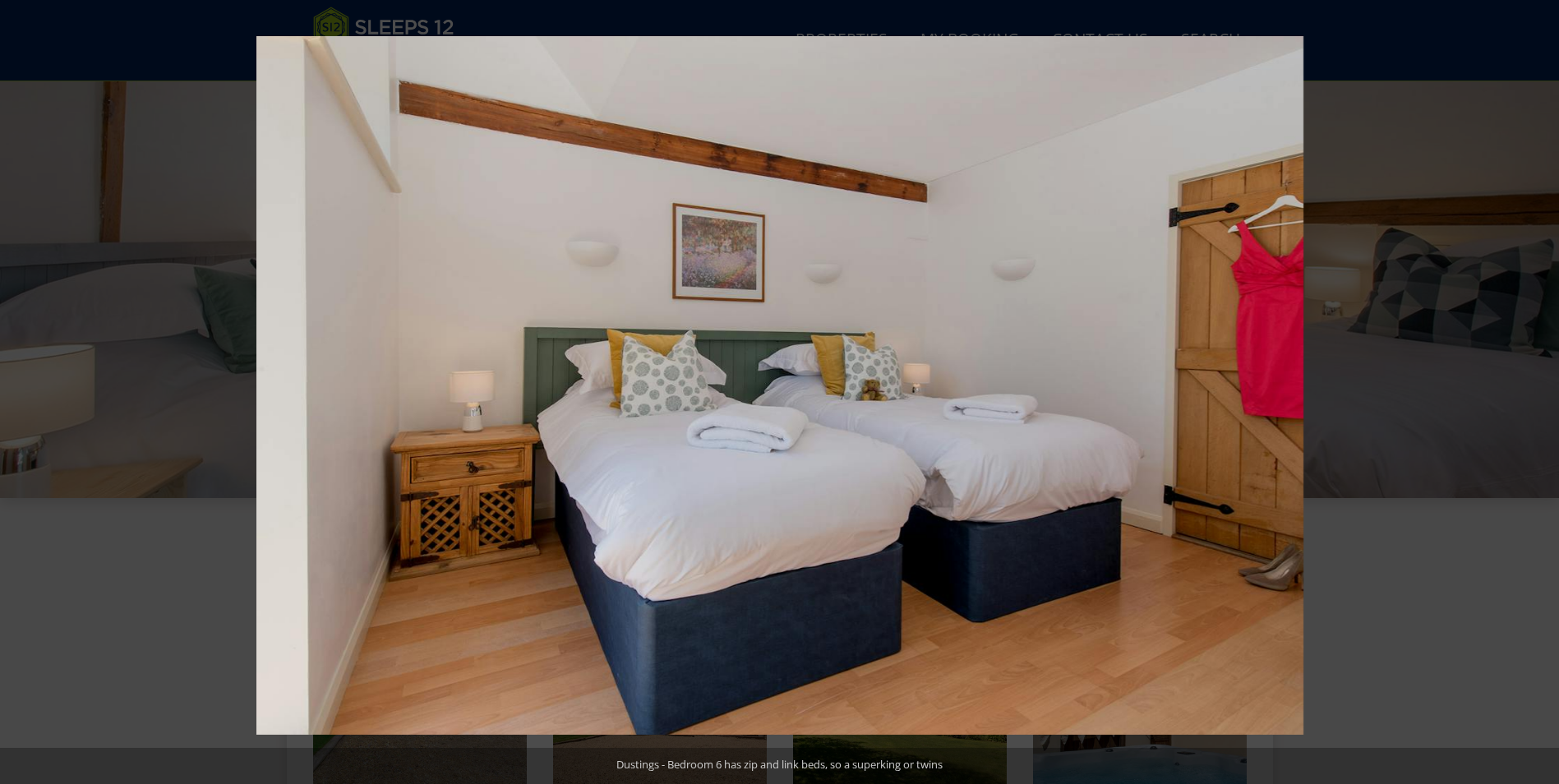 click at bounding box center (1530, 392) 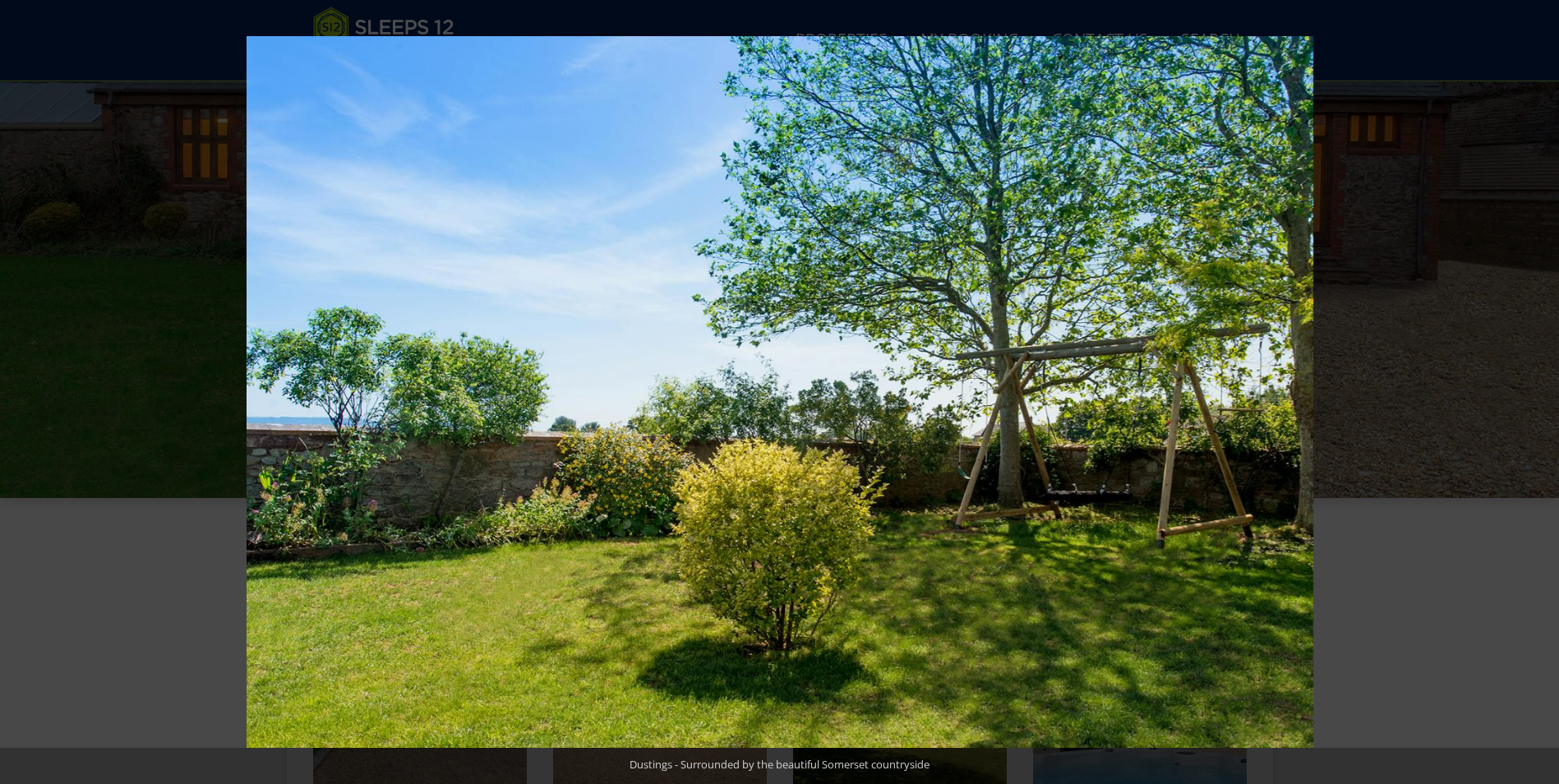 click at bounding box center (1530, 392) 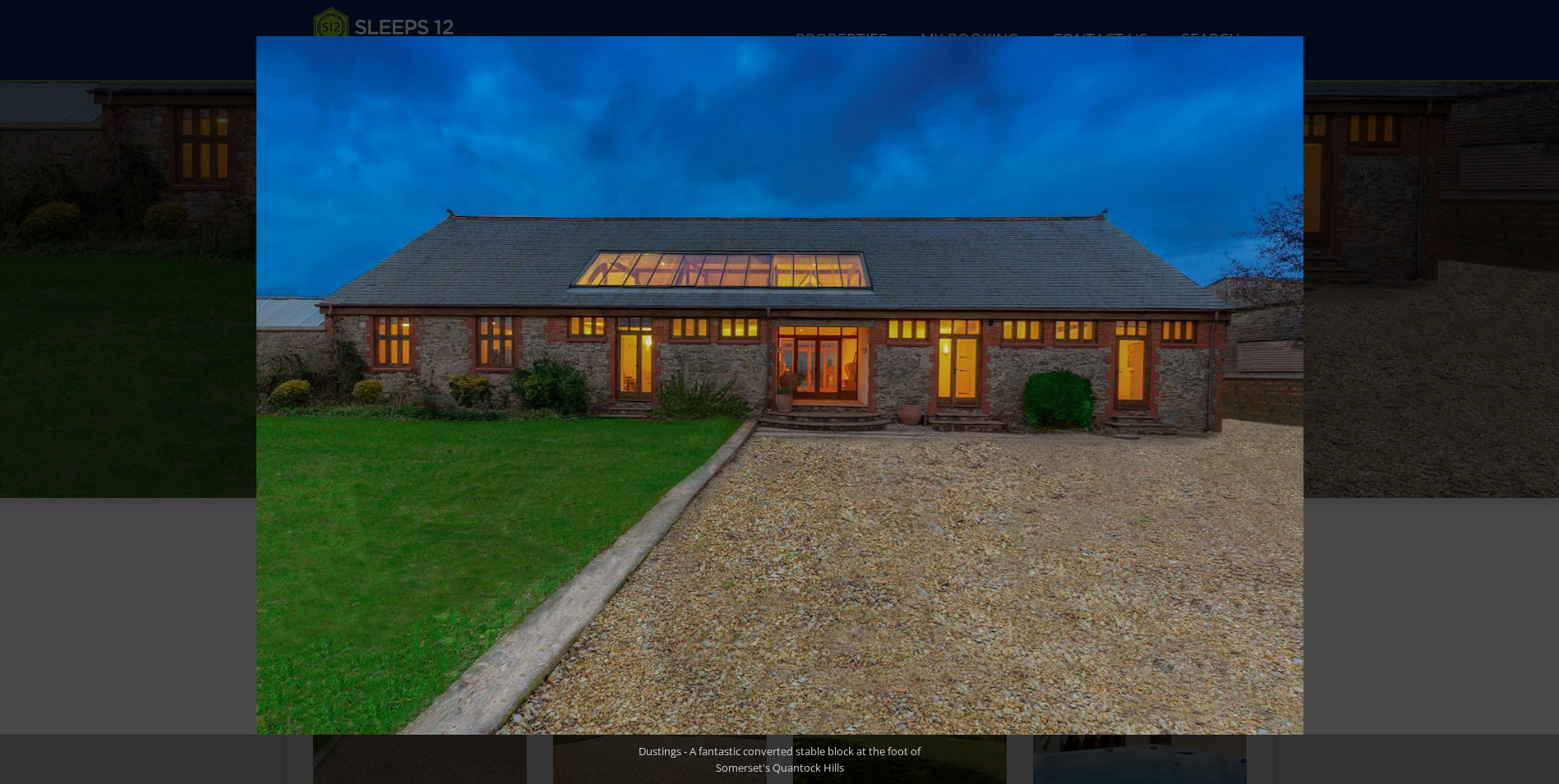 click at bounding box center [1530, 392] 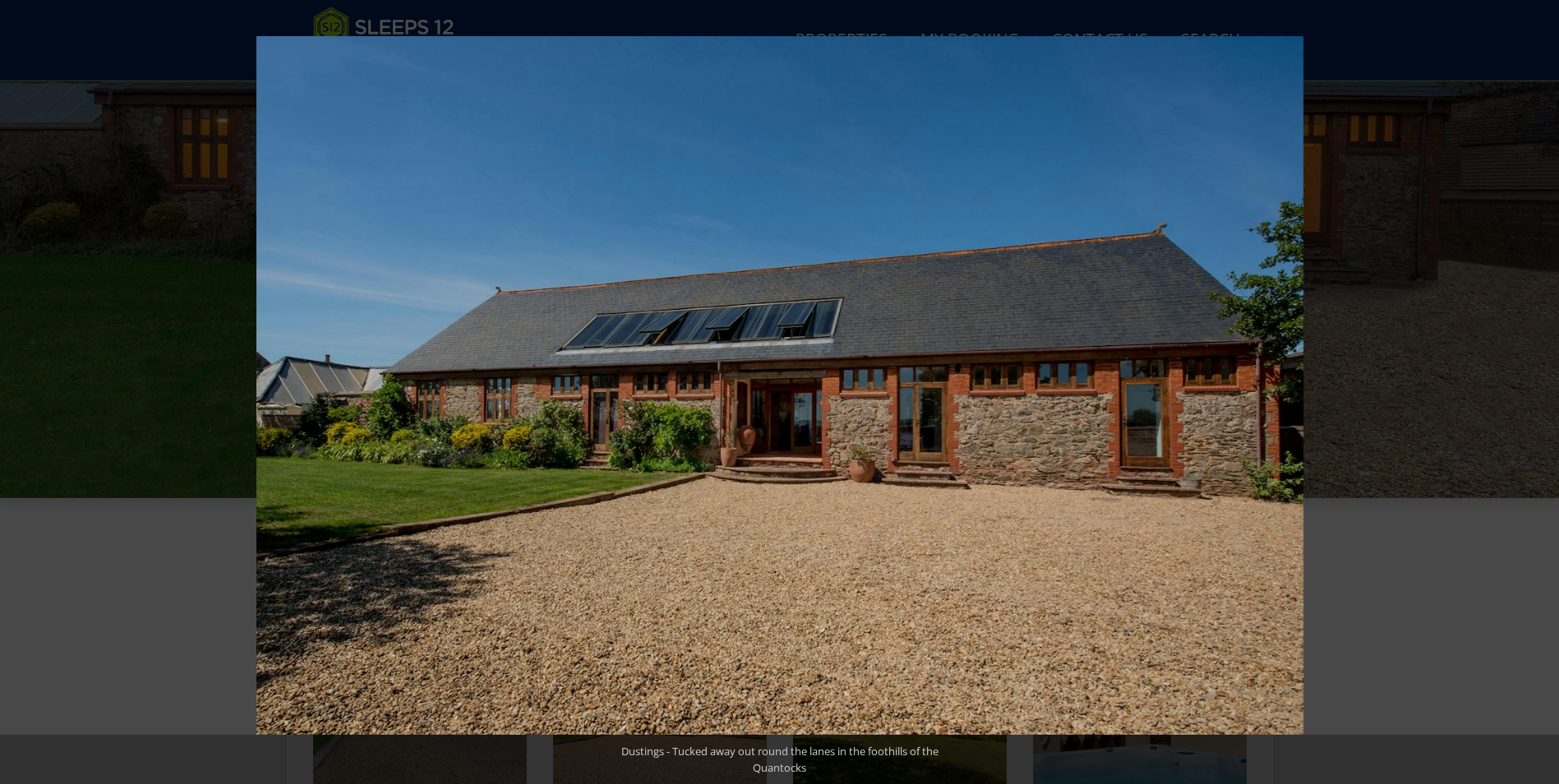 click at bounding box center [1530, 392] 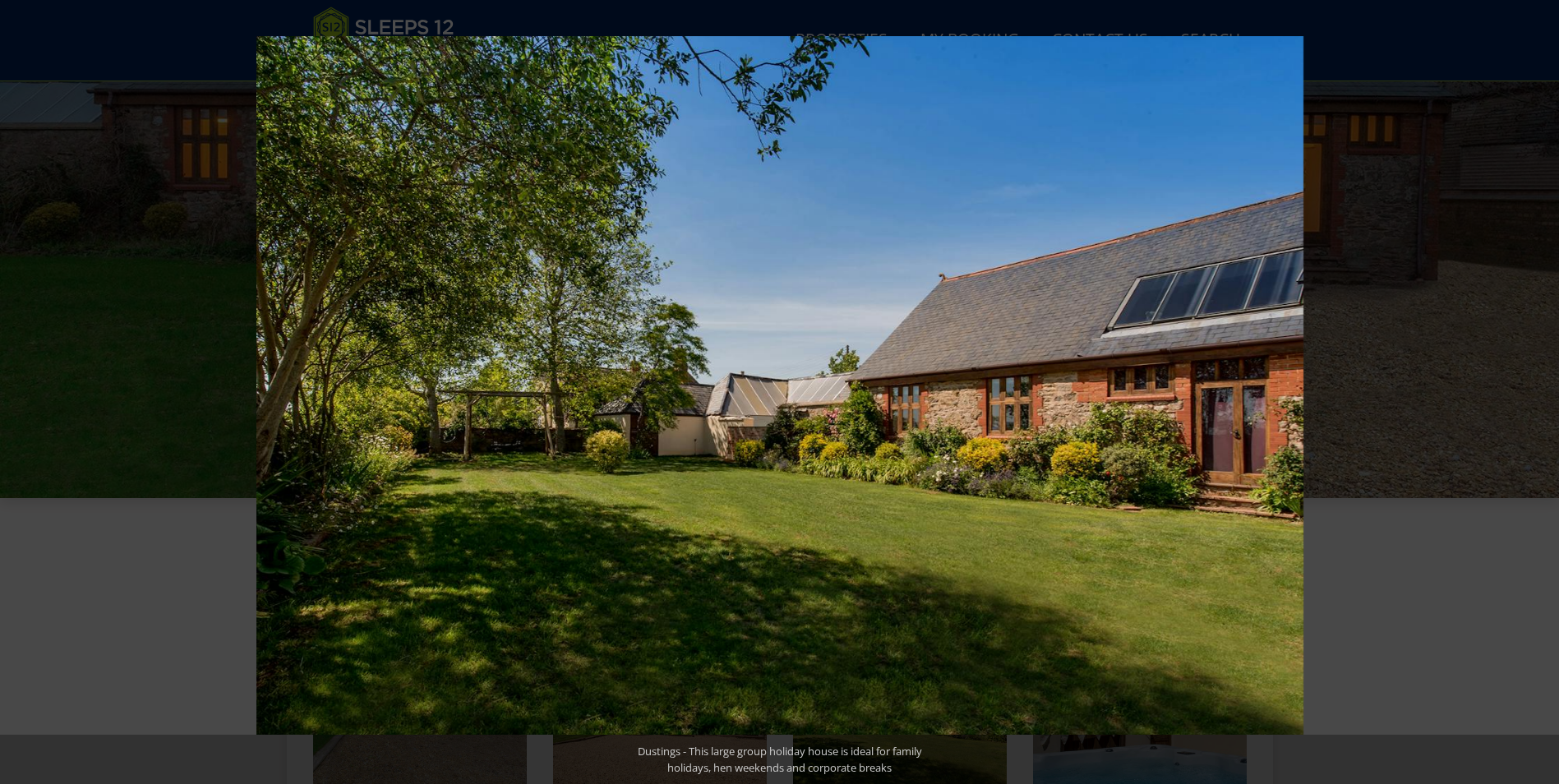 click at bounding box center [1530, 392] 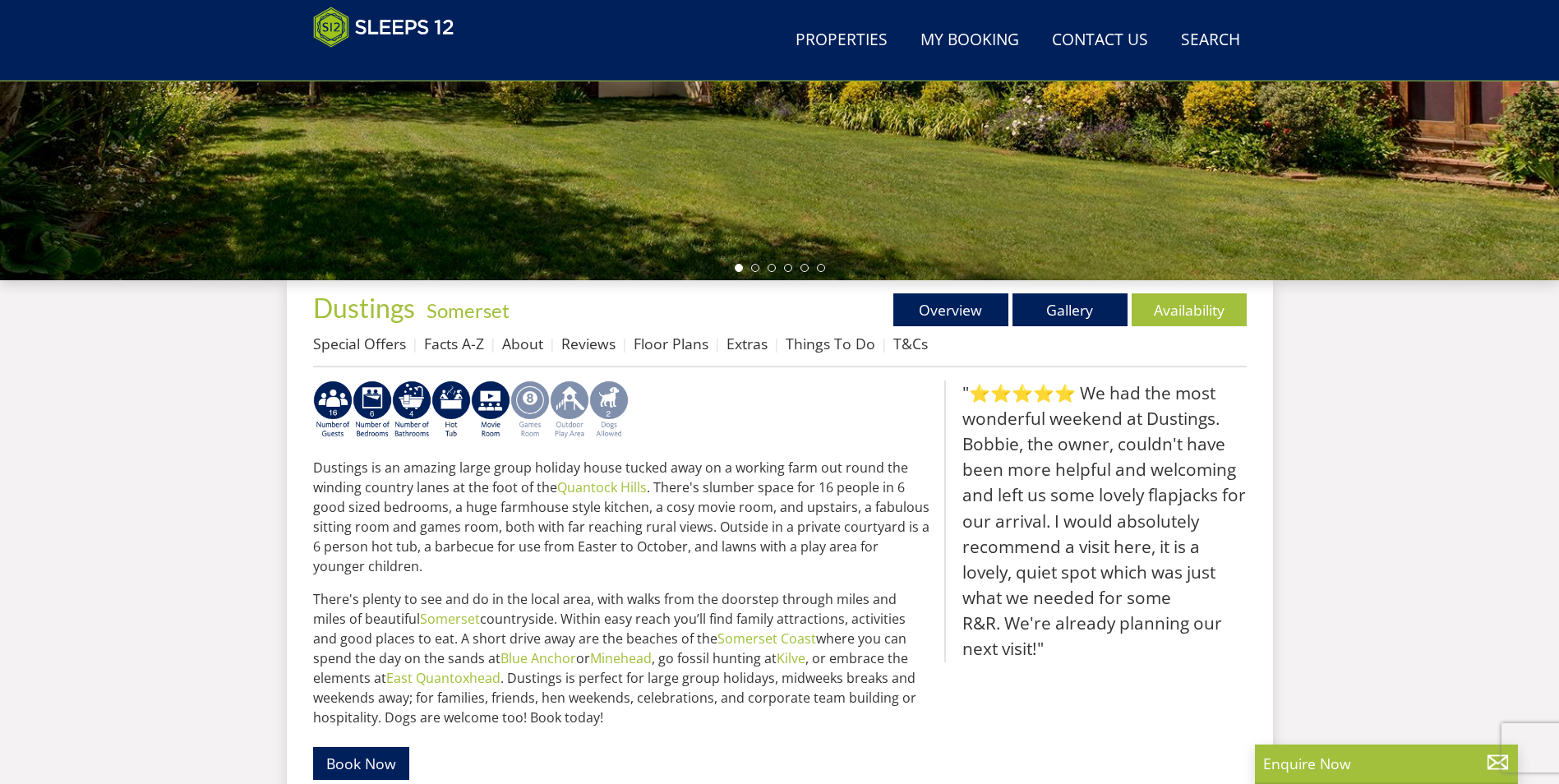 scroll, scrollTop: 436, scrollLeft: 0, axis: vertical 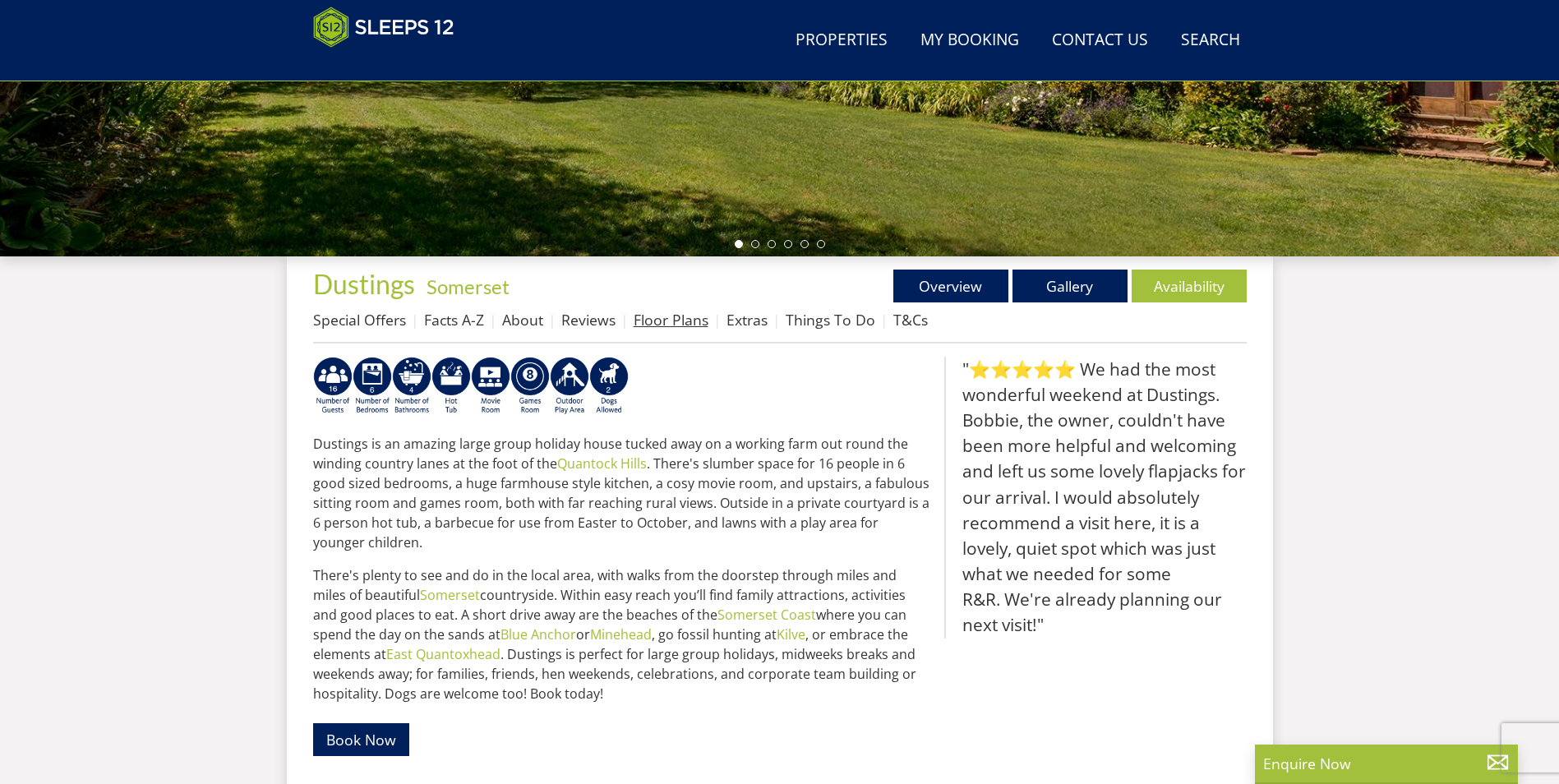 click on "Floor Plans" at bounding box center [671, 320] 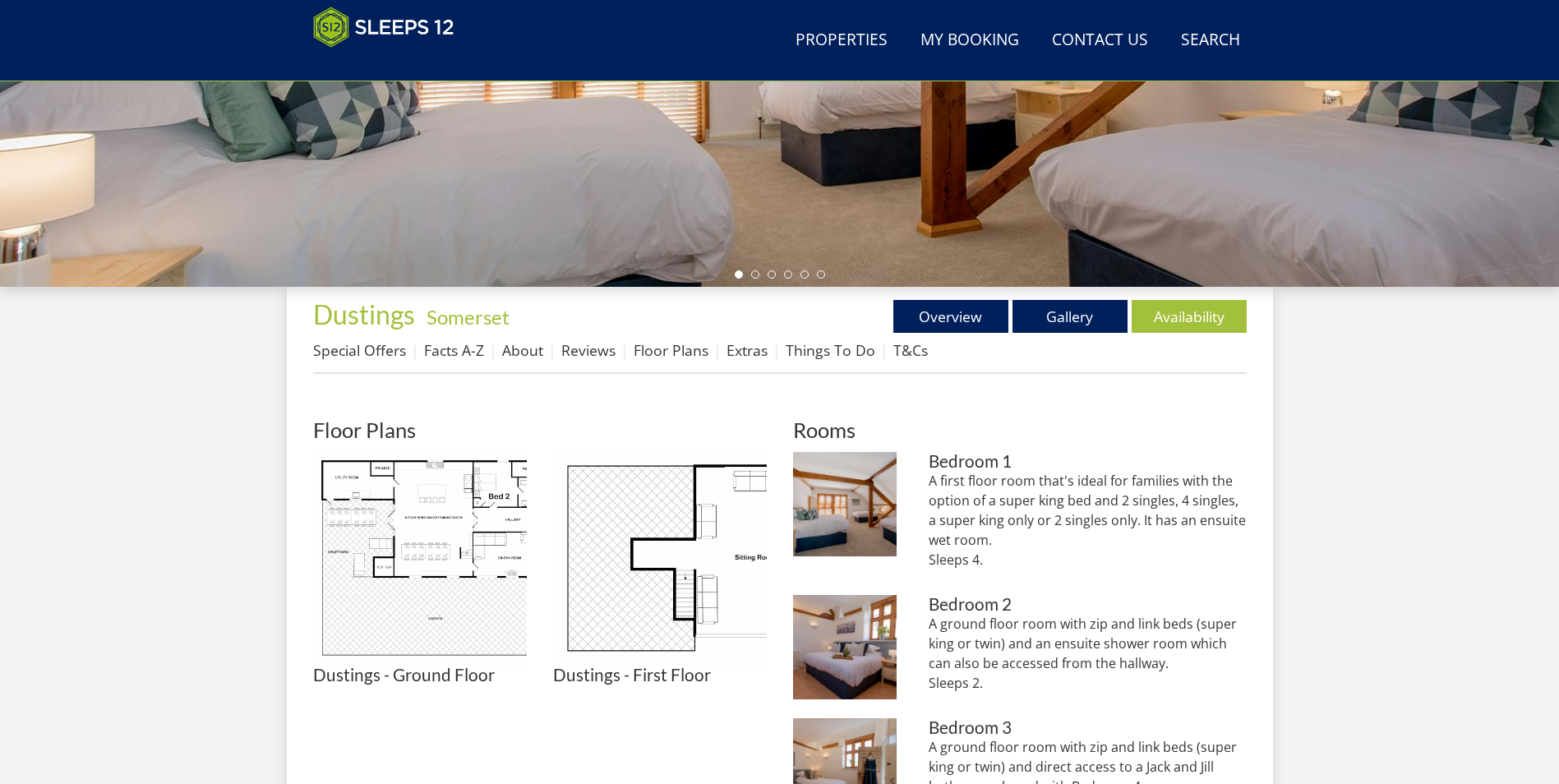 scroll, scrollTop: 441, scrollLeft: 0, axis: vertical 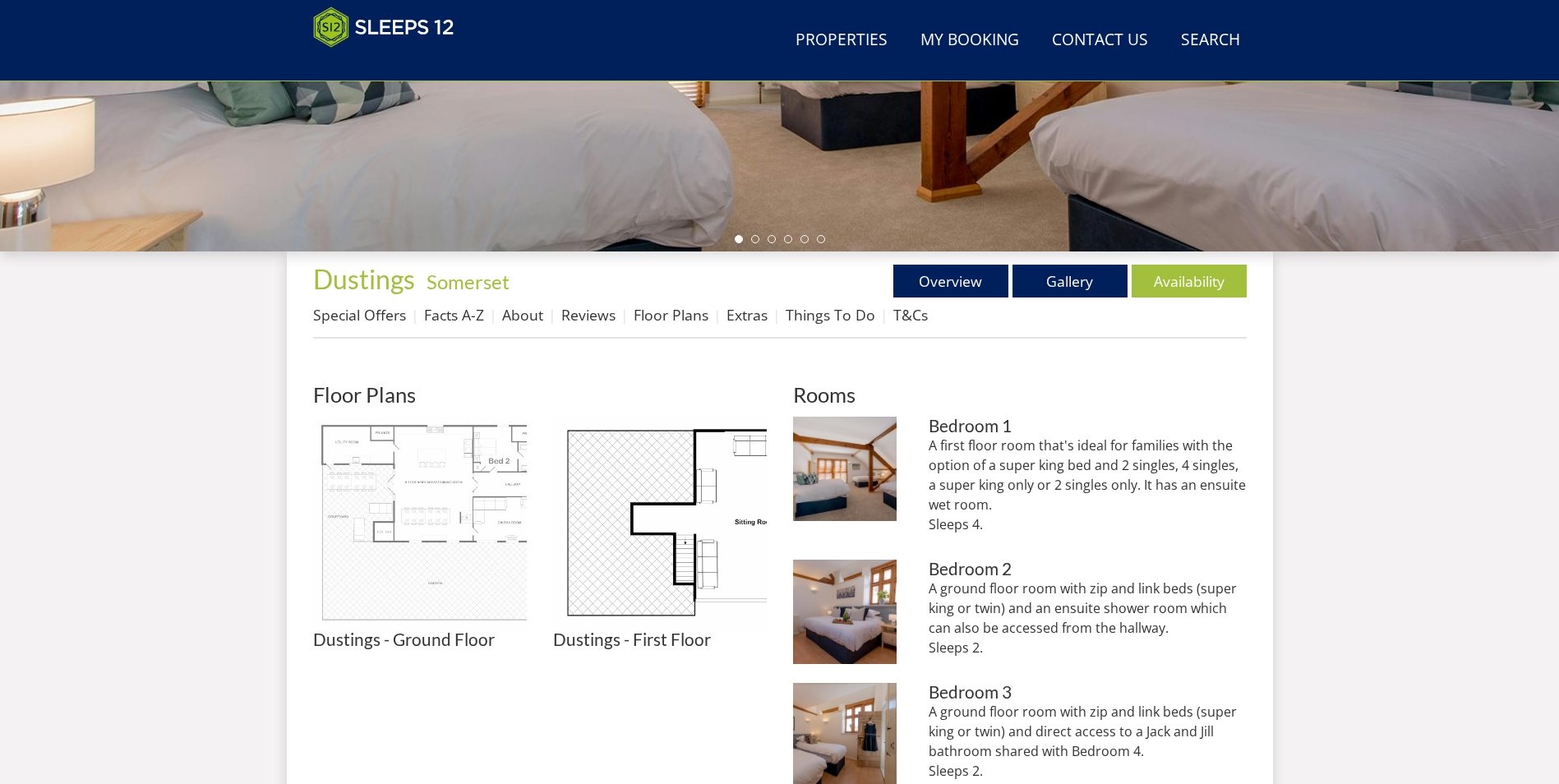 click at bounding box center (420, 523) 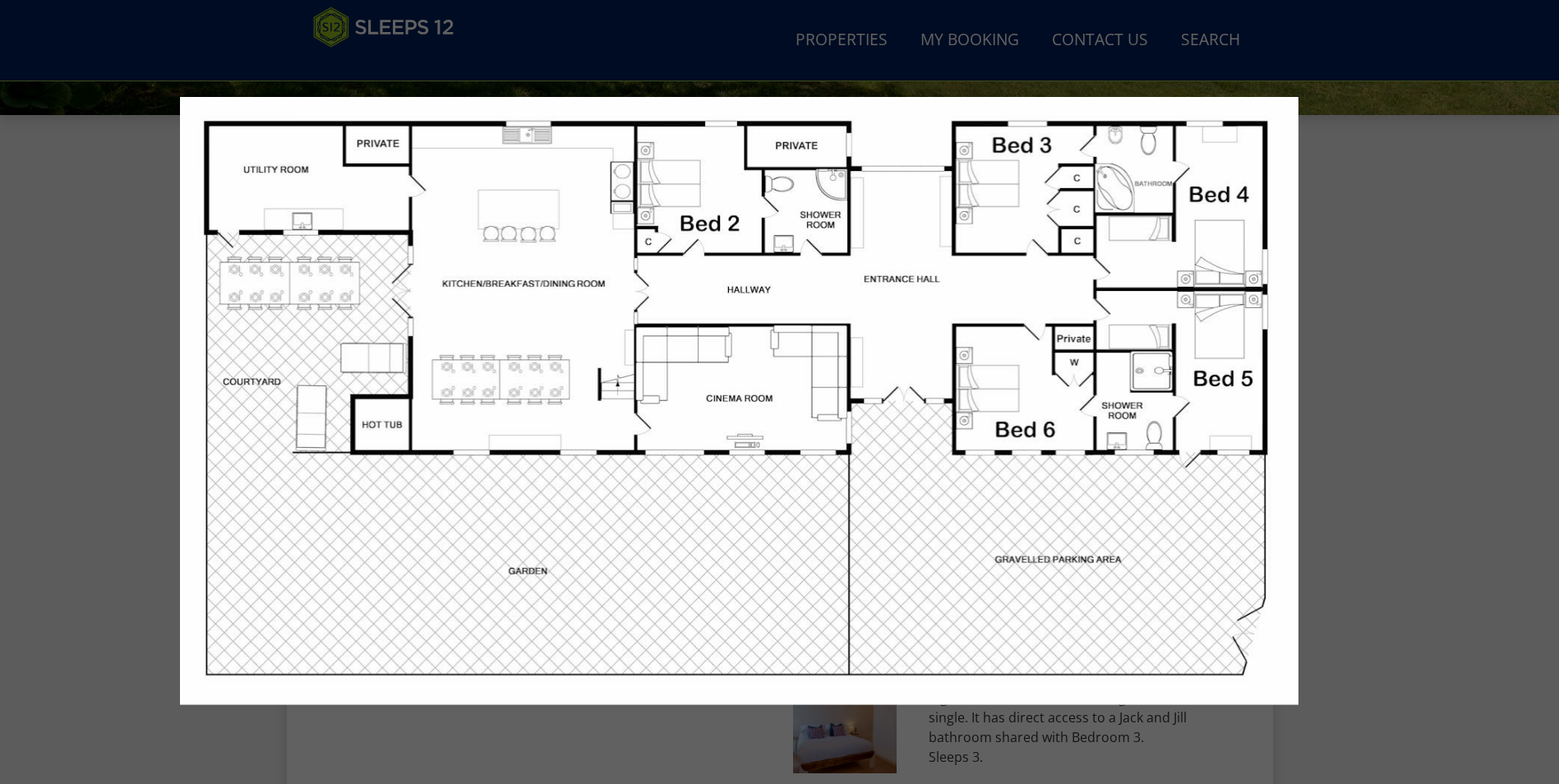 scroll, scrollTop: 606, scrollLeft: 0, axis: vertical 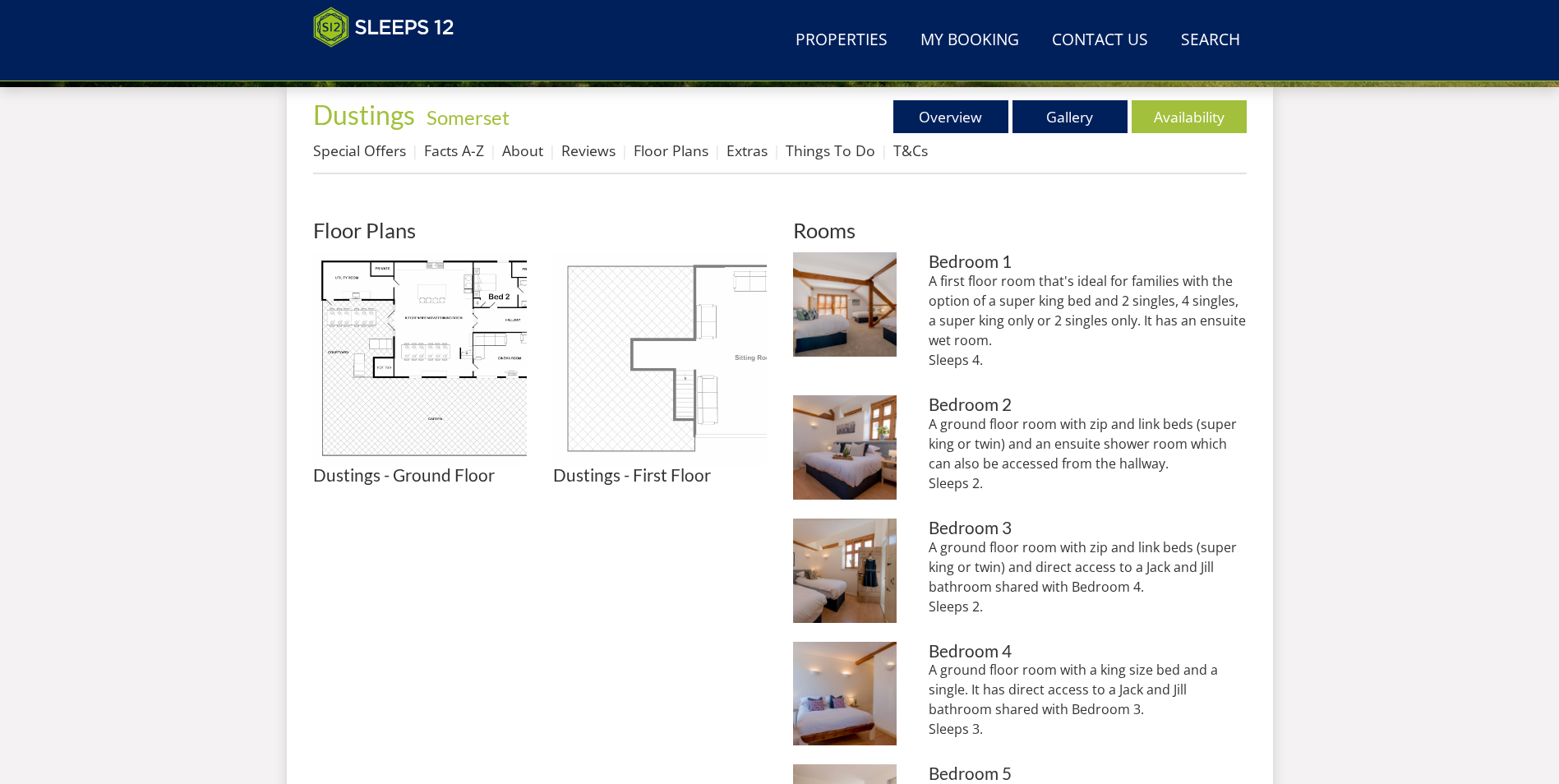 click at bounding box center (660, 359) 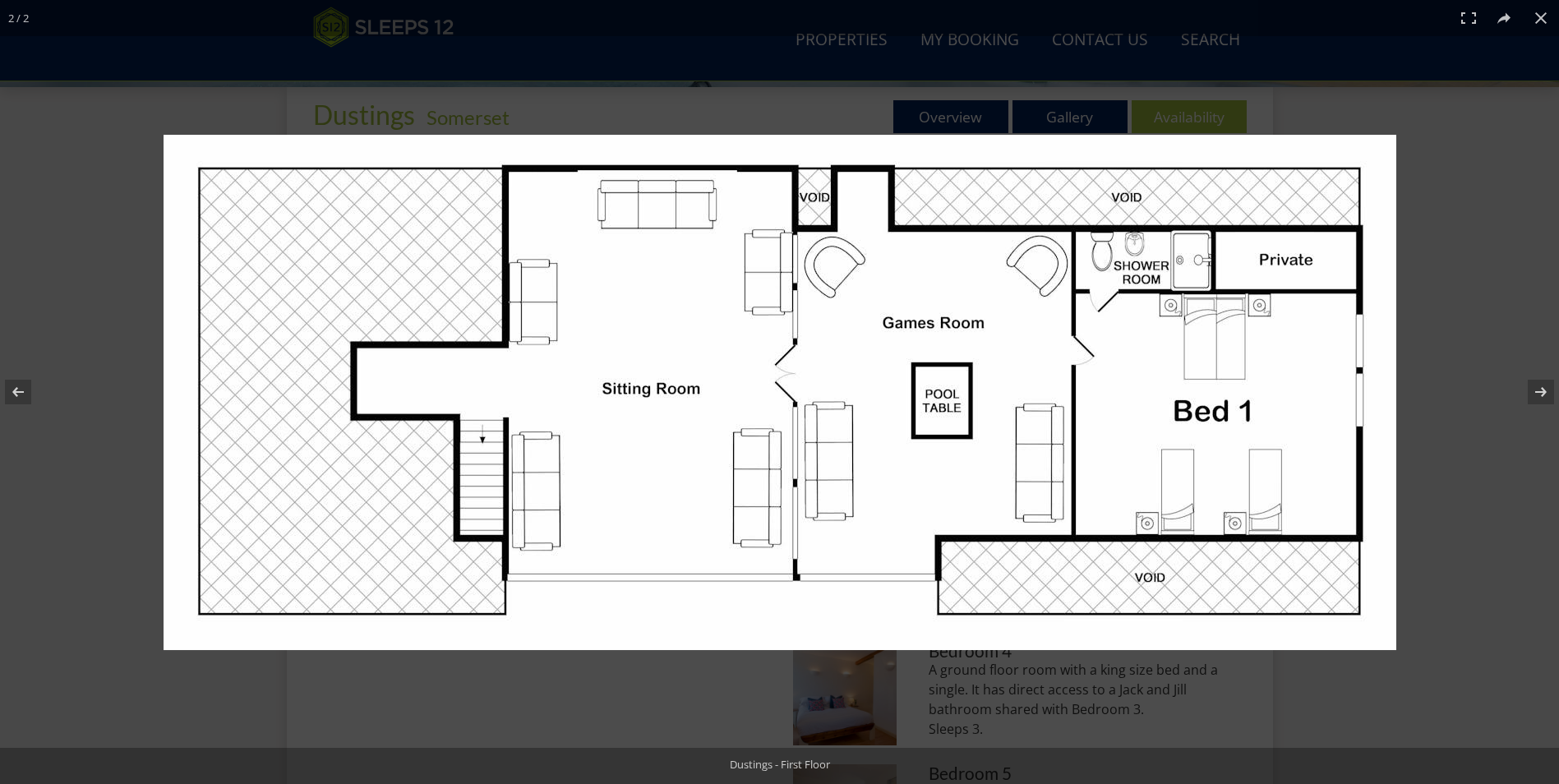 click at bounding box center (780, 392) 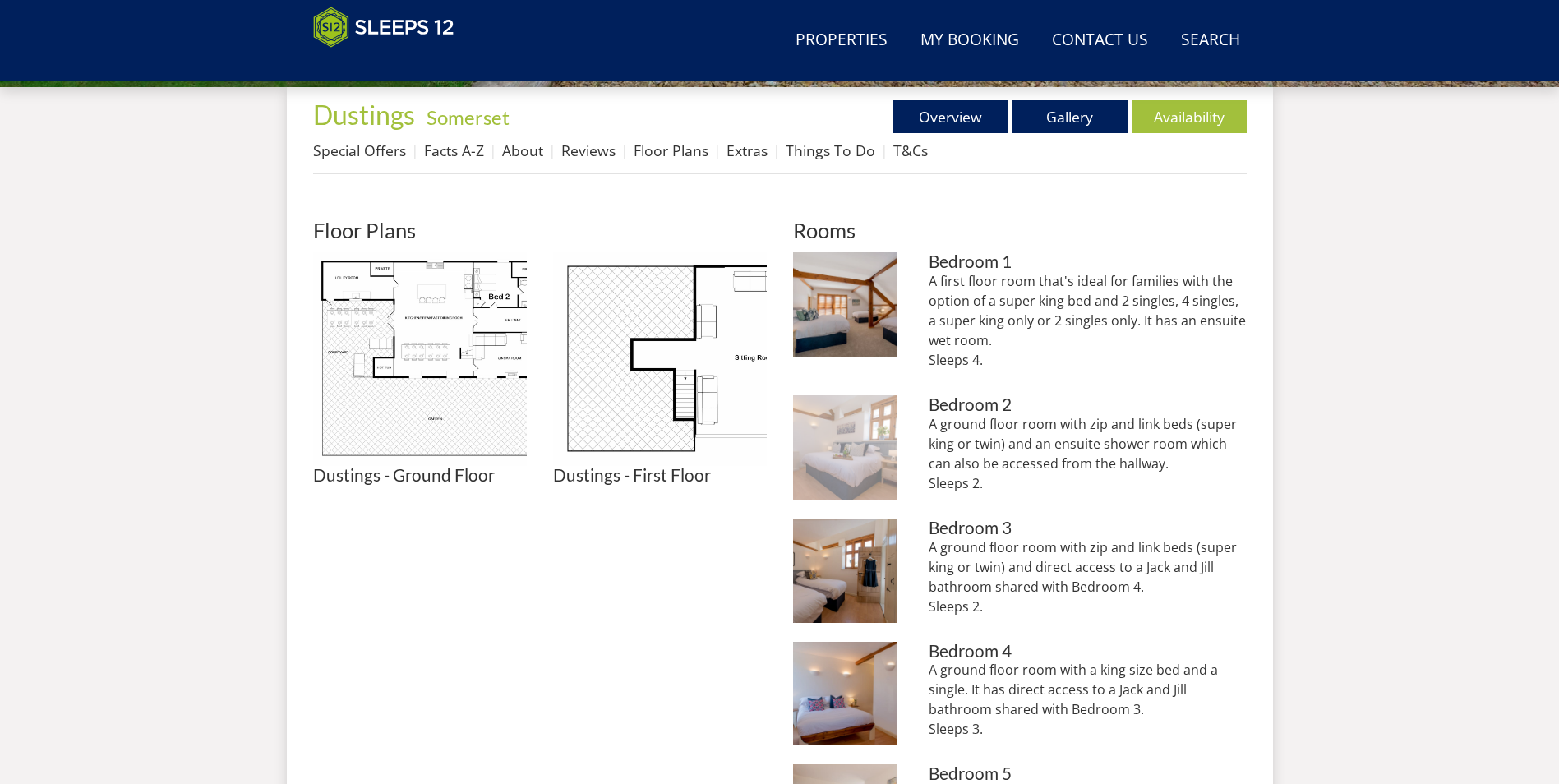 click at bounding box center [845, 447] 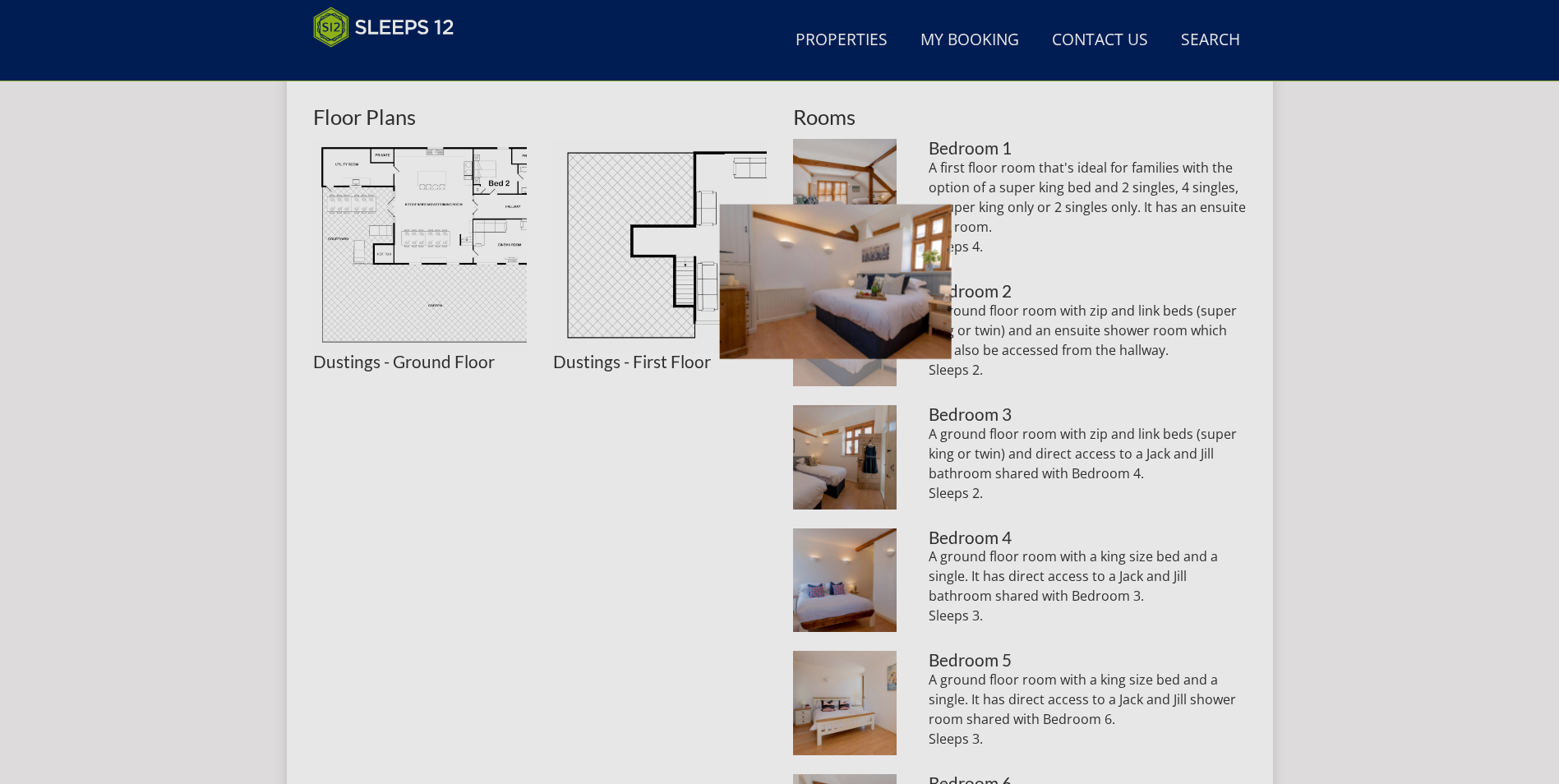 scroll, scrollTop: 770, scrollLeft: 0, axis: vertical 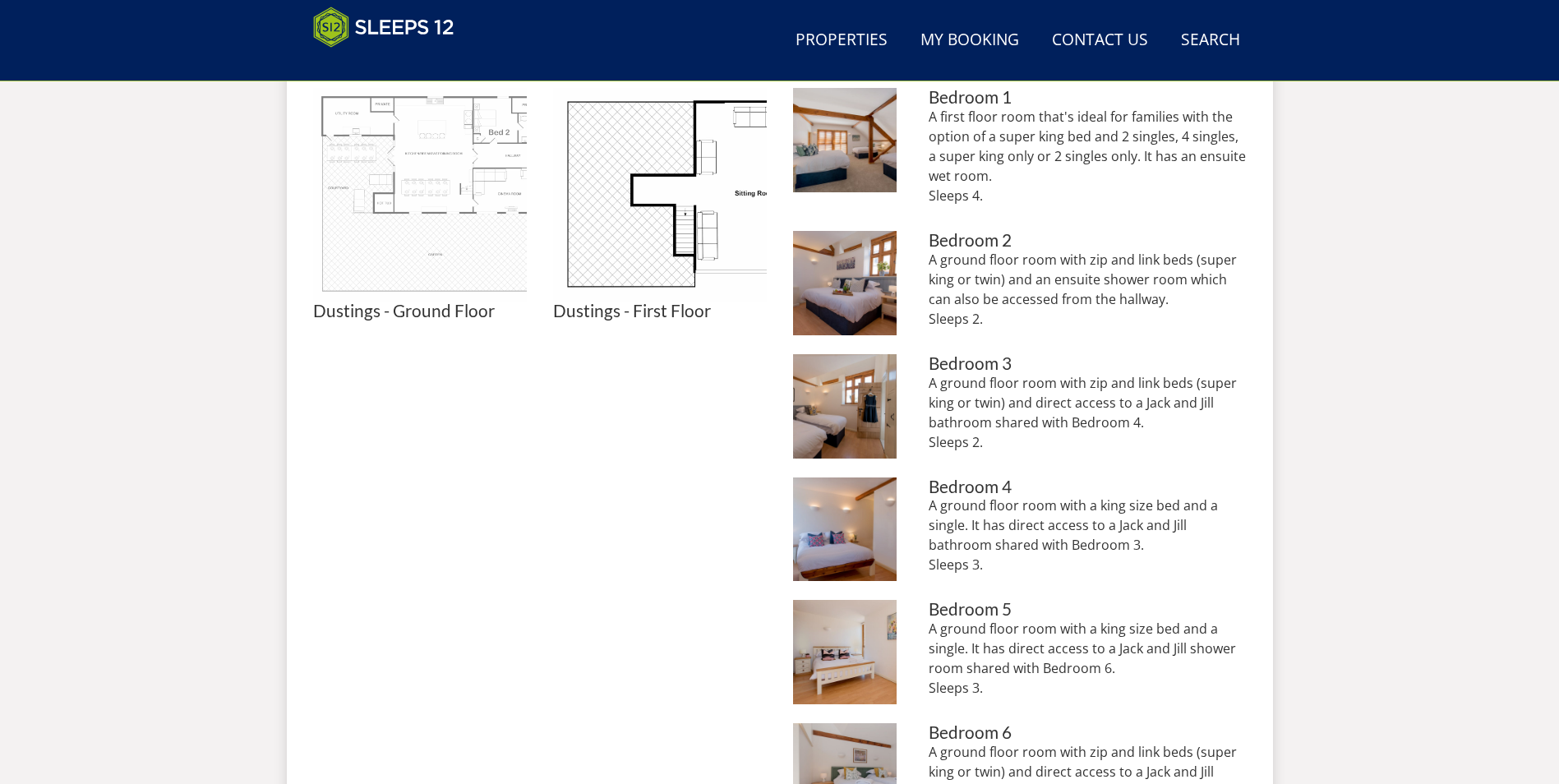 click at bounding box center (420, 195) 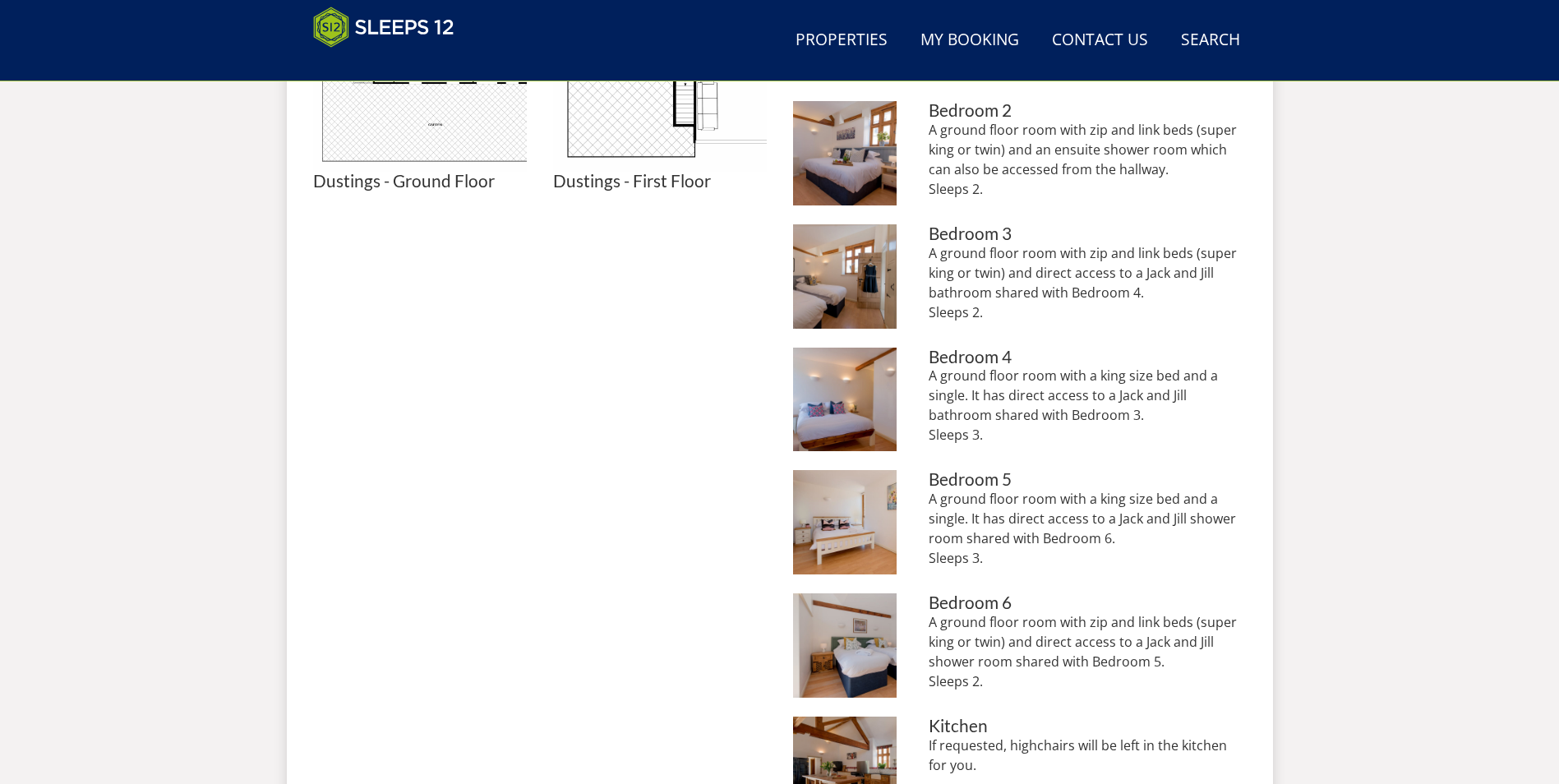scroll, scrollTop: 852, scrollLeft: 0, axis: vertical 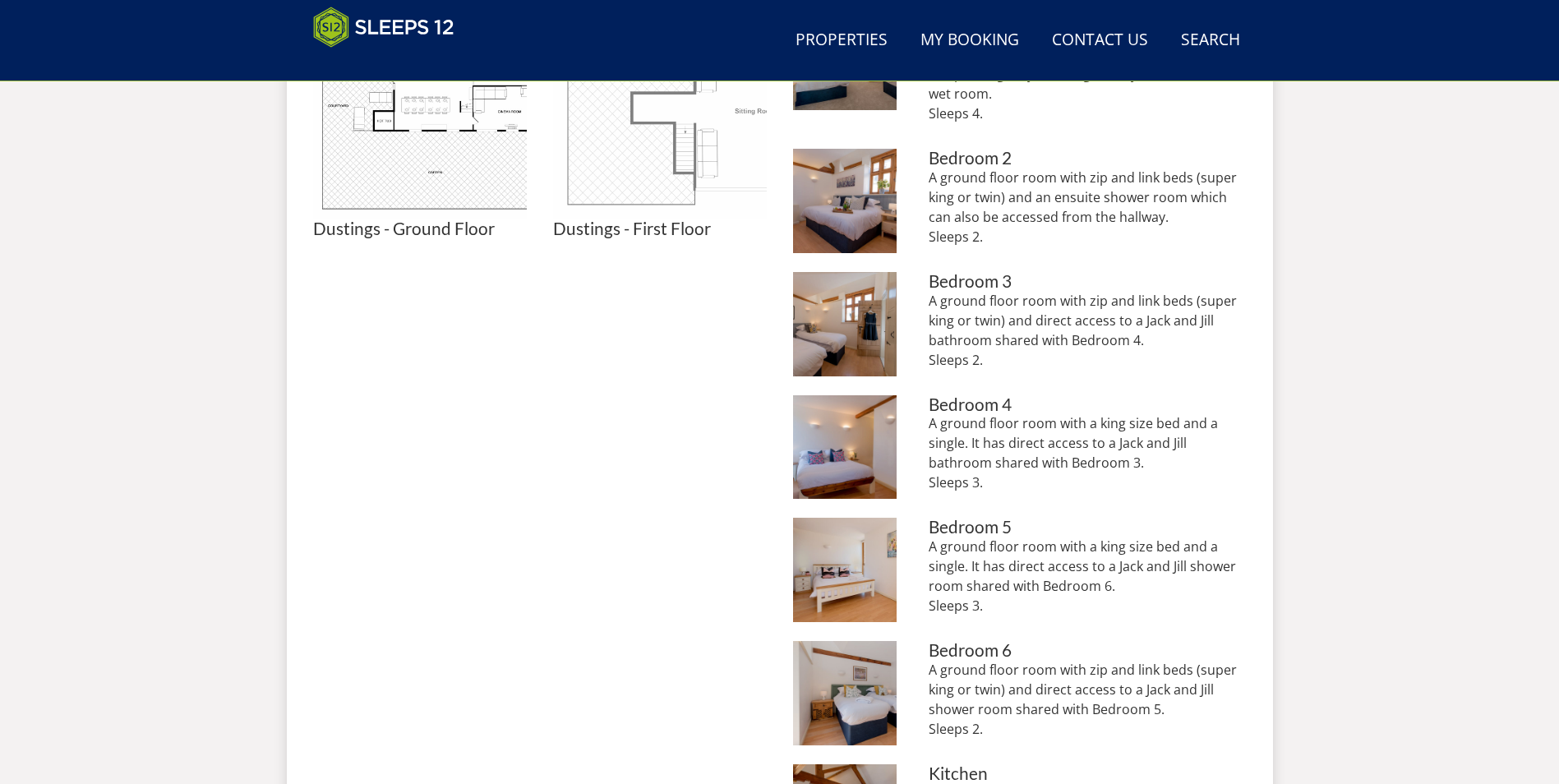 click at bounding box center [660, 113] 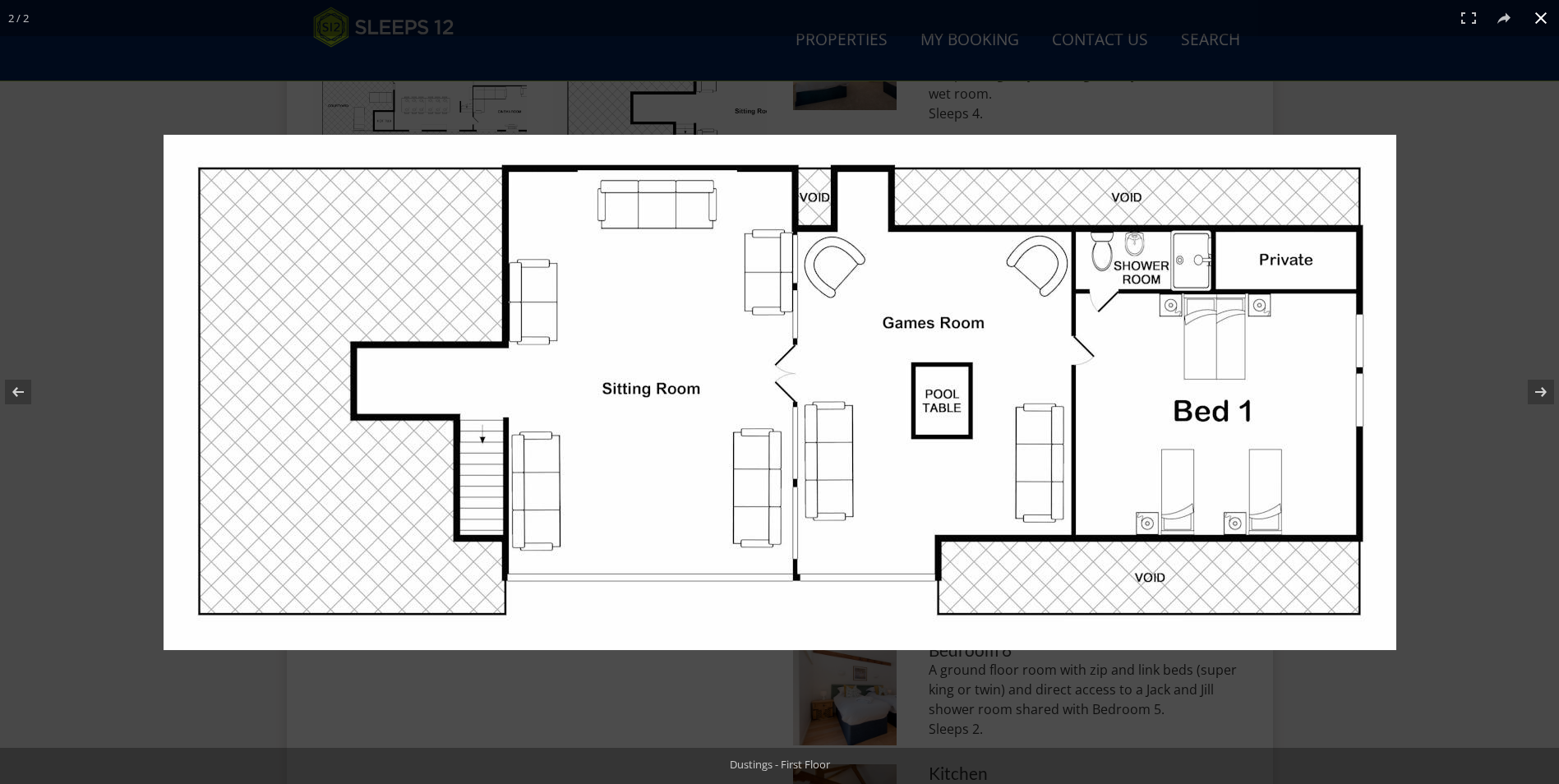 click at bounding box center (779, 392) 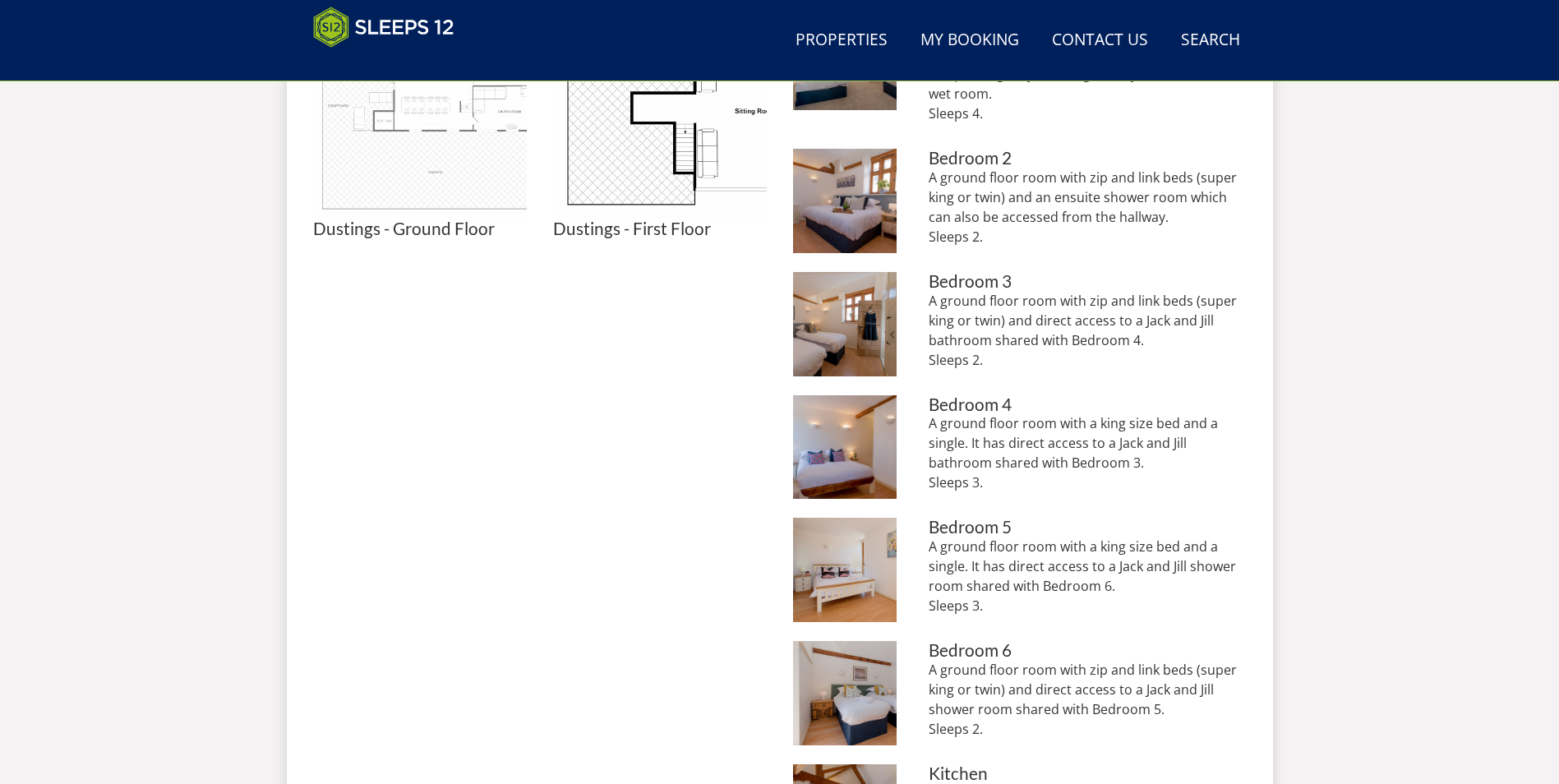 click at bounding box center [420, 113] 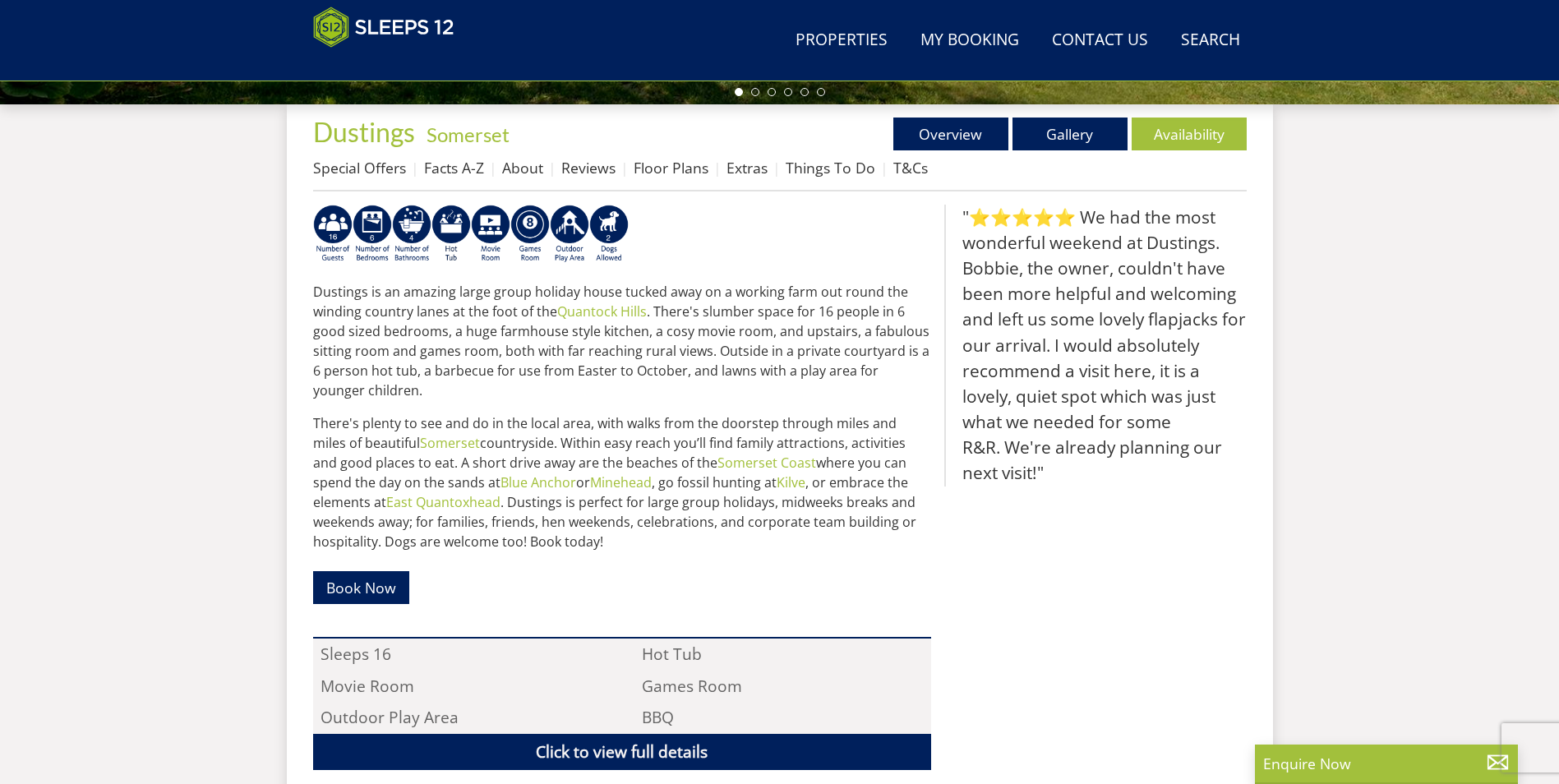 scroll, scrollTop: 601, scrollLeft: 0, axis: vertical 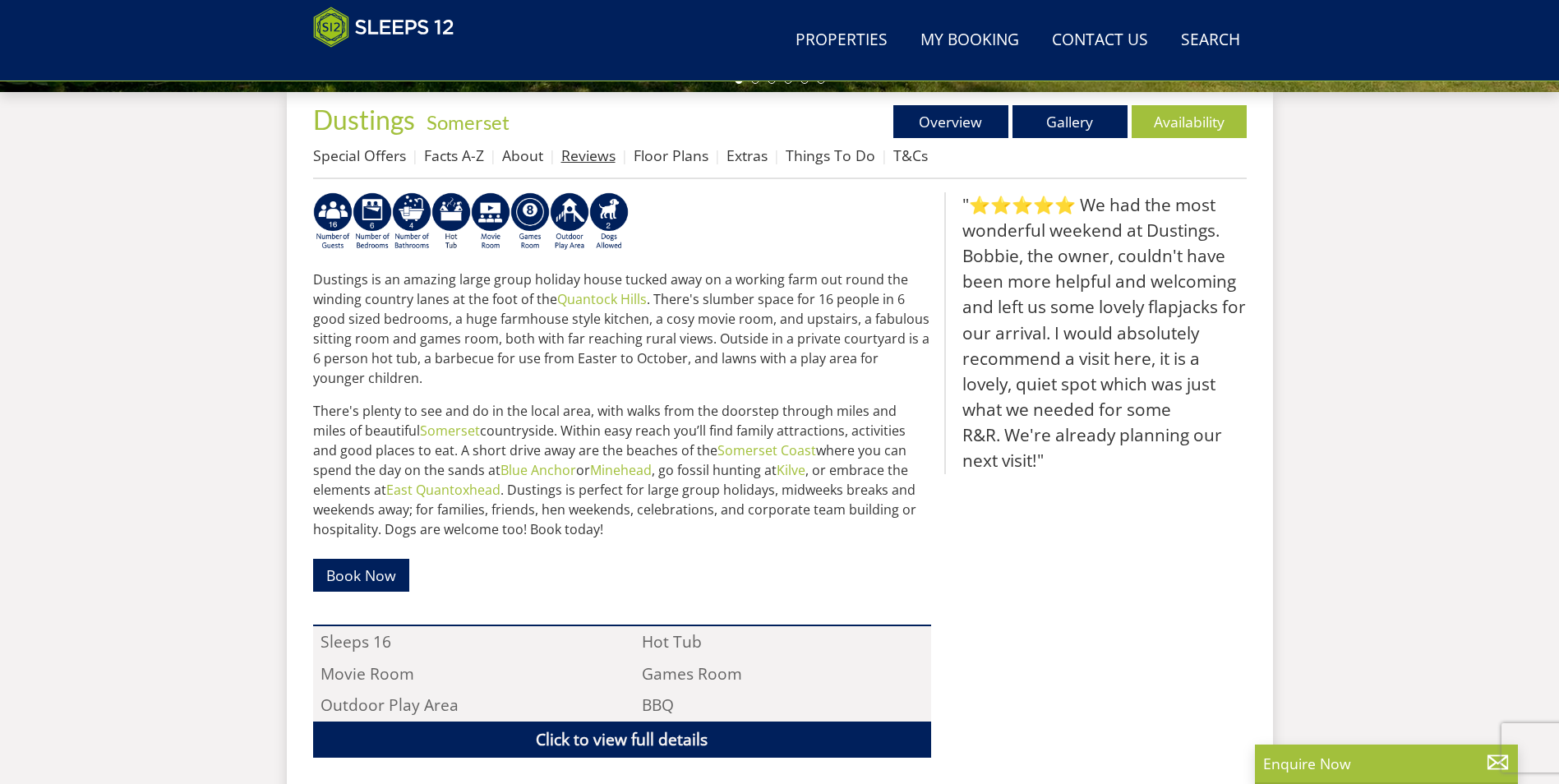 click on "Reviews" at bounding box center [588, 155] 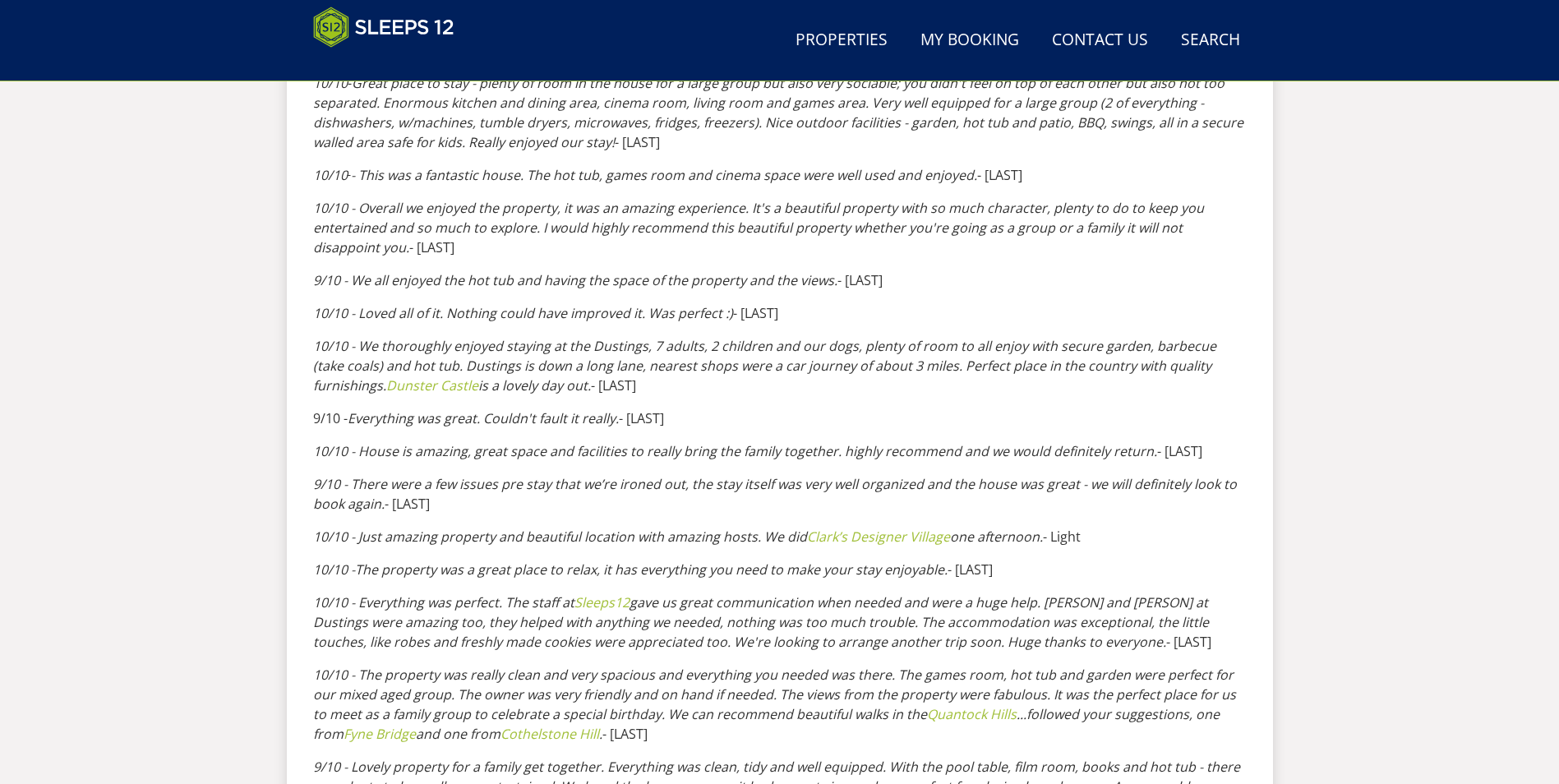 scroll, scrollTop: 1263, scrollLeft: 0, axis: vertical 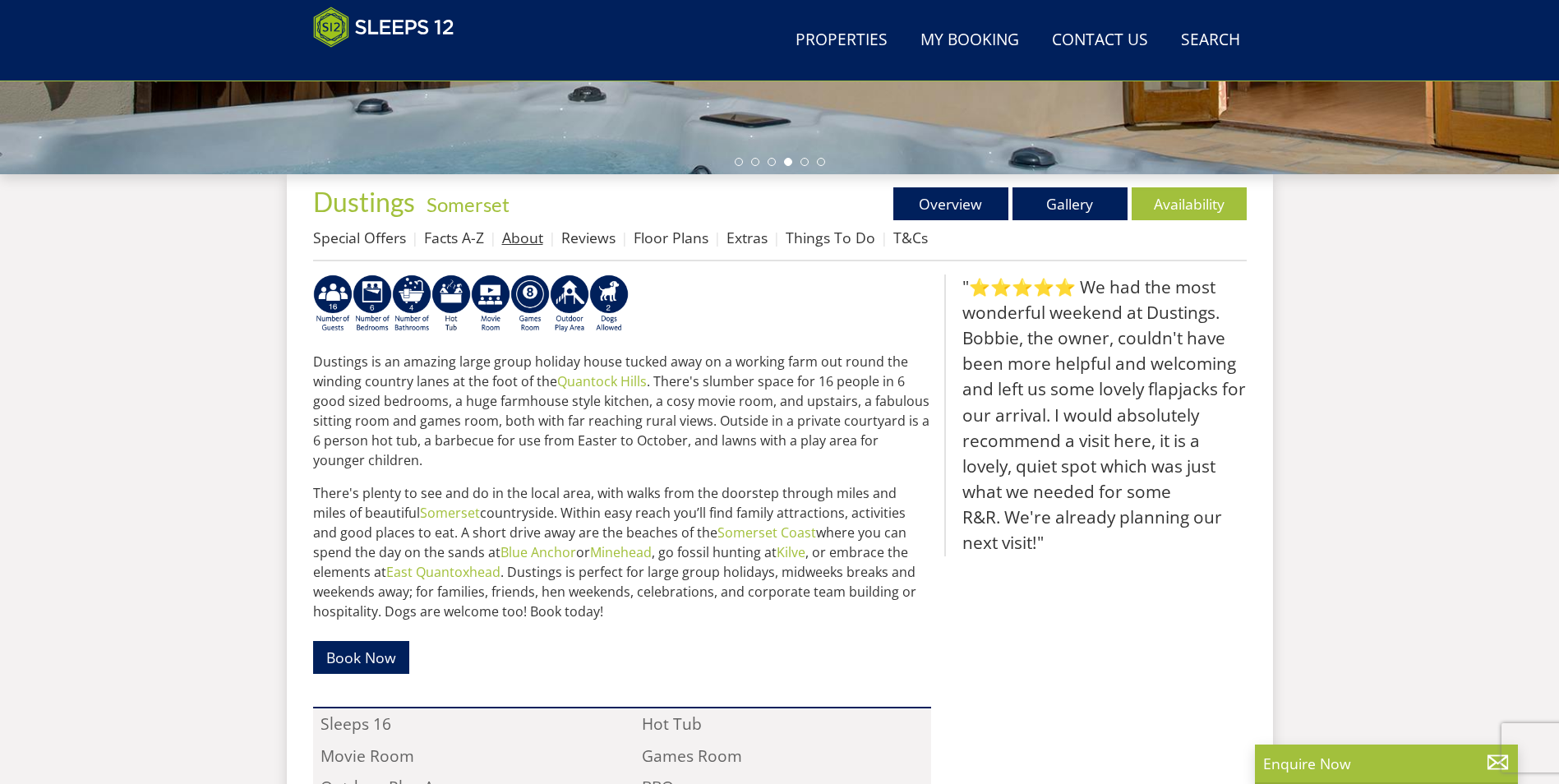 click on "About" at bounding box center (523, 238) 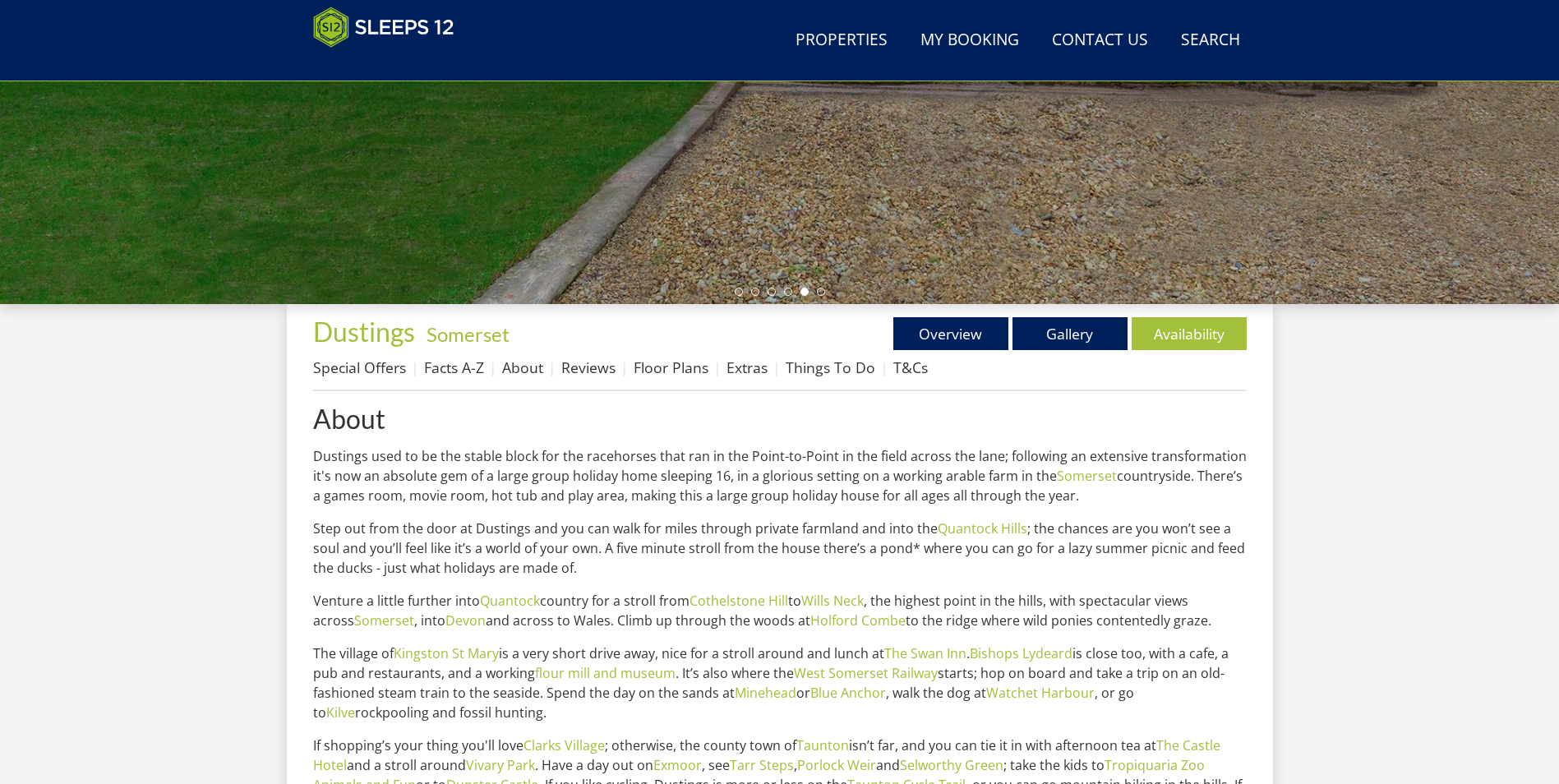 scroll, scrollTop: 367, scrollLeft: 0, axis: vertical 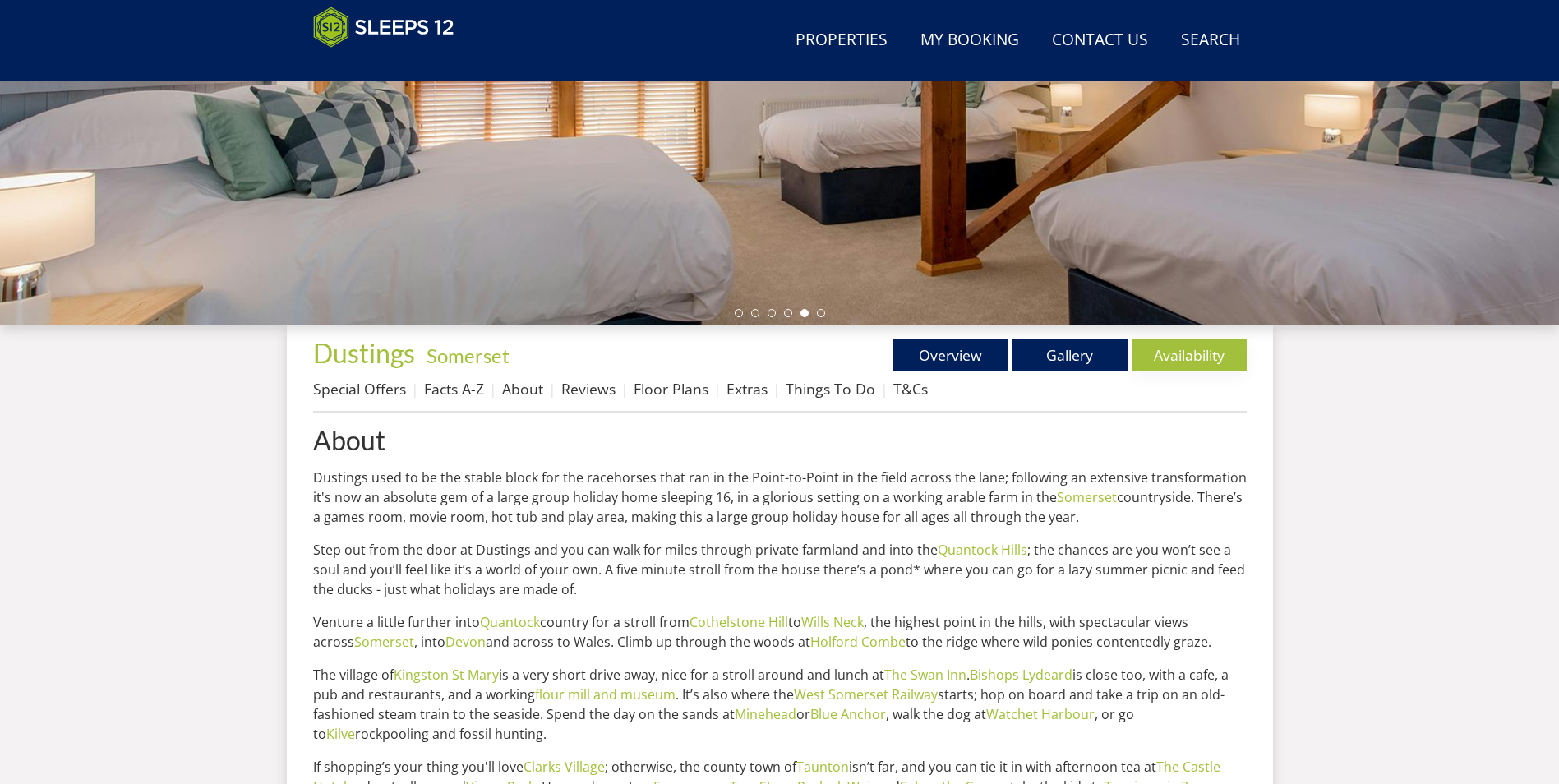 click on "Availability" at bounding box center (1189, 355) 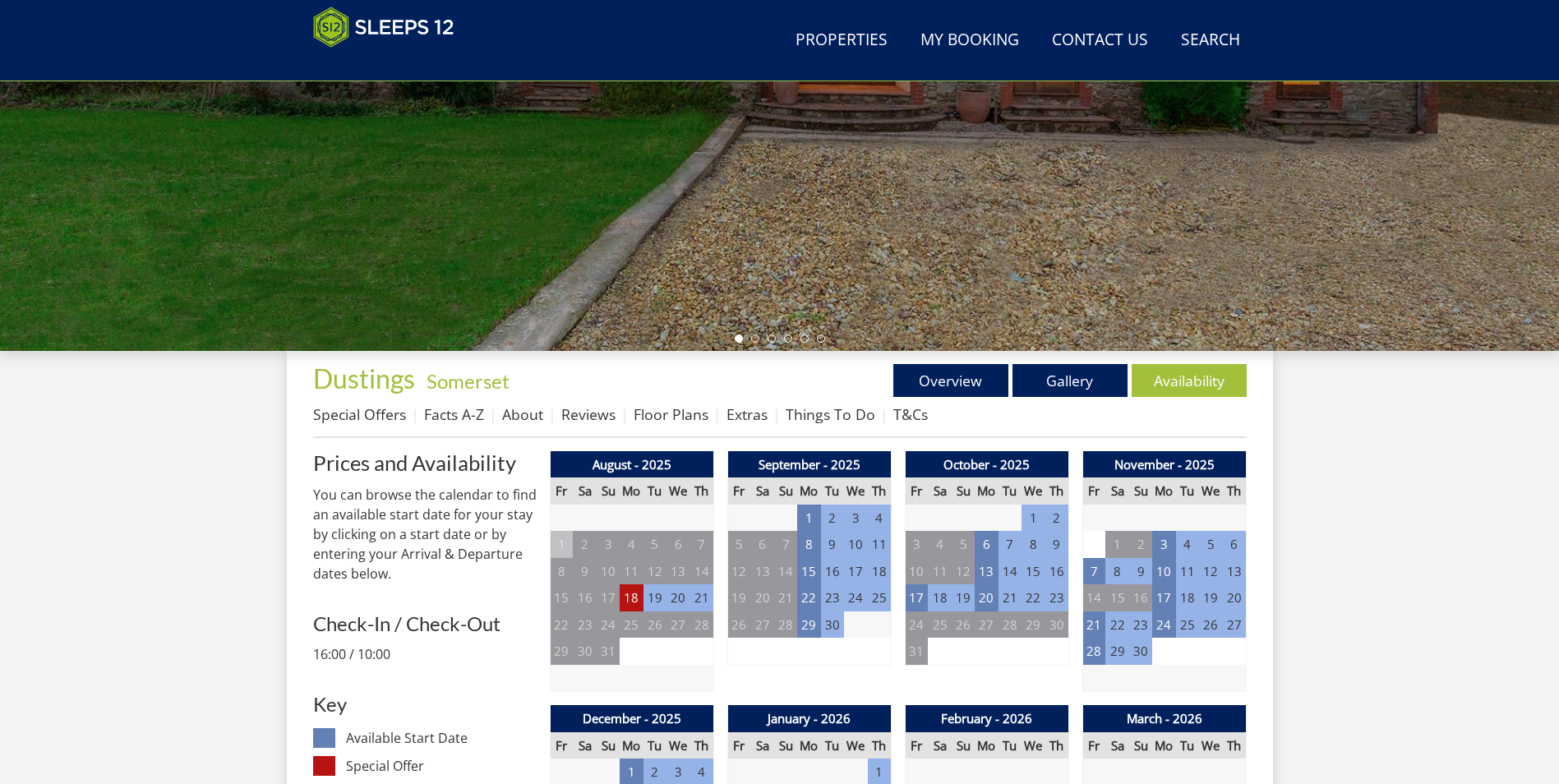 scroll, scrollTop: 344, scrollLeft: 0, axis: vertical 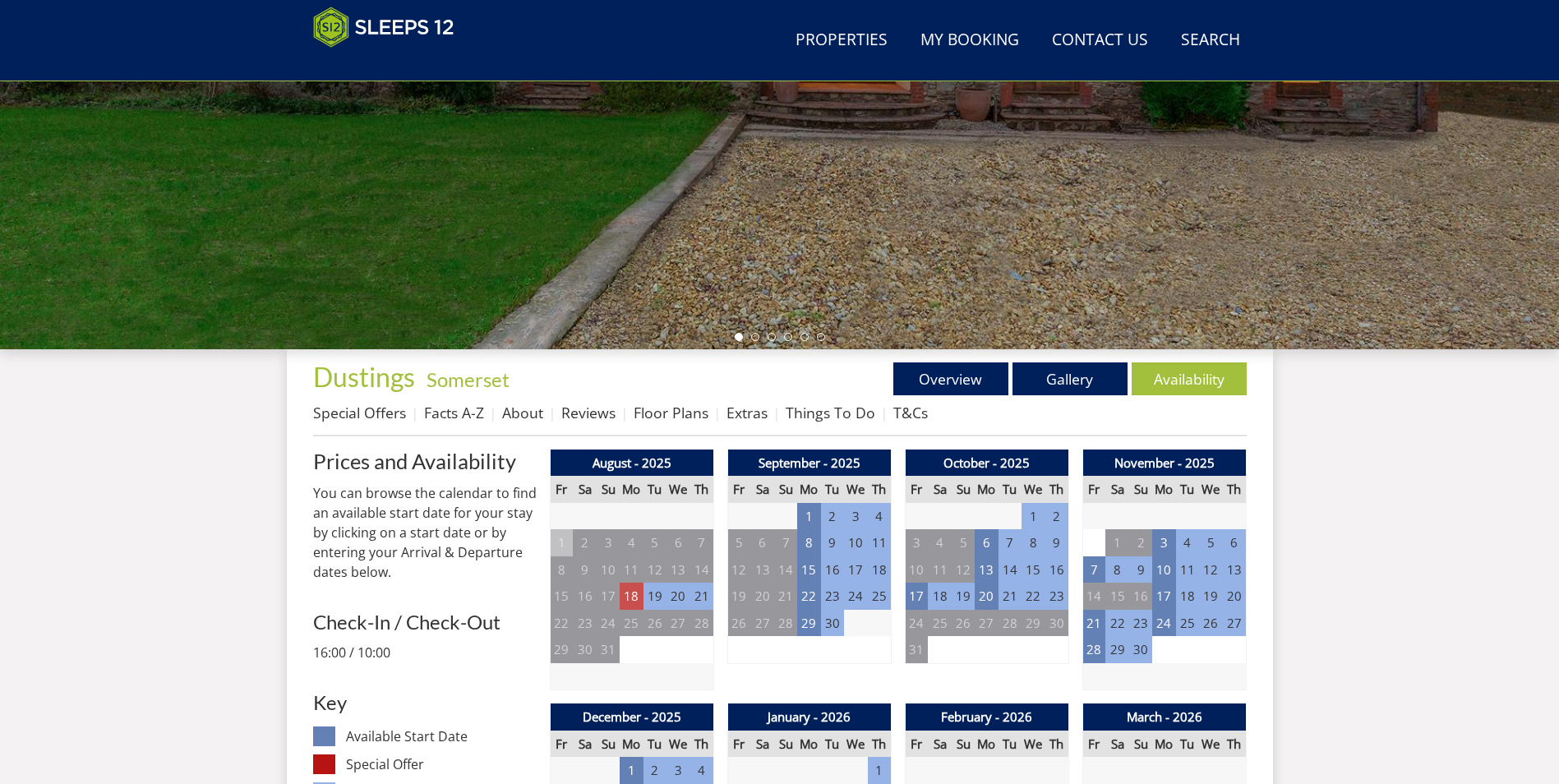click on "18" at bounding box center [631, 596] 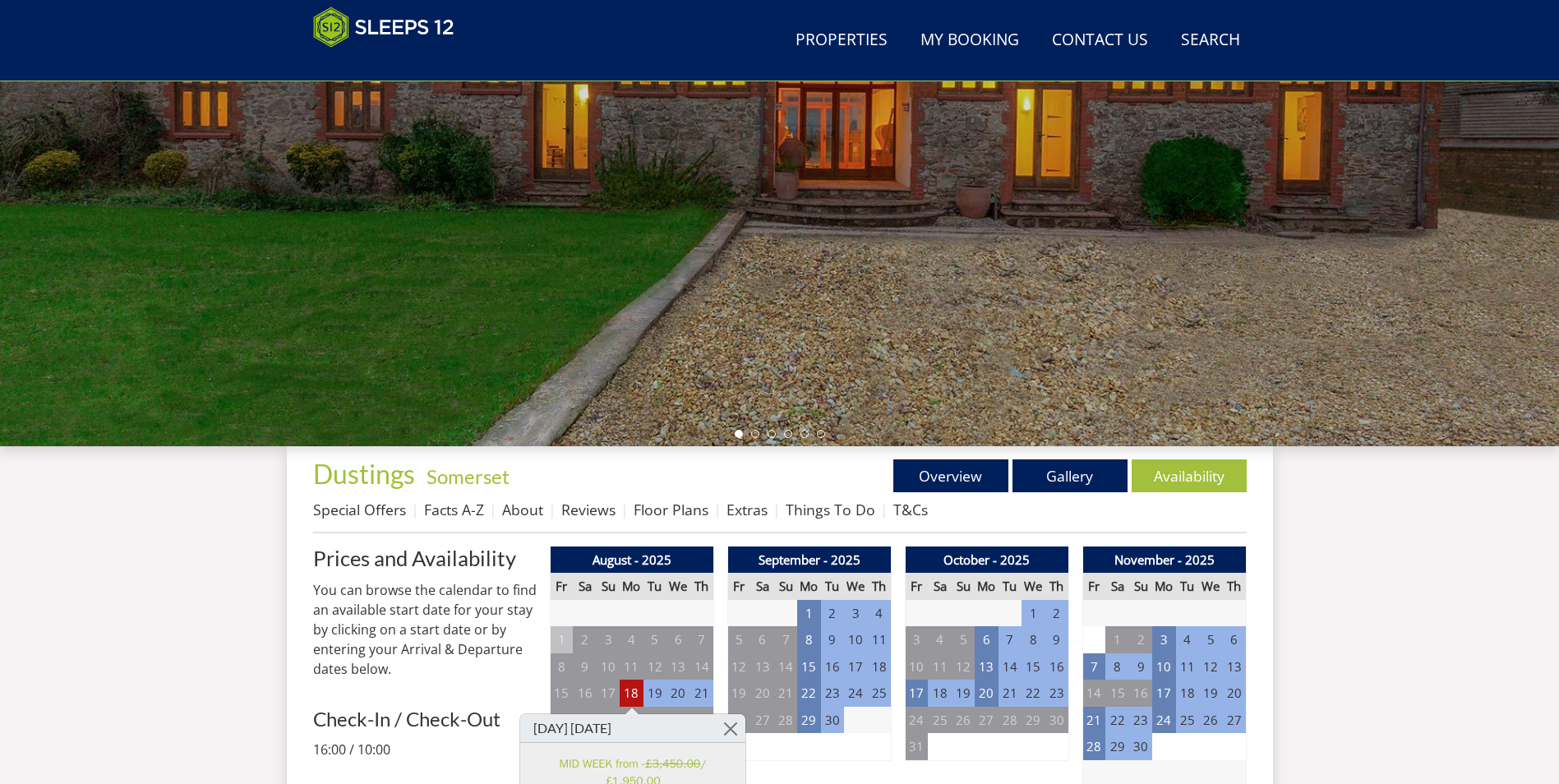 scroll, scrollTop: 97, scrollLeft: 0, axis: vertical 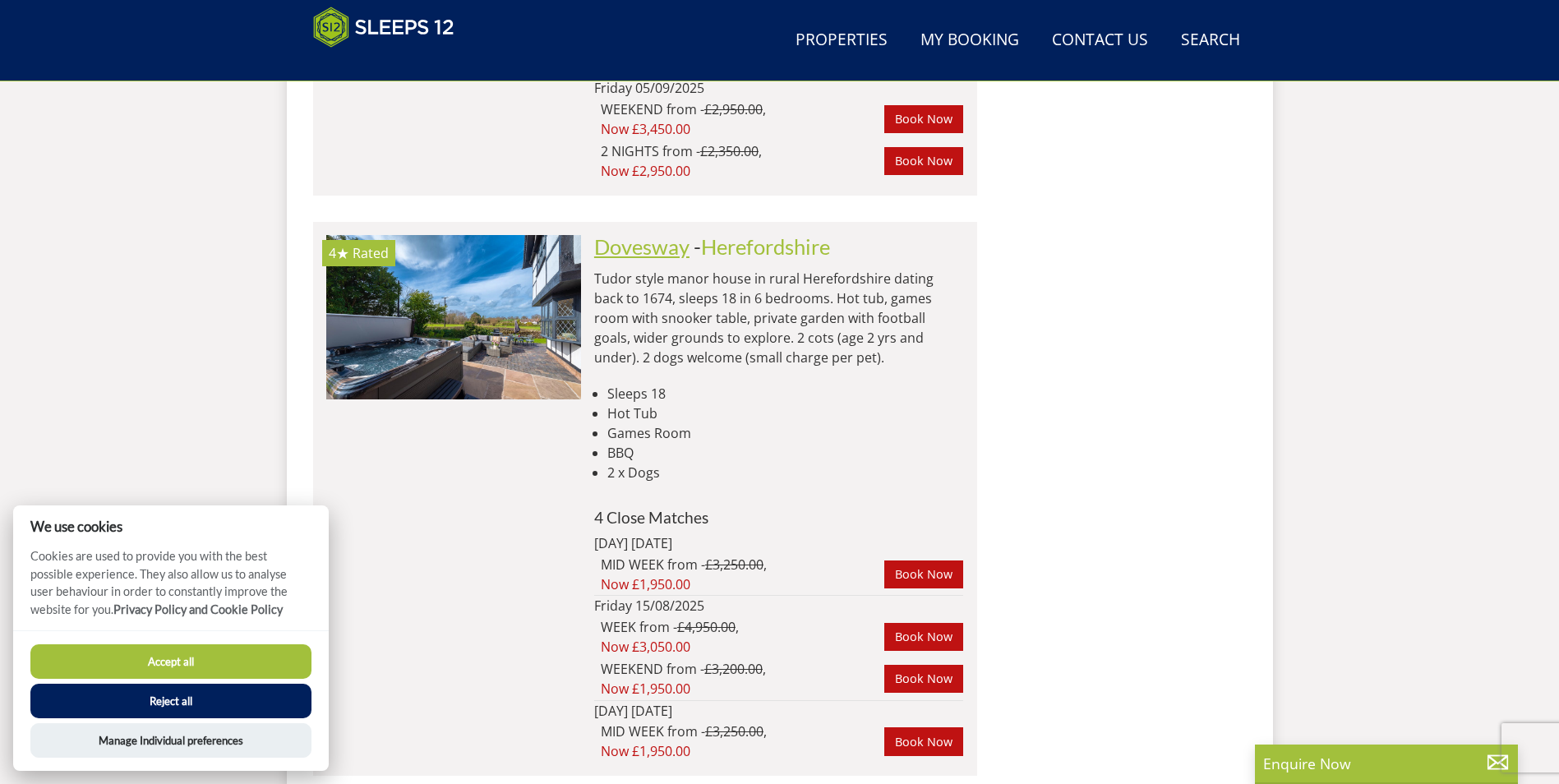 click on "Dovesway" at bounding box center (642, 247) 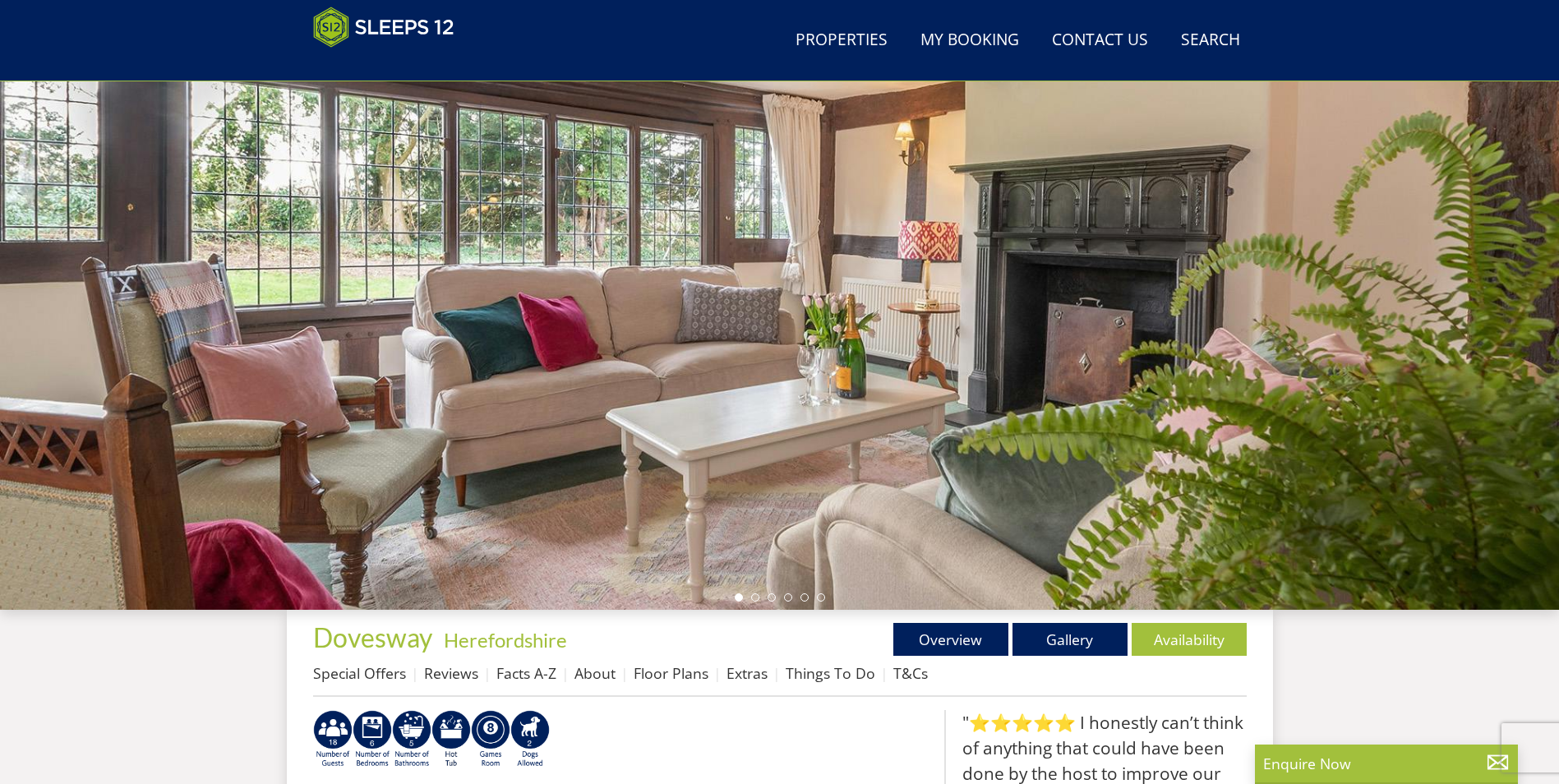 scroll, scrollTop: 195, scrollLeft: 0, axis: vertical 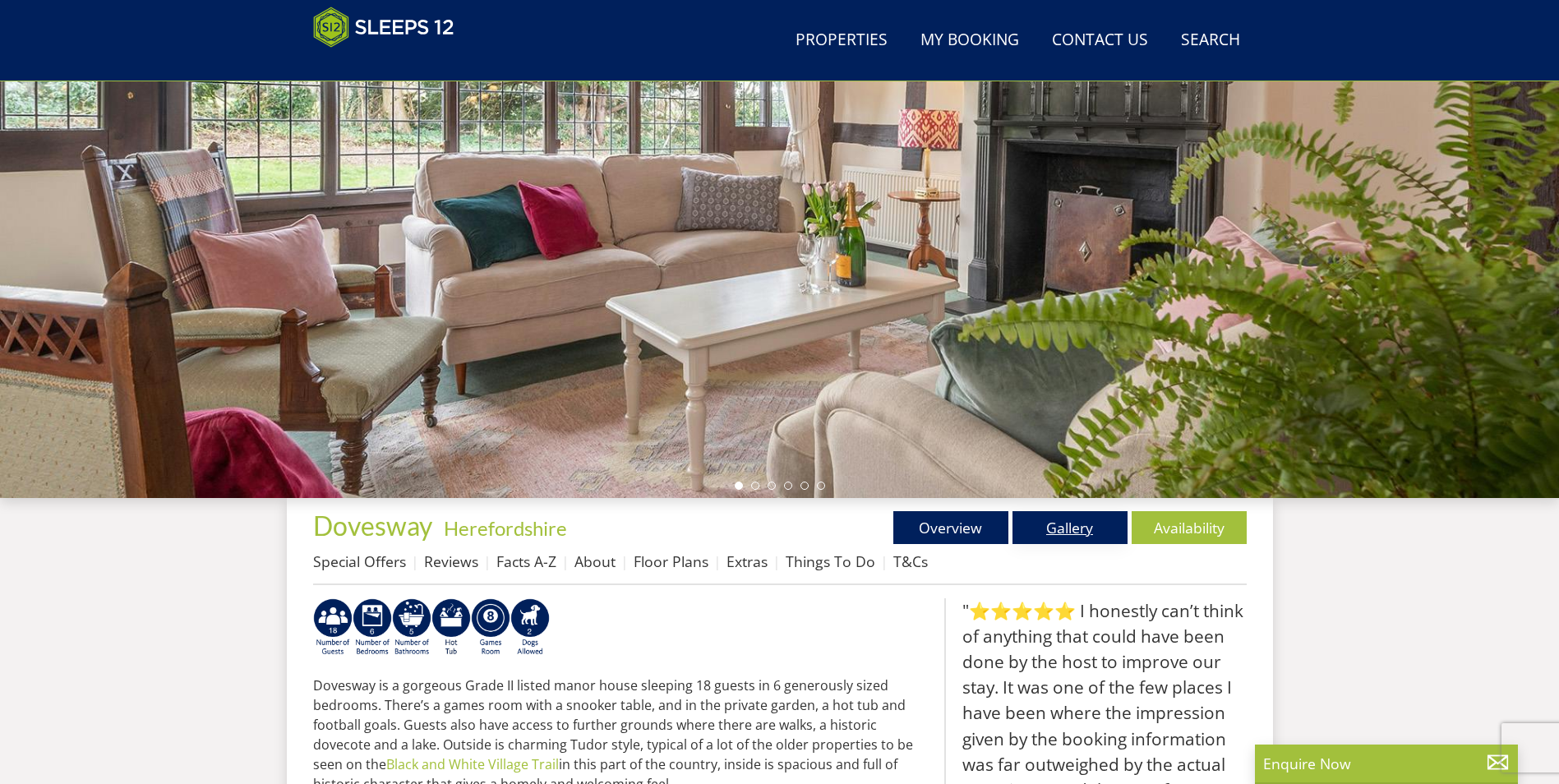 click on "Gallery" at bounding box center (1070, 528) 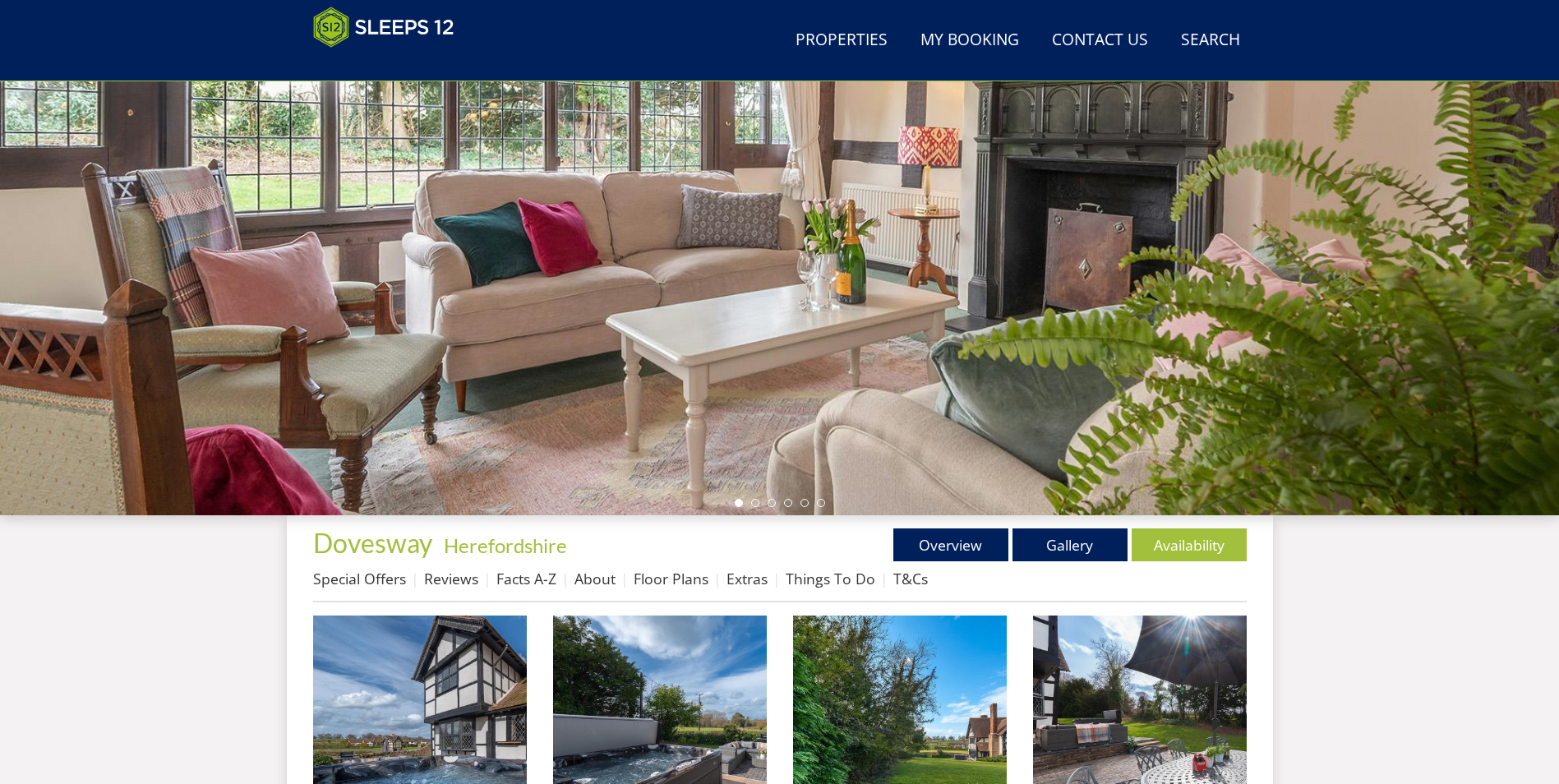 scroll, scrollTop: 195, scrollLeft: 0, axis: vertical 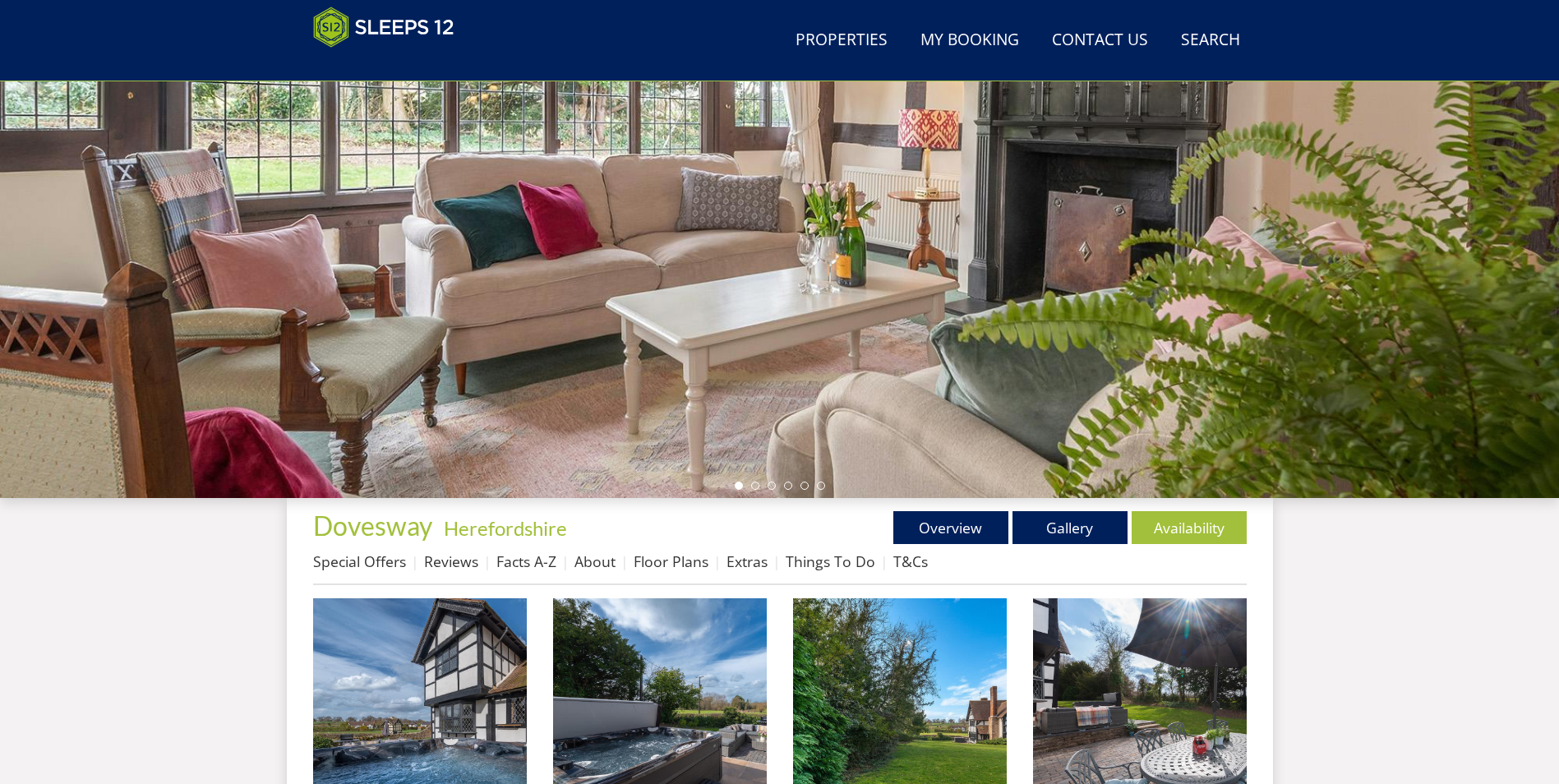 drag, startPoint x: 1525, startPoint y: 287, endPoint x: 1490, endPoint y: 307, distance: 40.31129 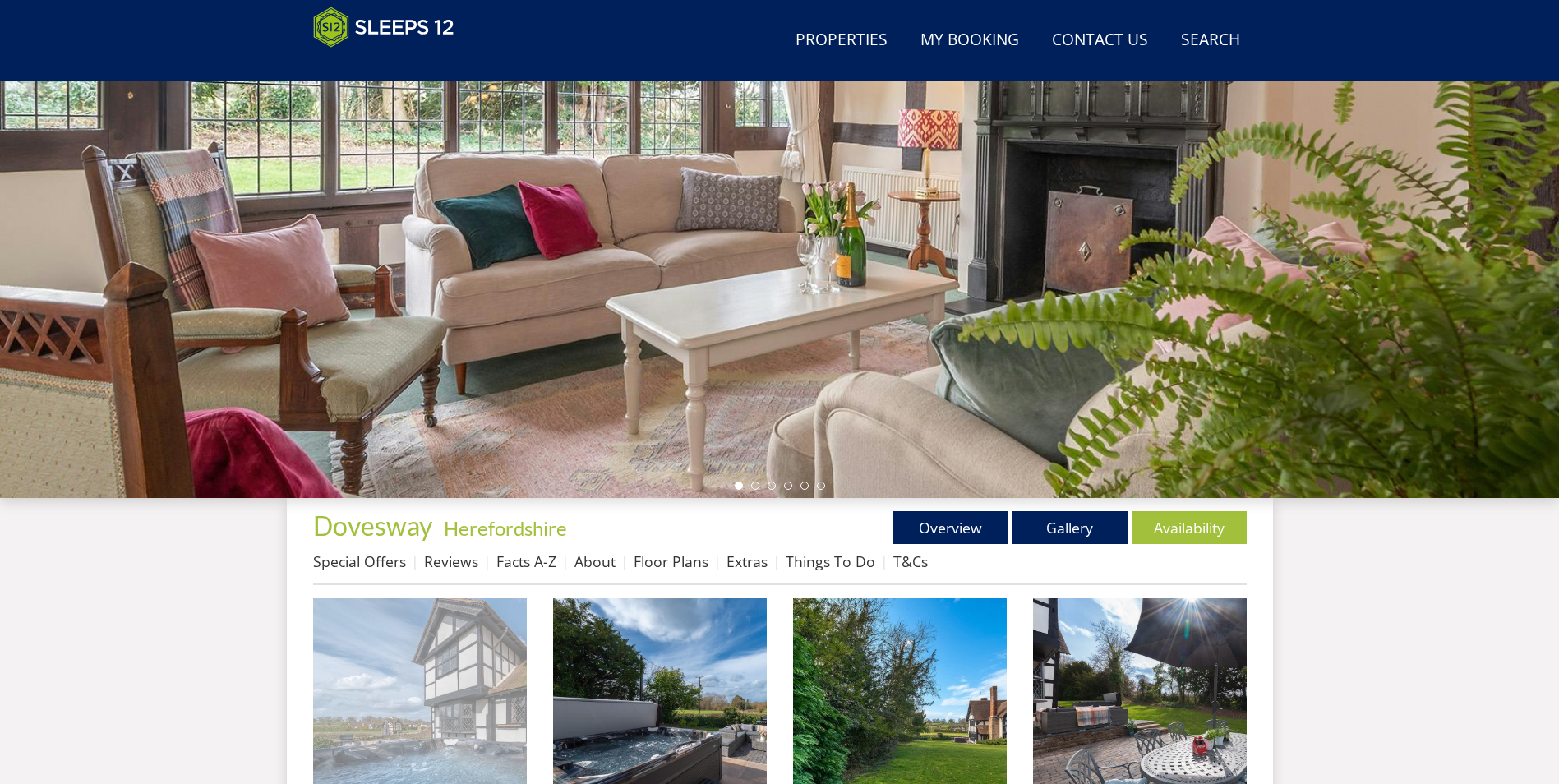 click at bounding box center (420, 705) 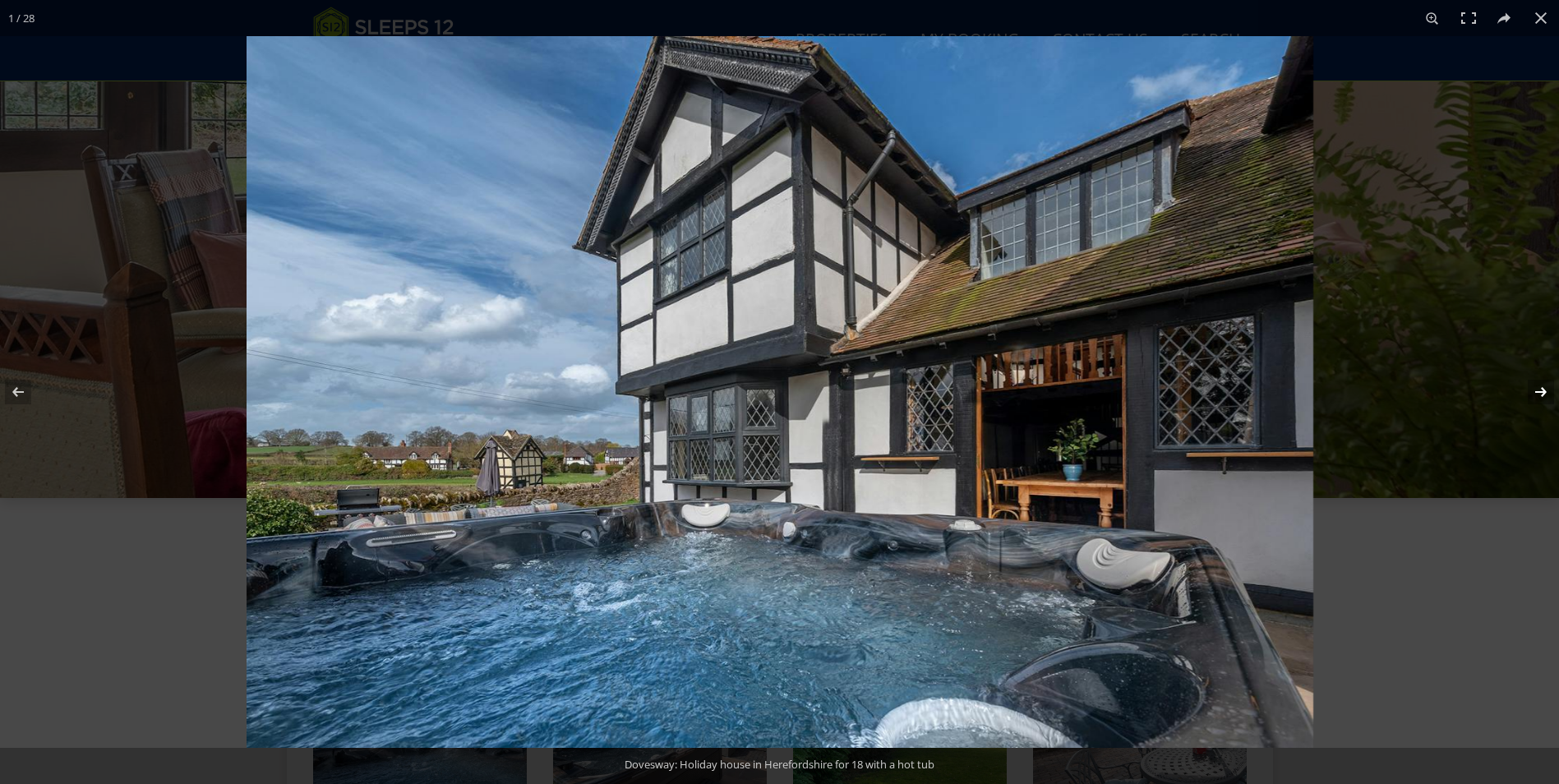 click at bounding box center (1530, 392) 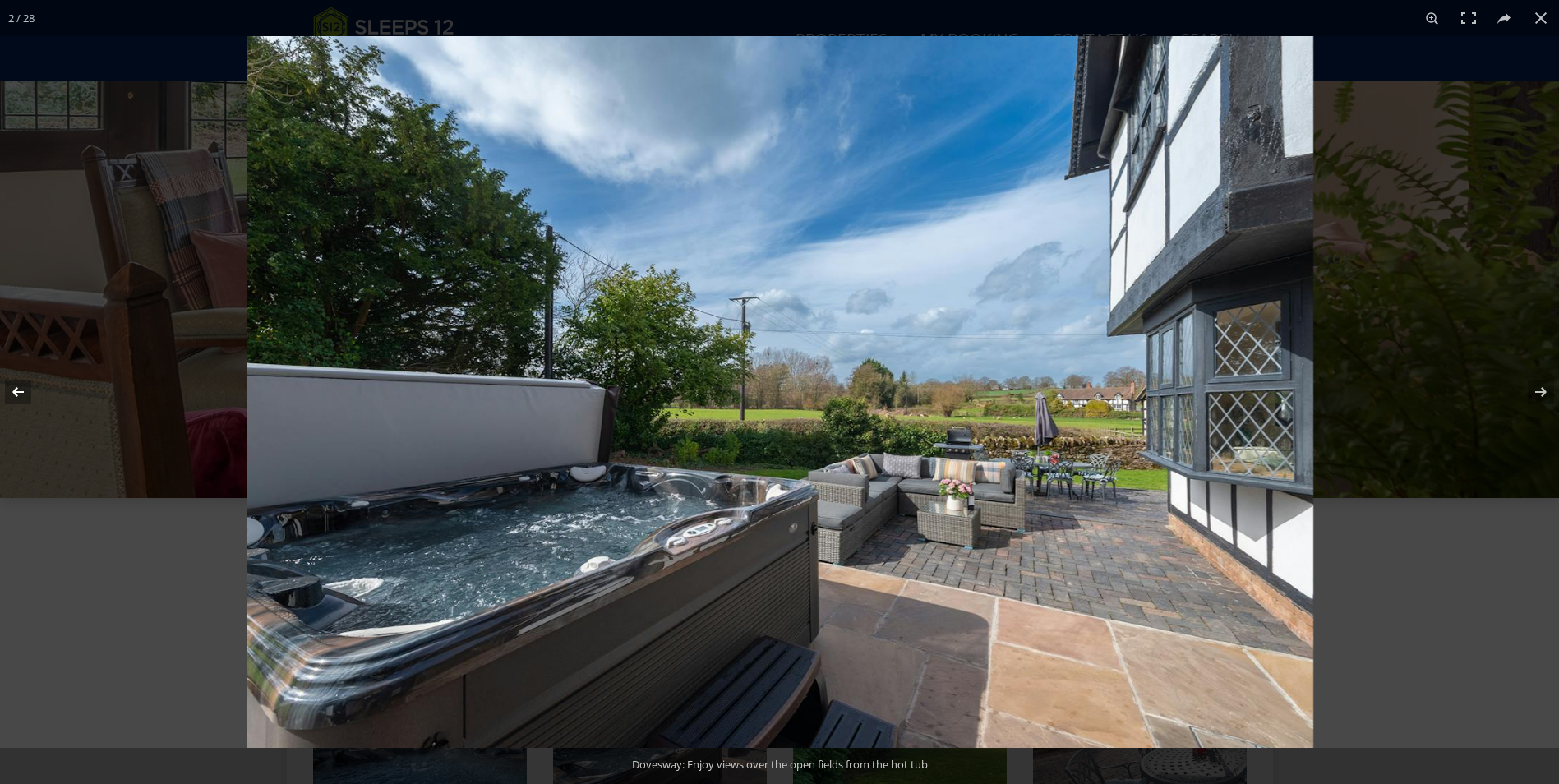 click at bounding box center [29, 392] 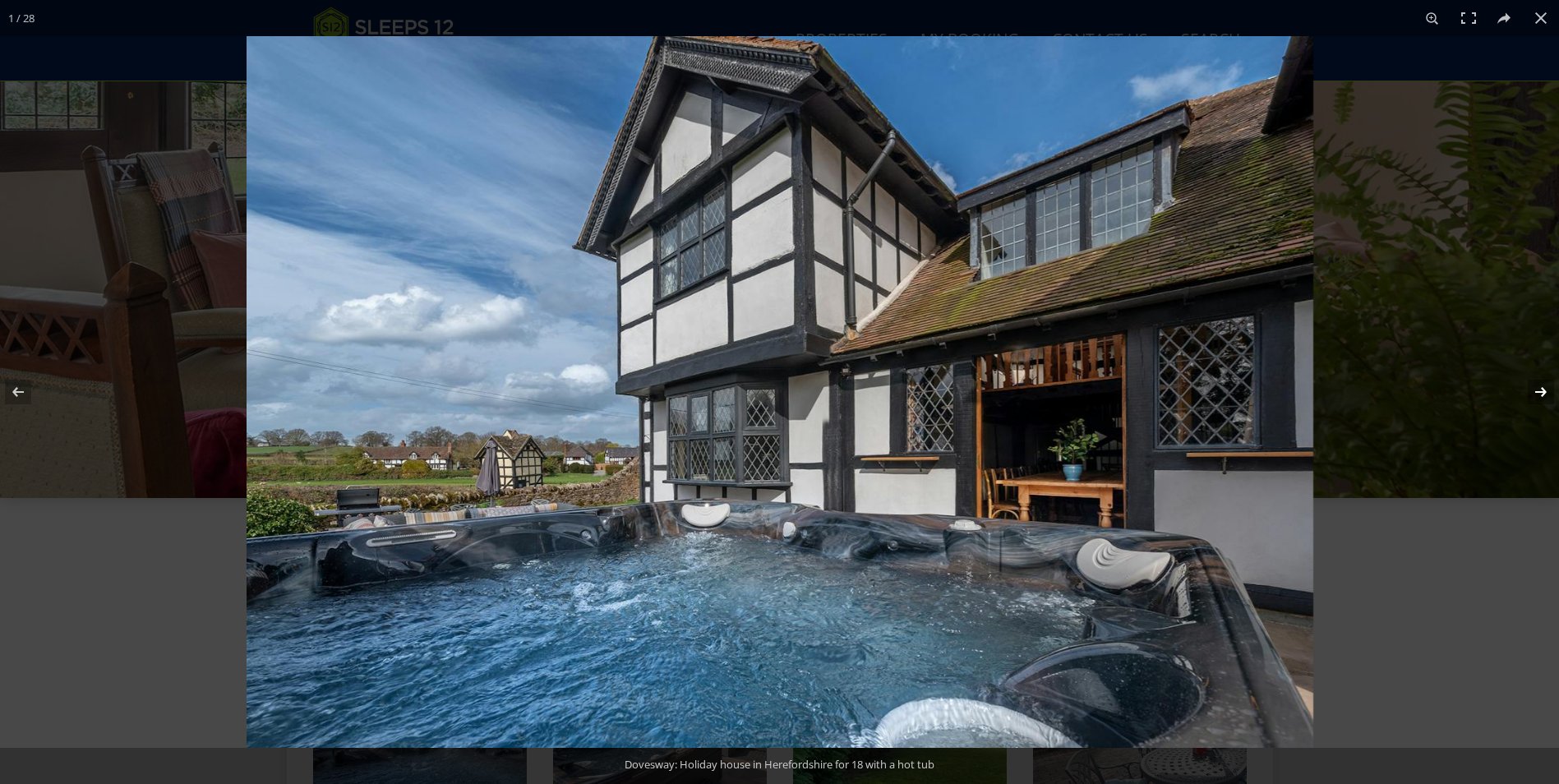 click at bounding box center (1530, 392) 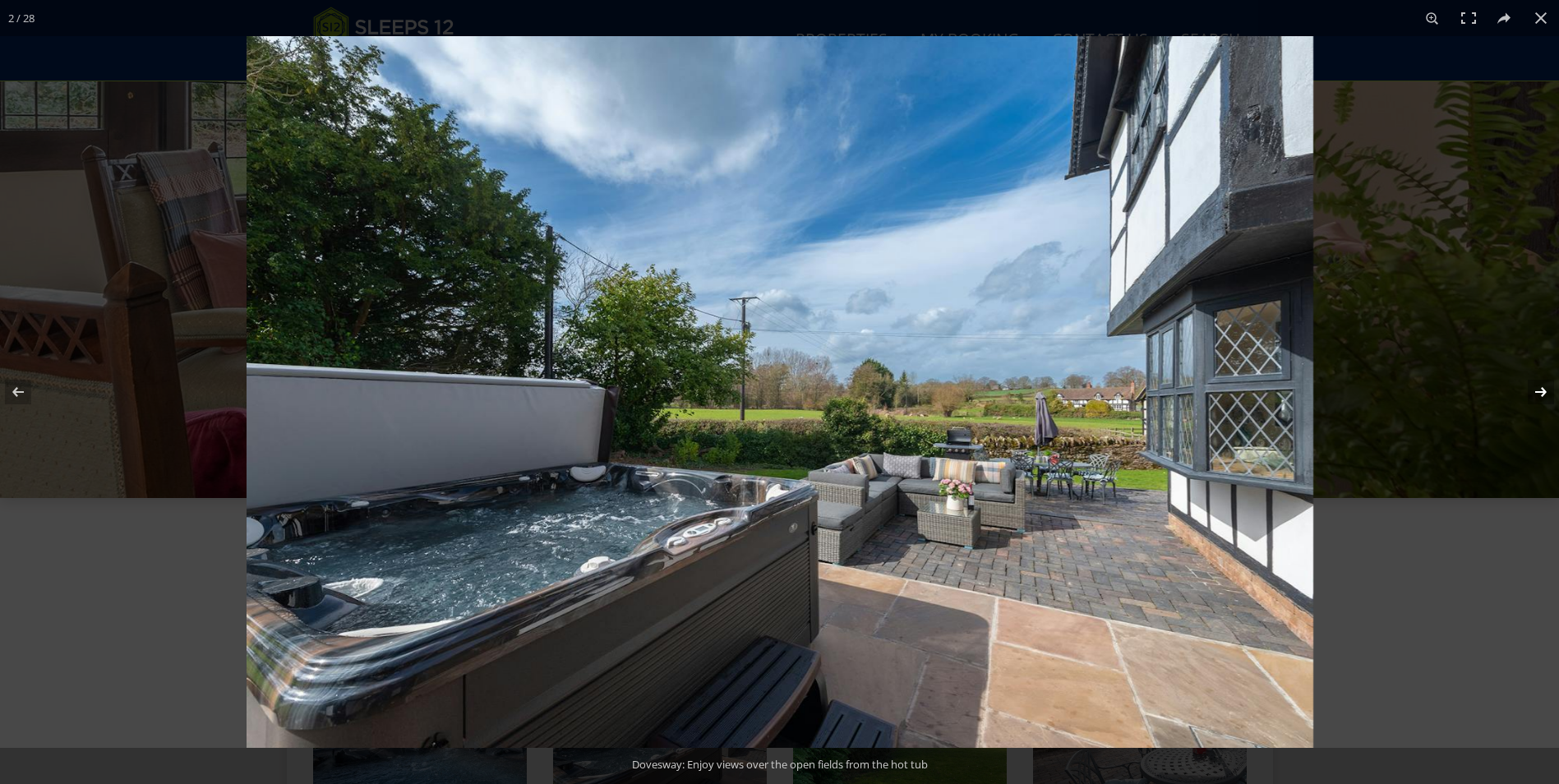 click at bounding box center [1530, 392] 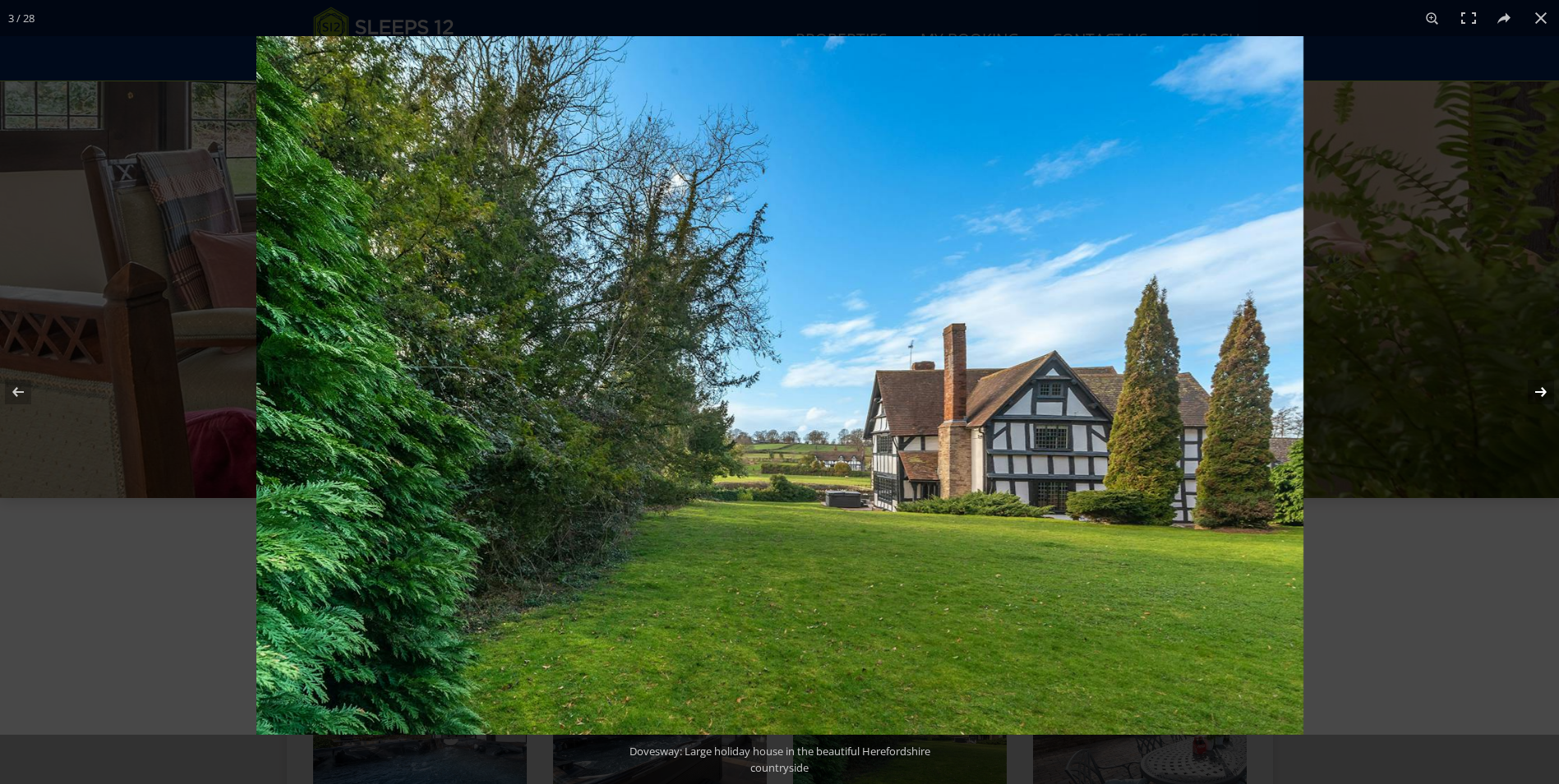 click at bounding box center (1530, 392) 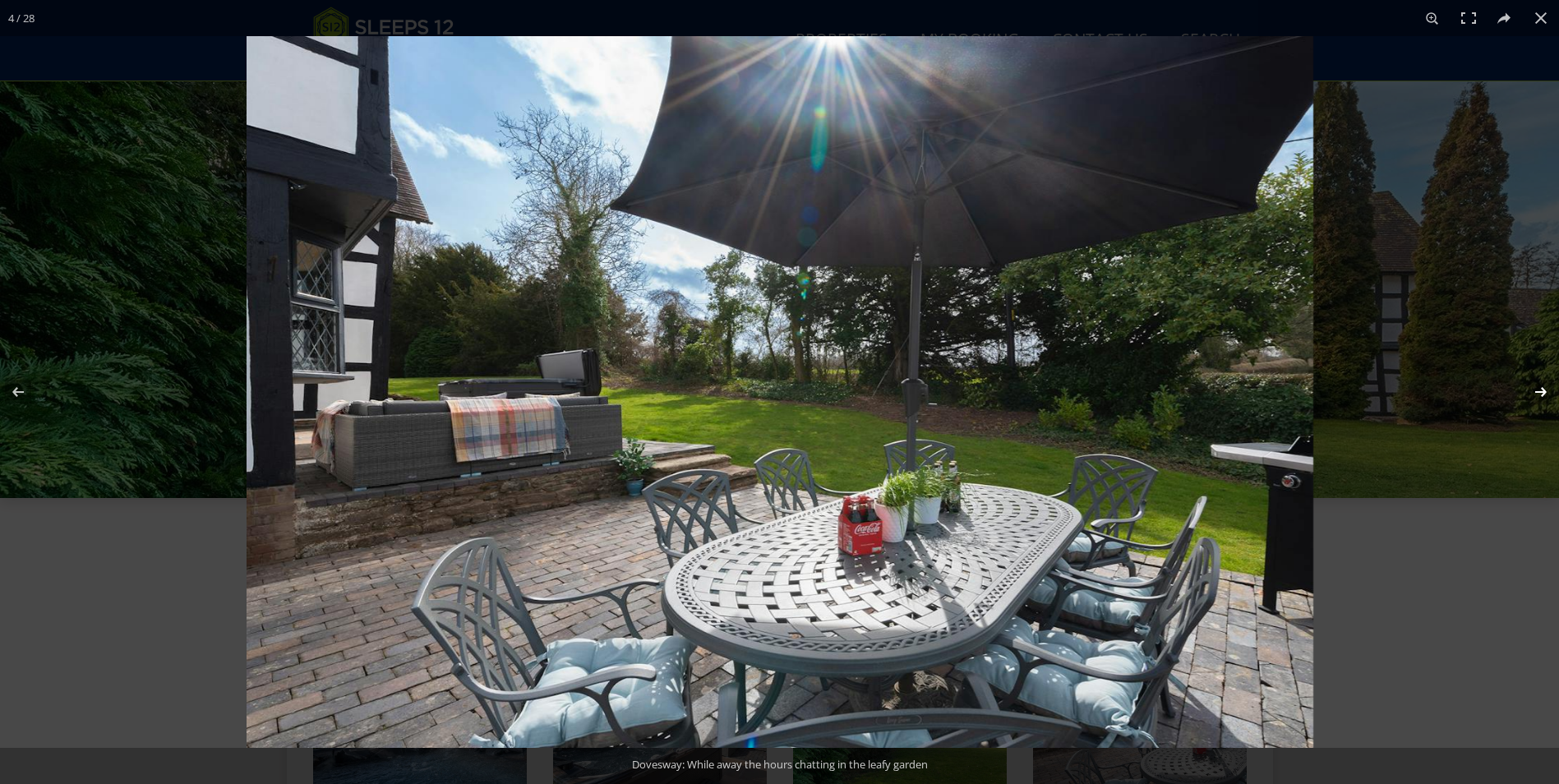 click at bounding box center (1530, 392) 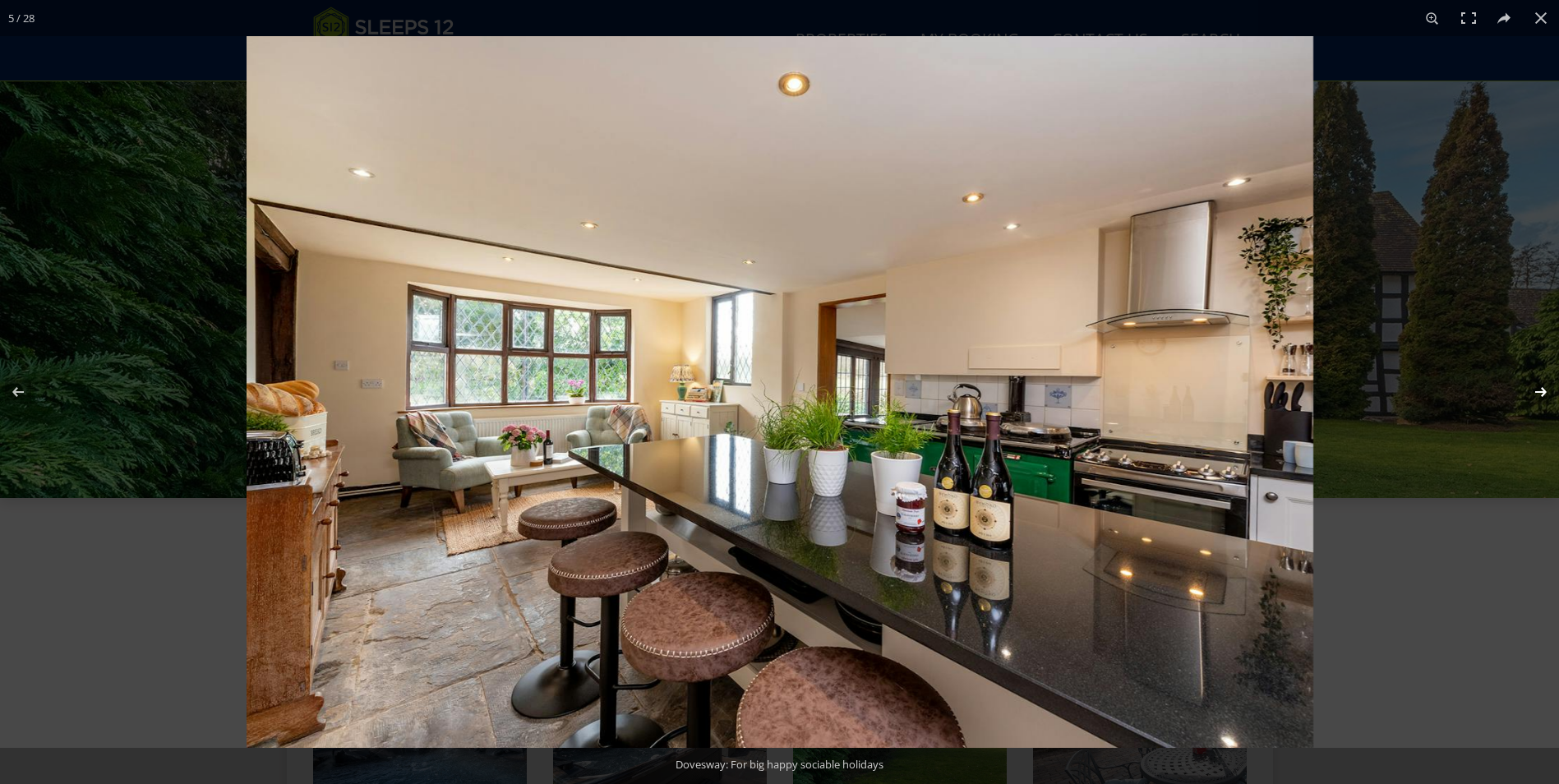 click at bounding box center [1530, 392] 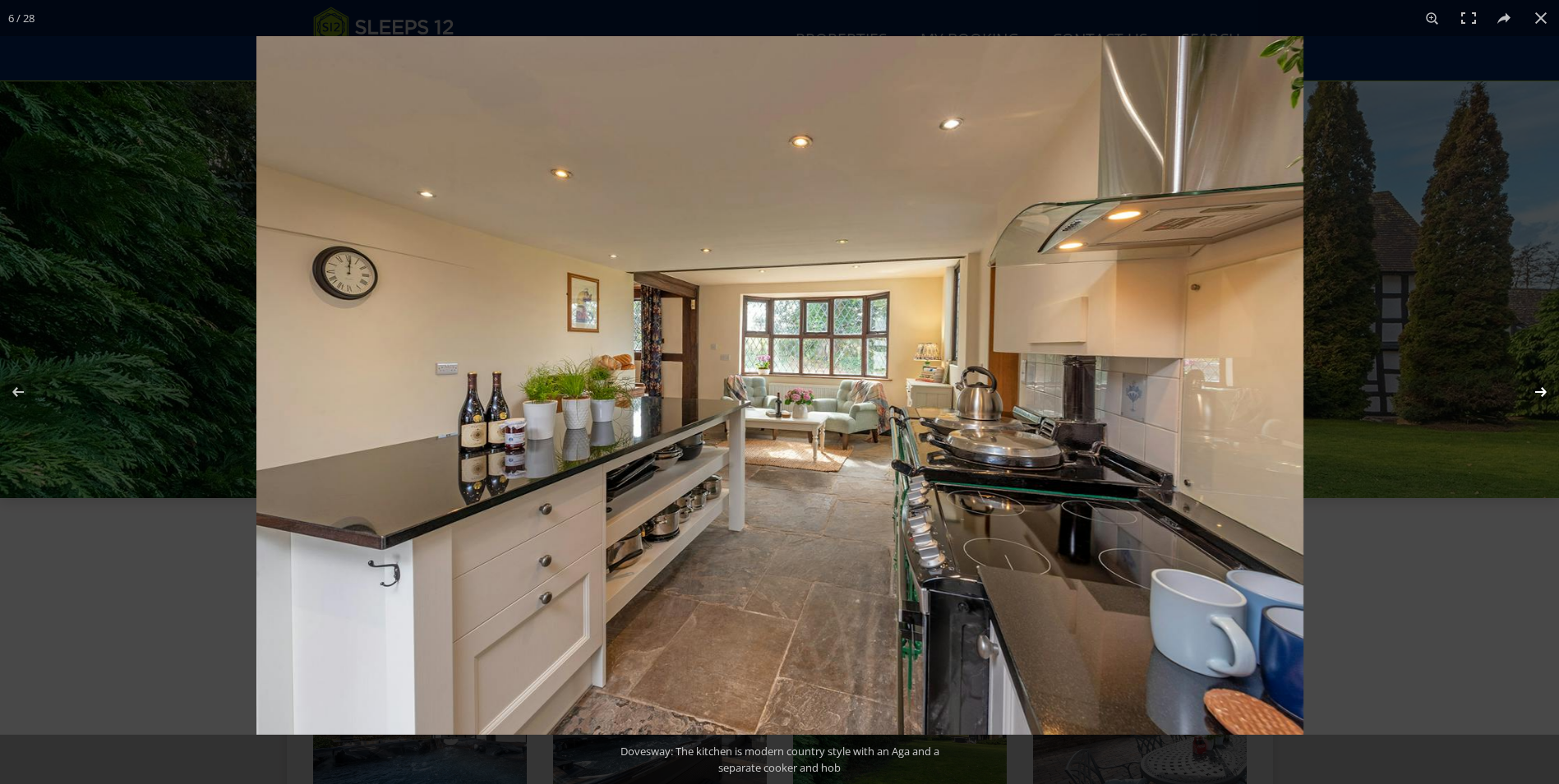 click at bounding box center [1530, 392] 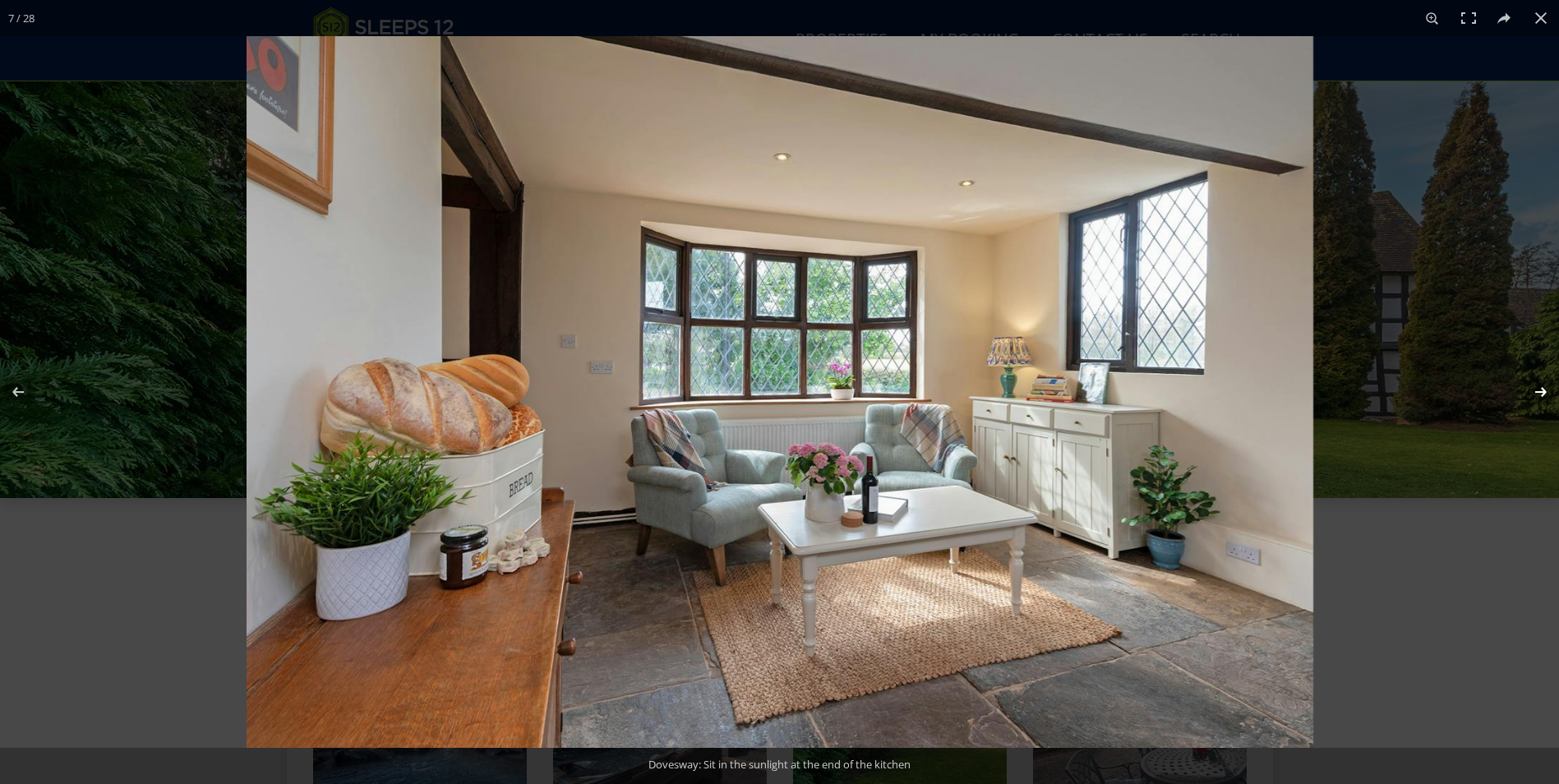 click at bounding box center [1530, 392] 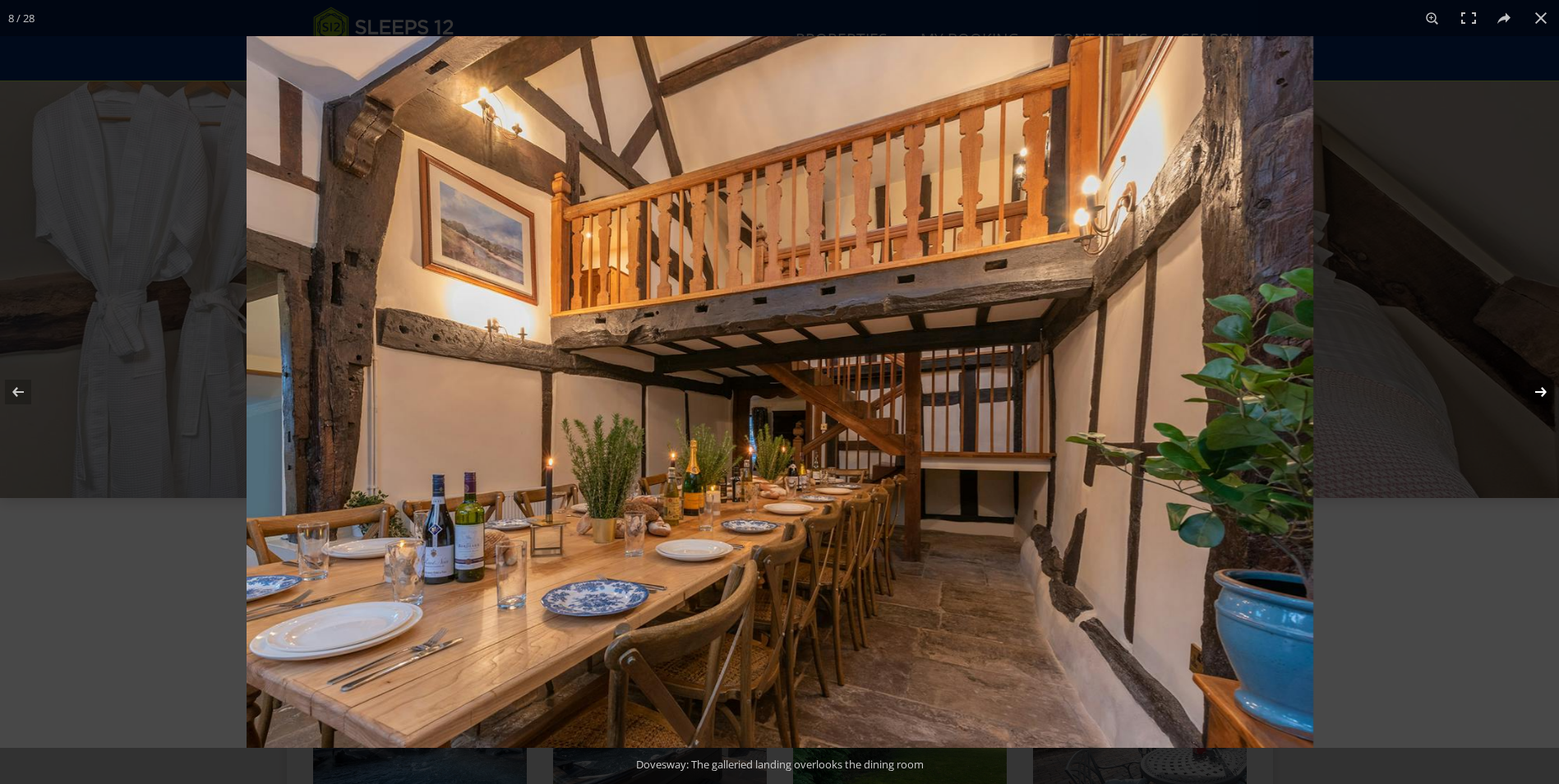 click at bounding box center [1530, 392] 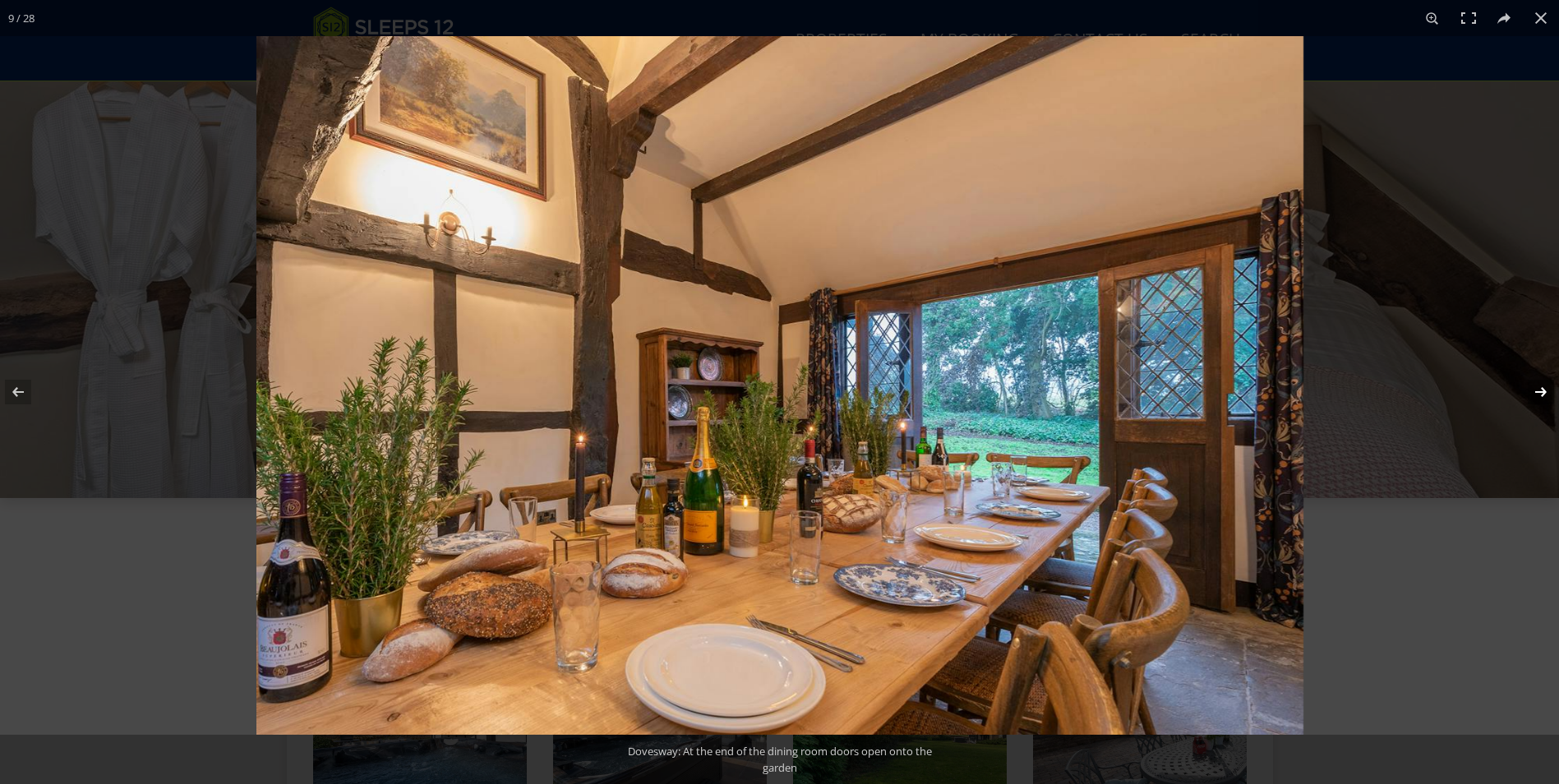 click at bounding box center (1530, 392) 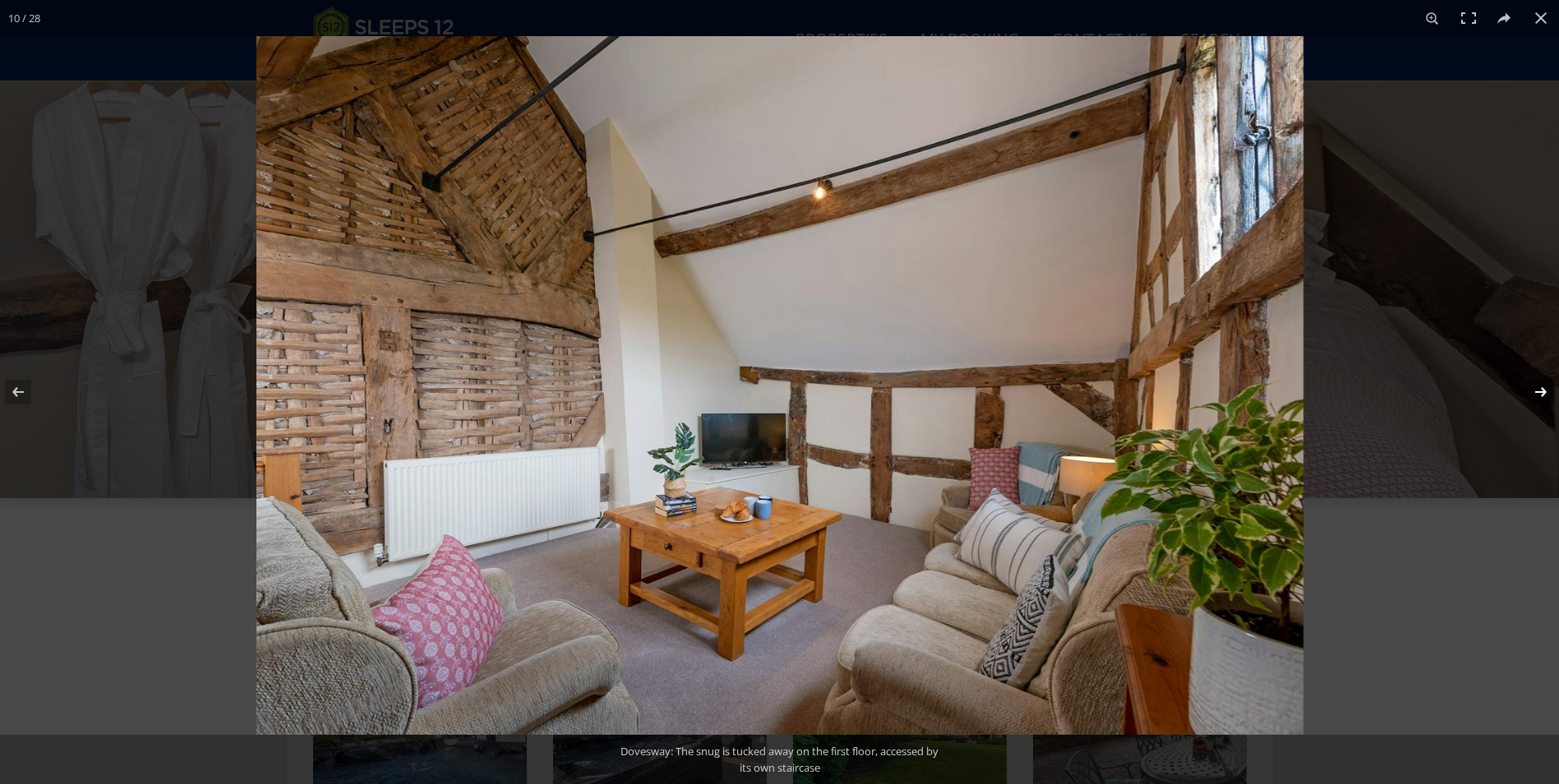 click at bounding box center [1530, 392] 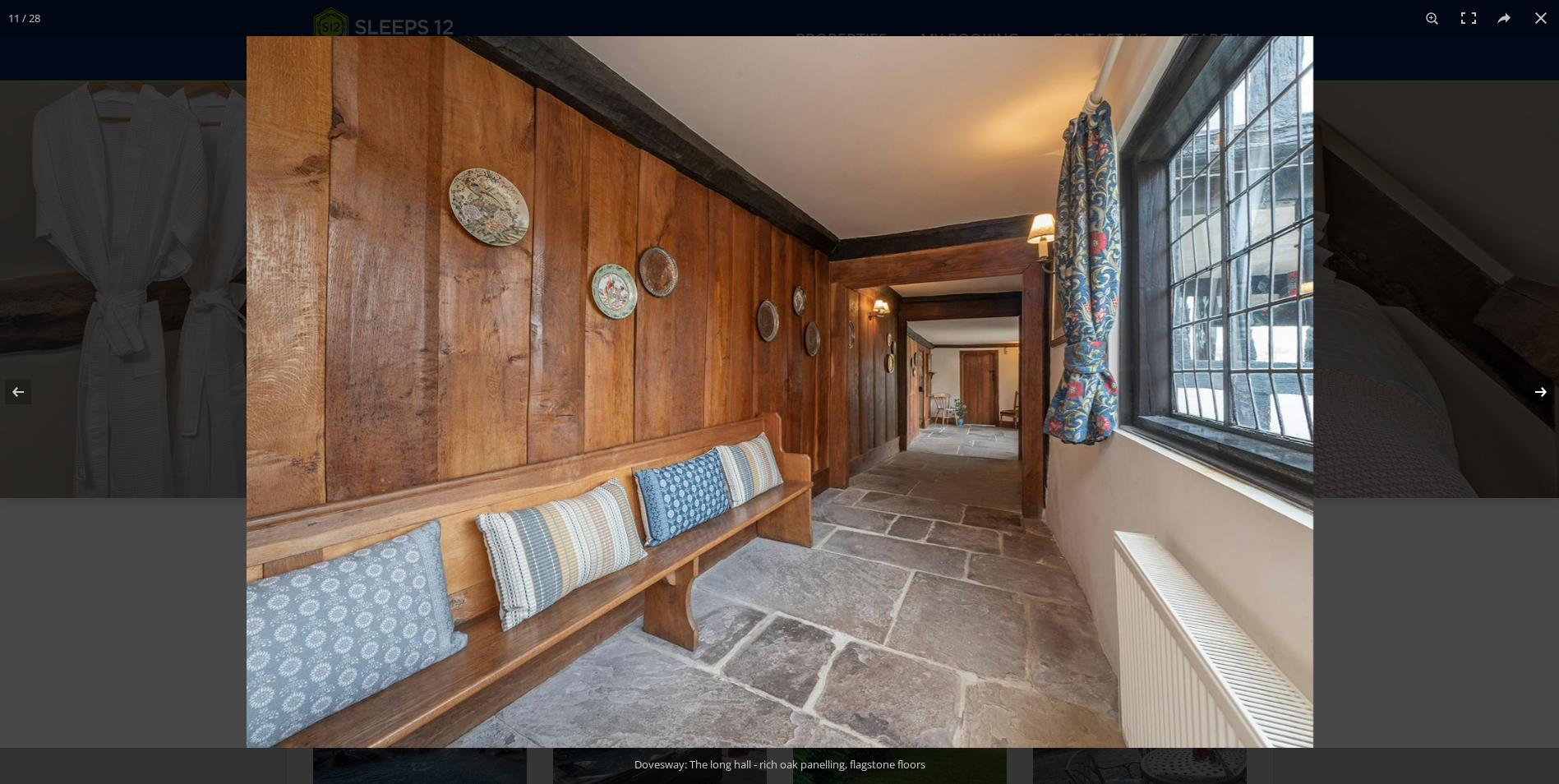click at bounding box center [1530, 392] 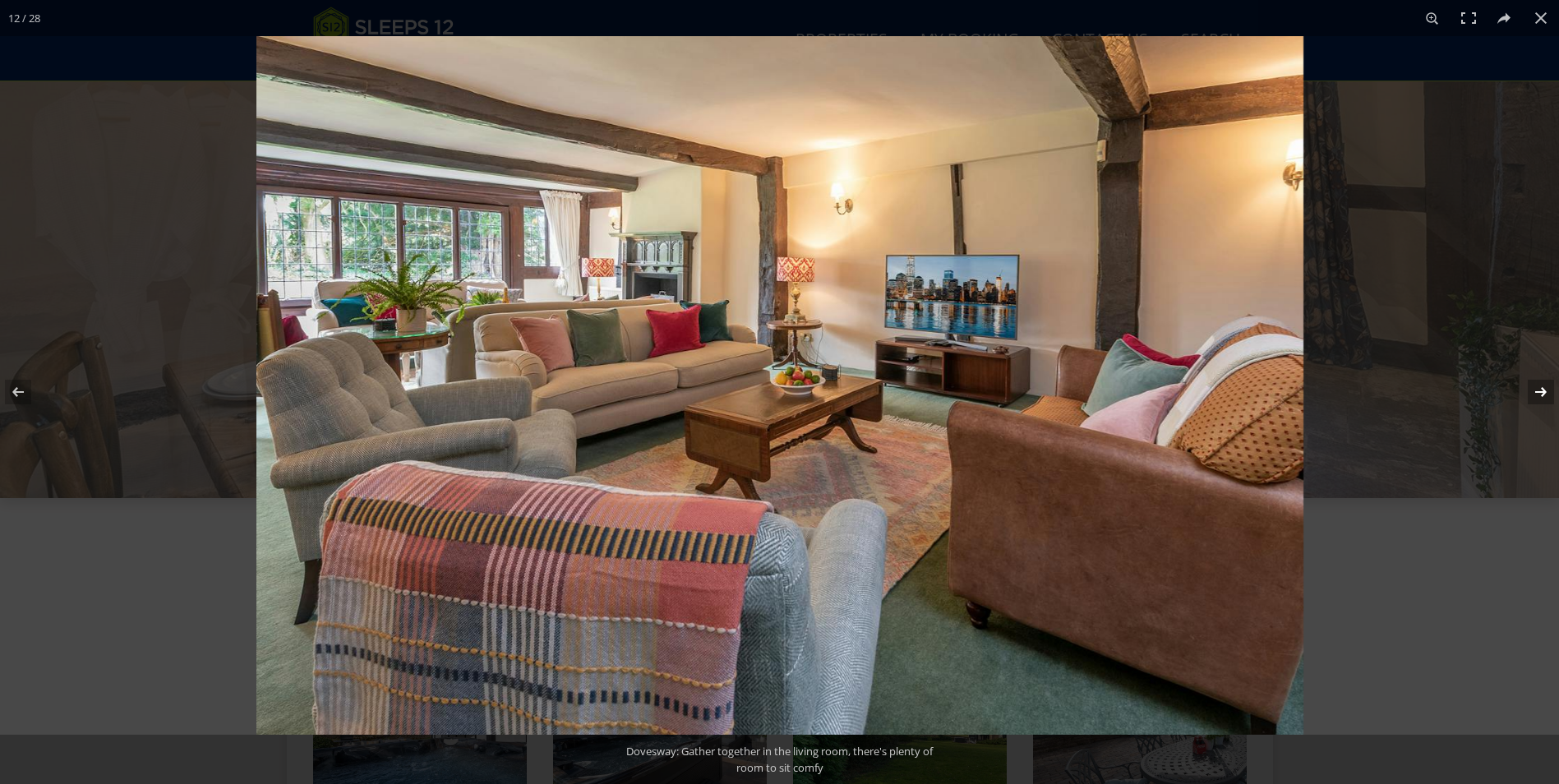 click at bounding box center [1530, 392] 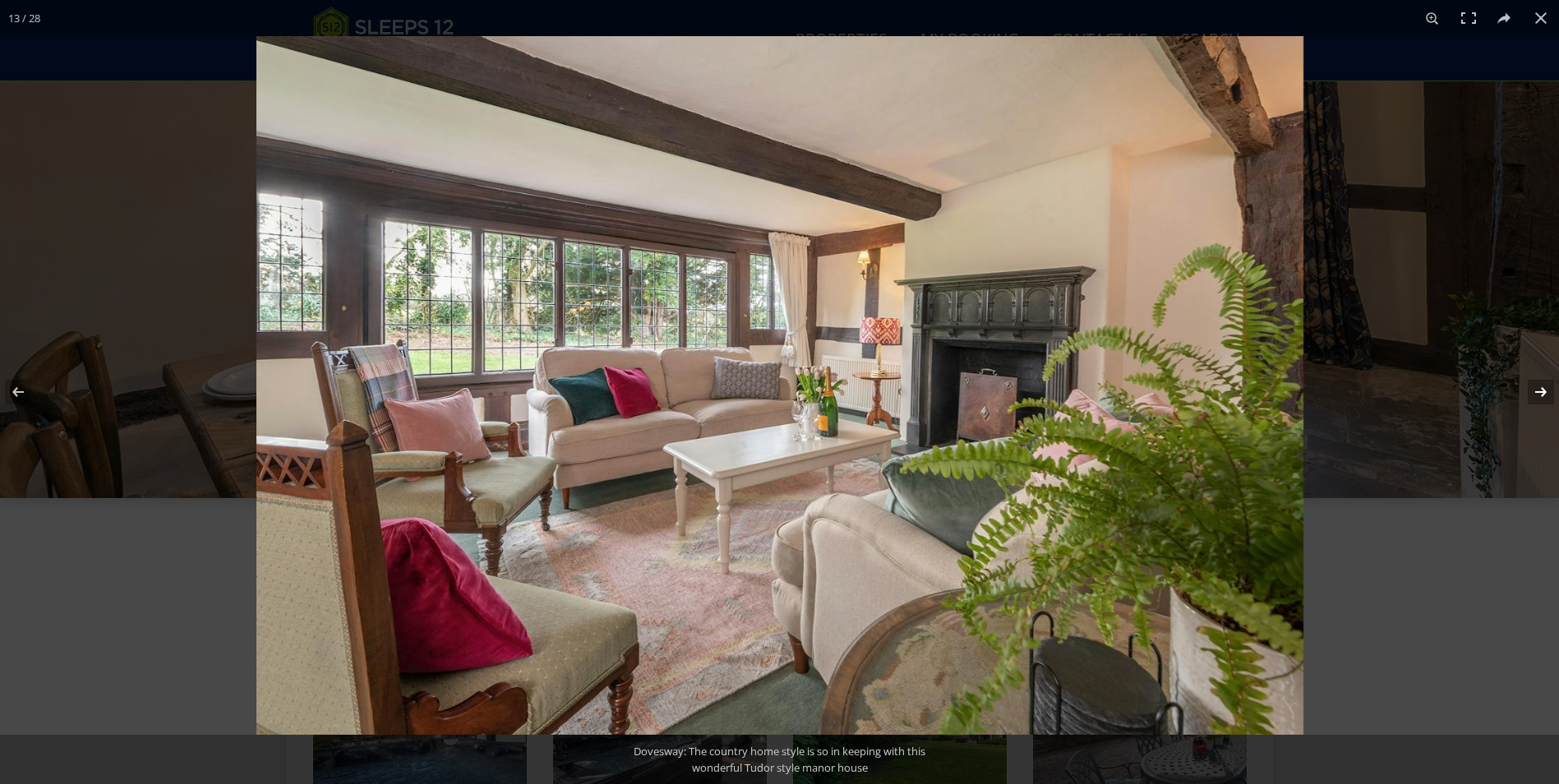 click at bounding box center [1530, 392] 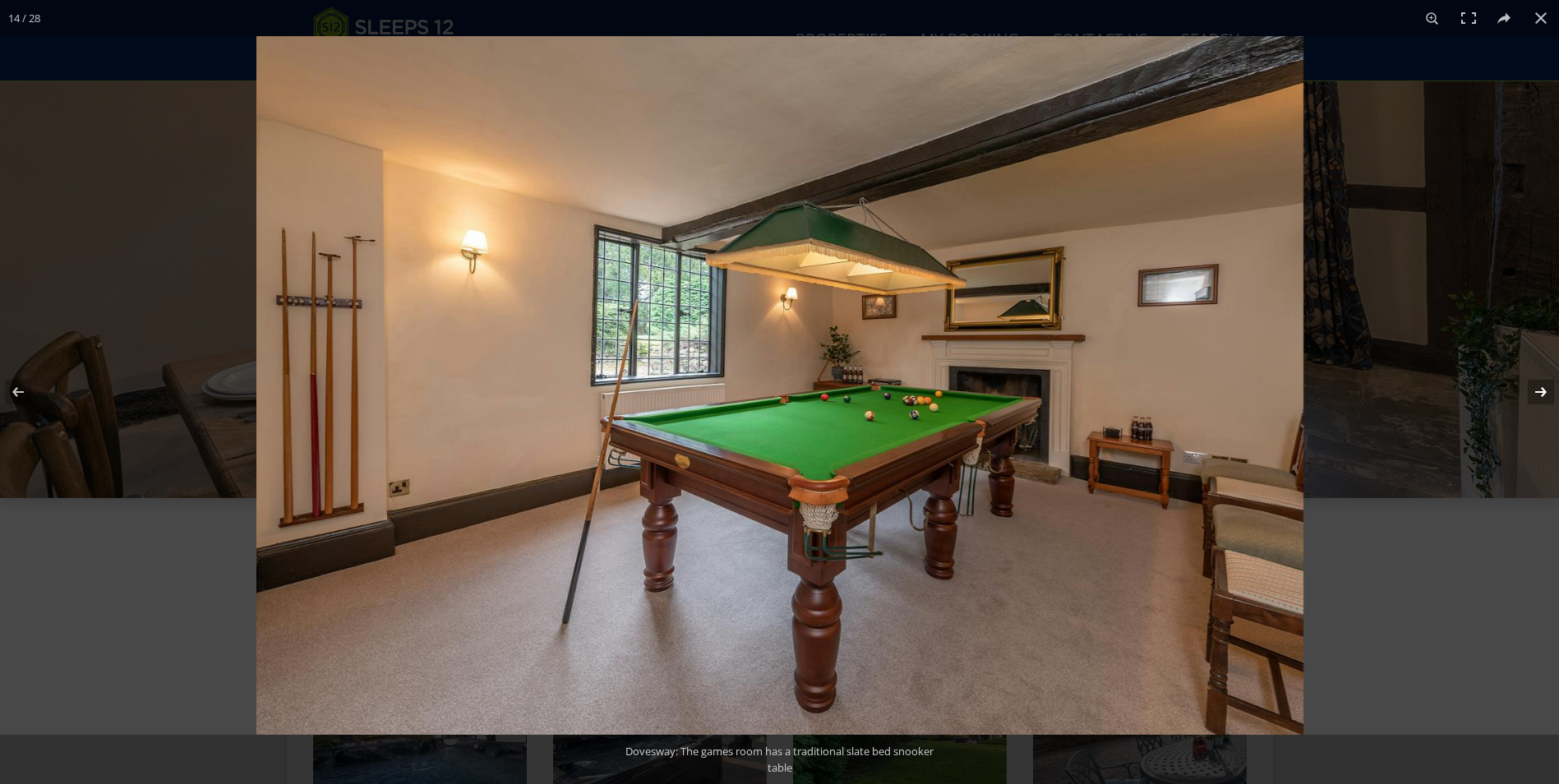 click at bounding box center [1530, 392] 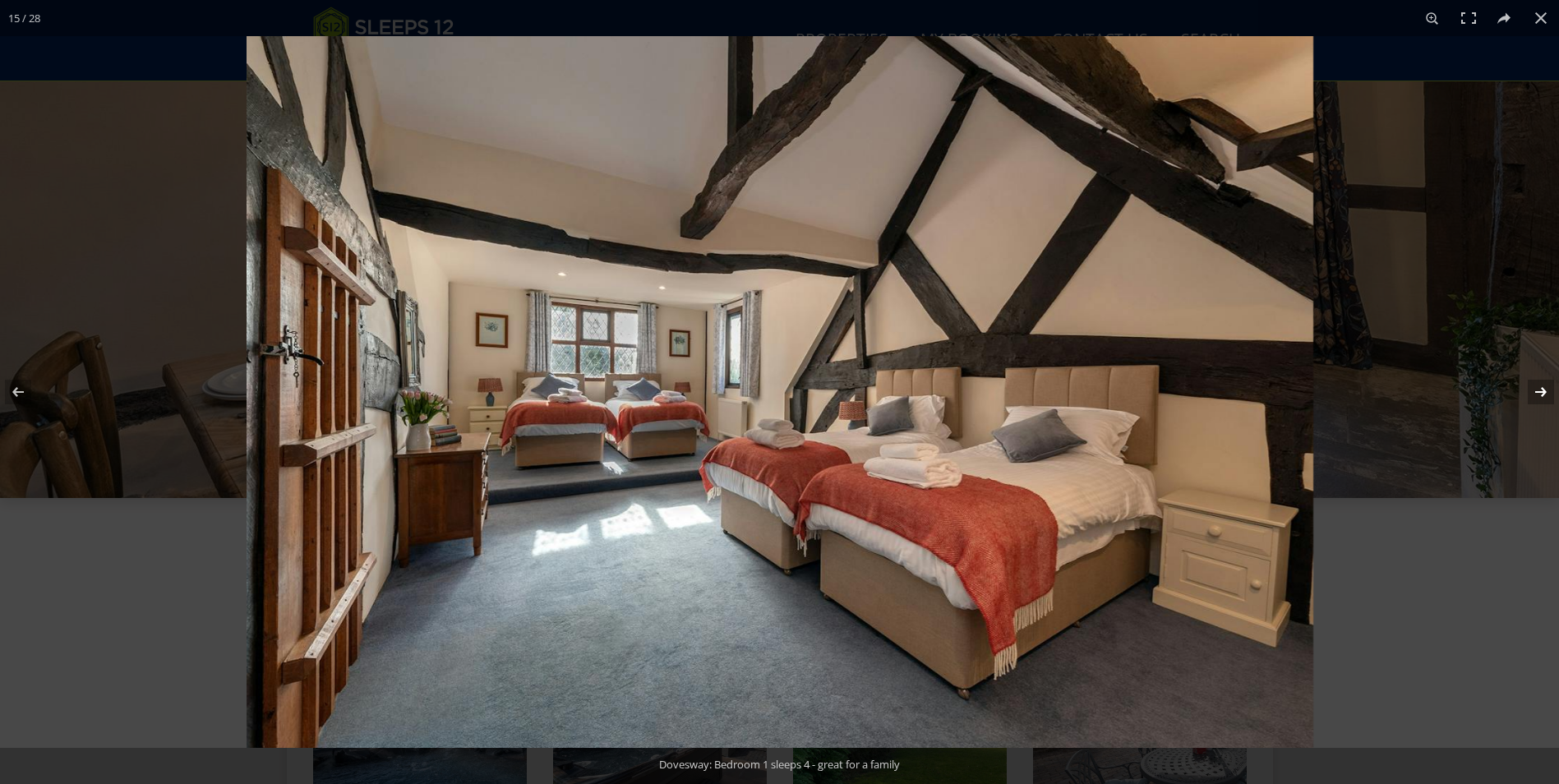 click at bounding box center (1530, 392) 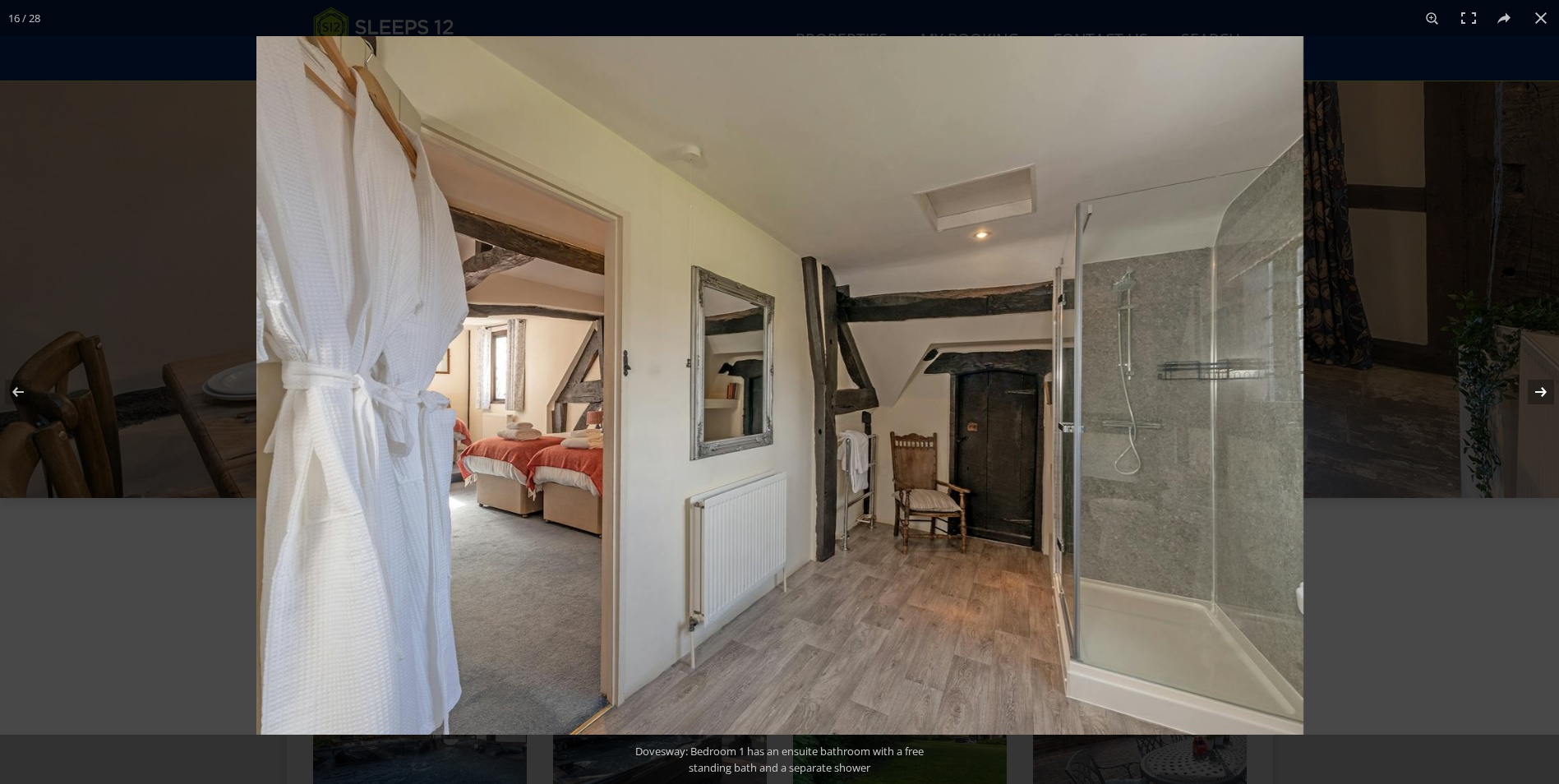 click at bounding box center (1530, 392) 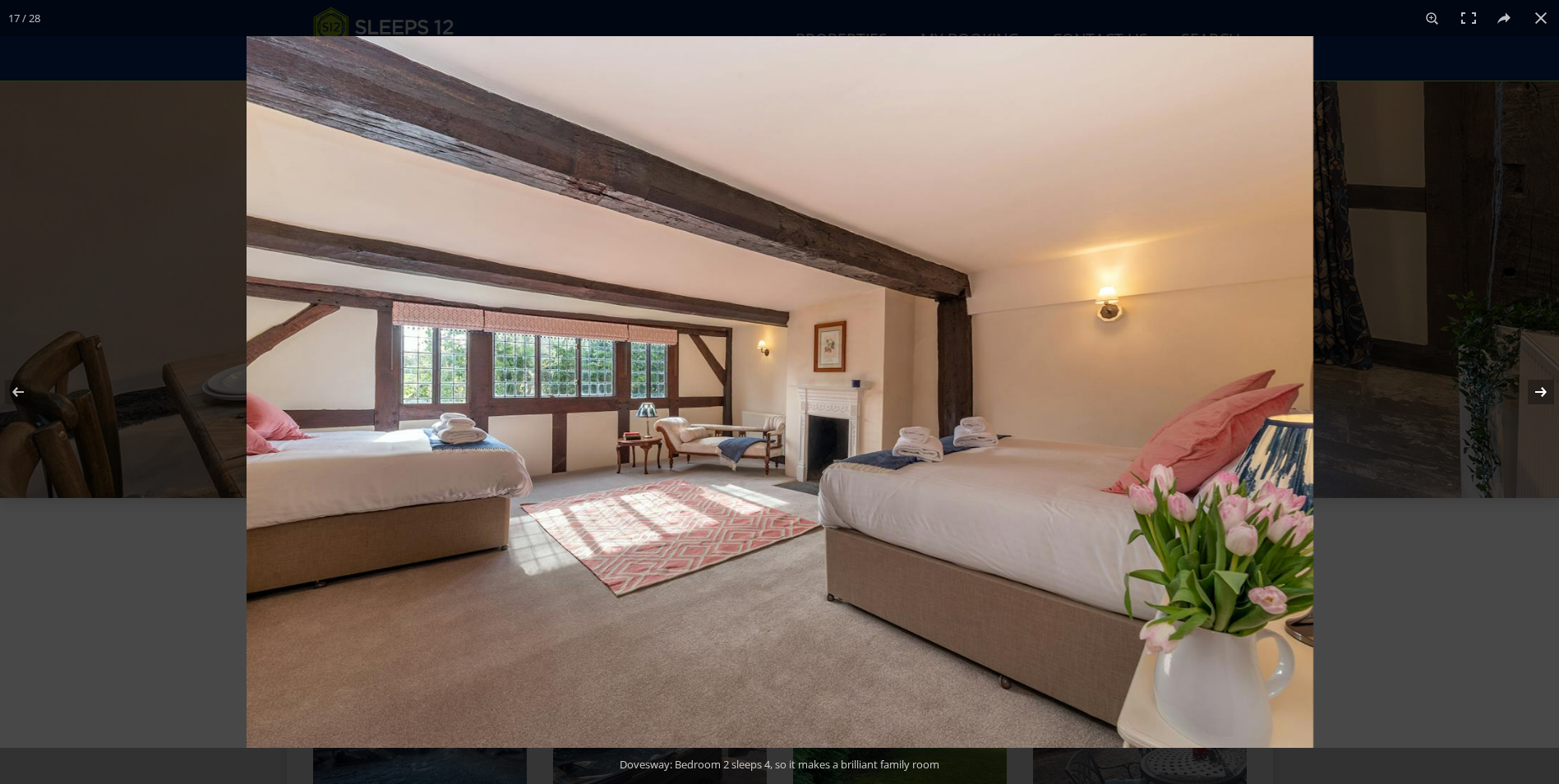 click at bounding box center [1530, 392] 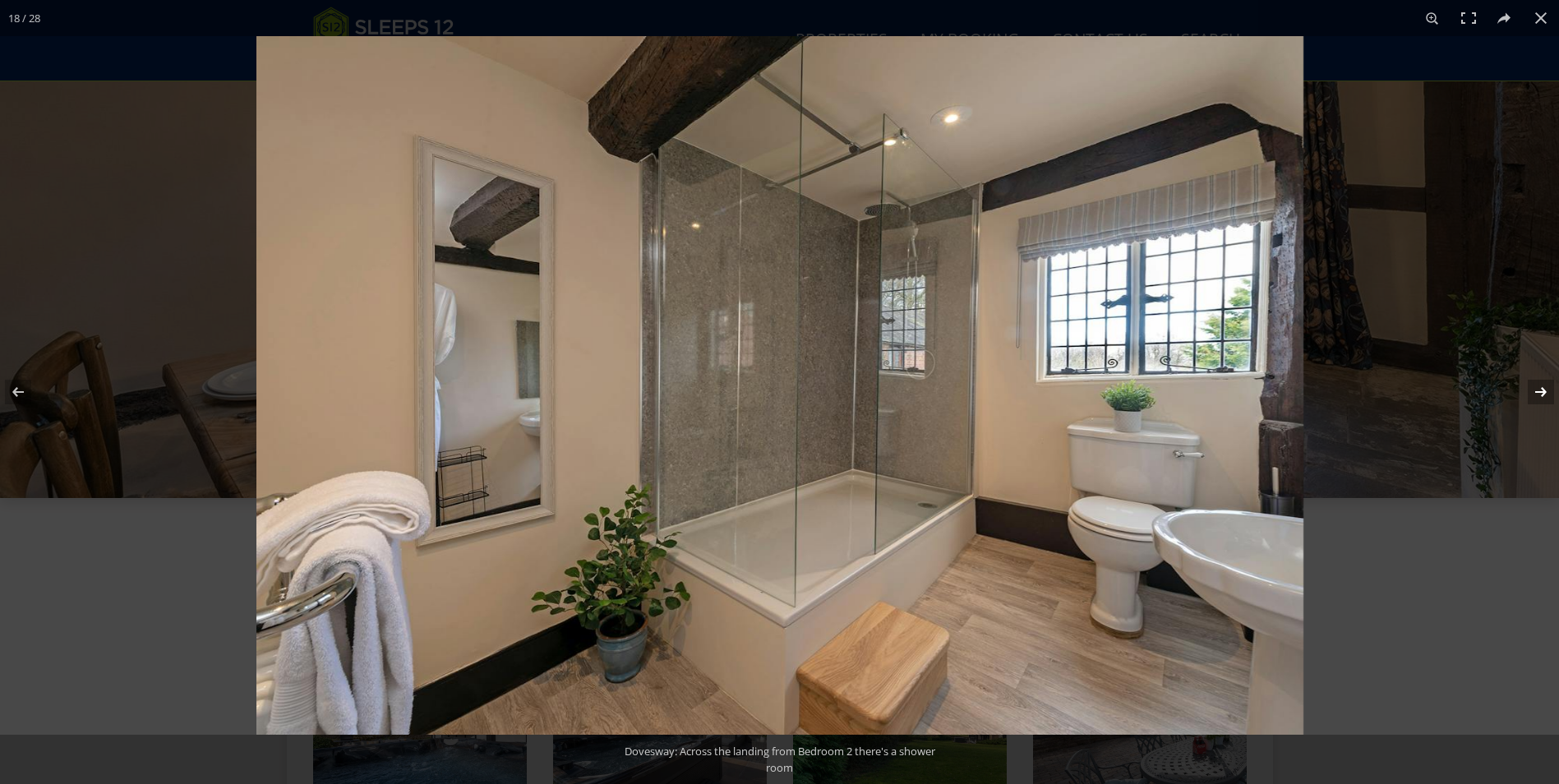 click at bounding box center (1530, 392) 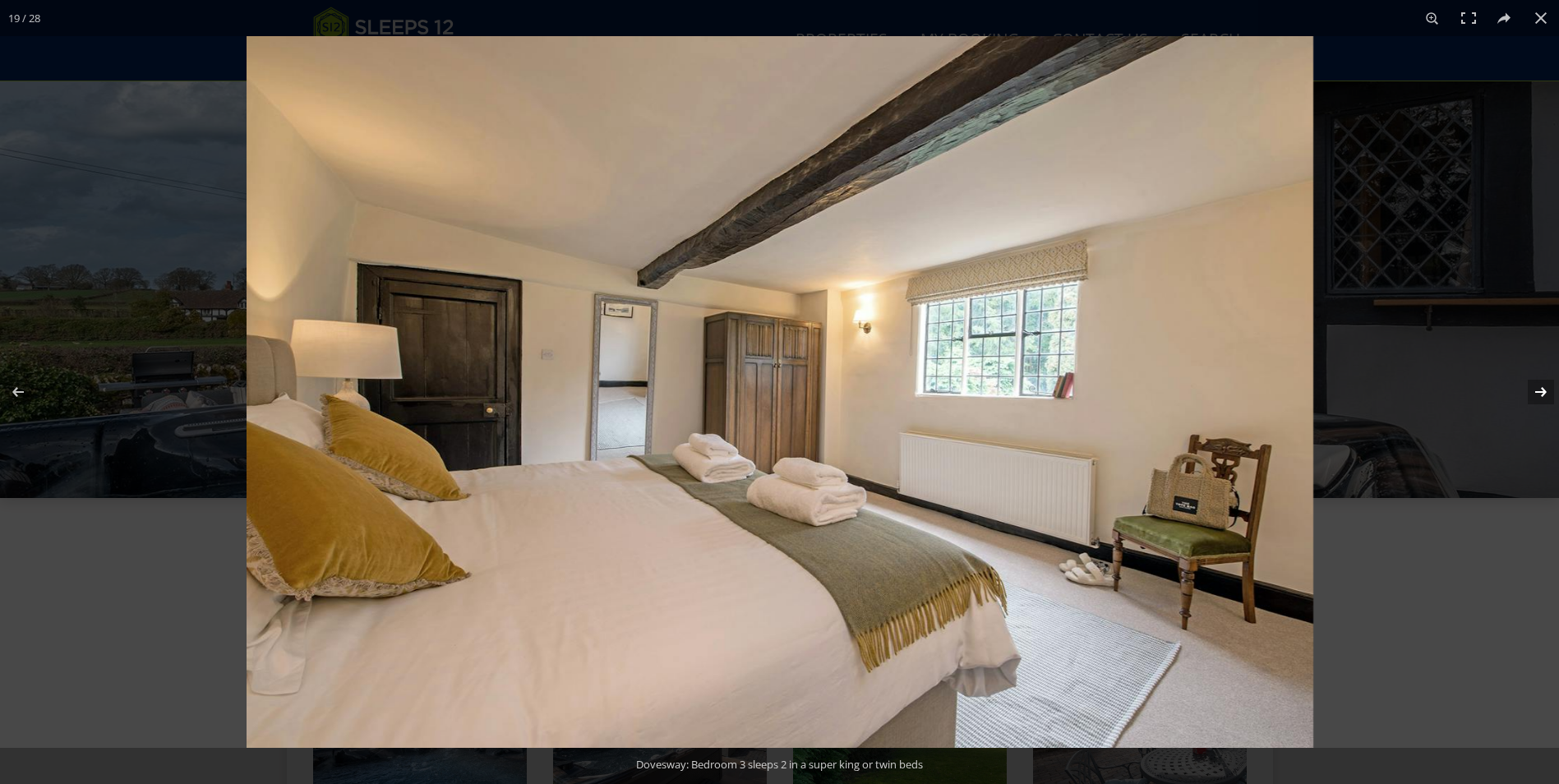 click at bounding box center [1530, 392] 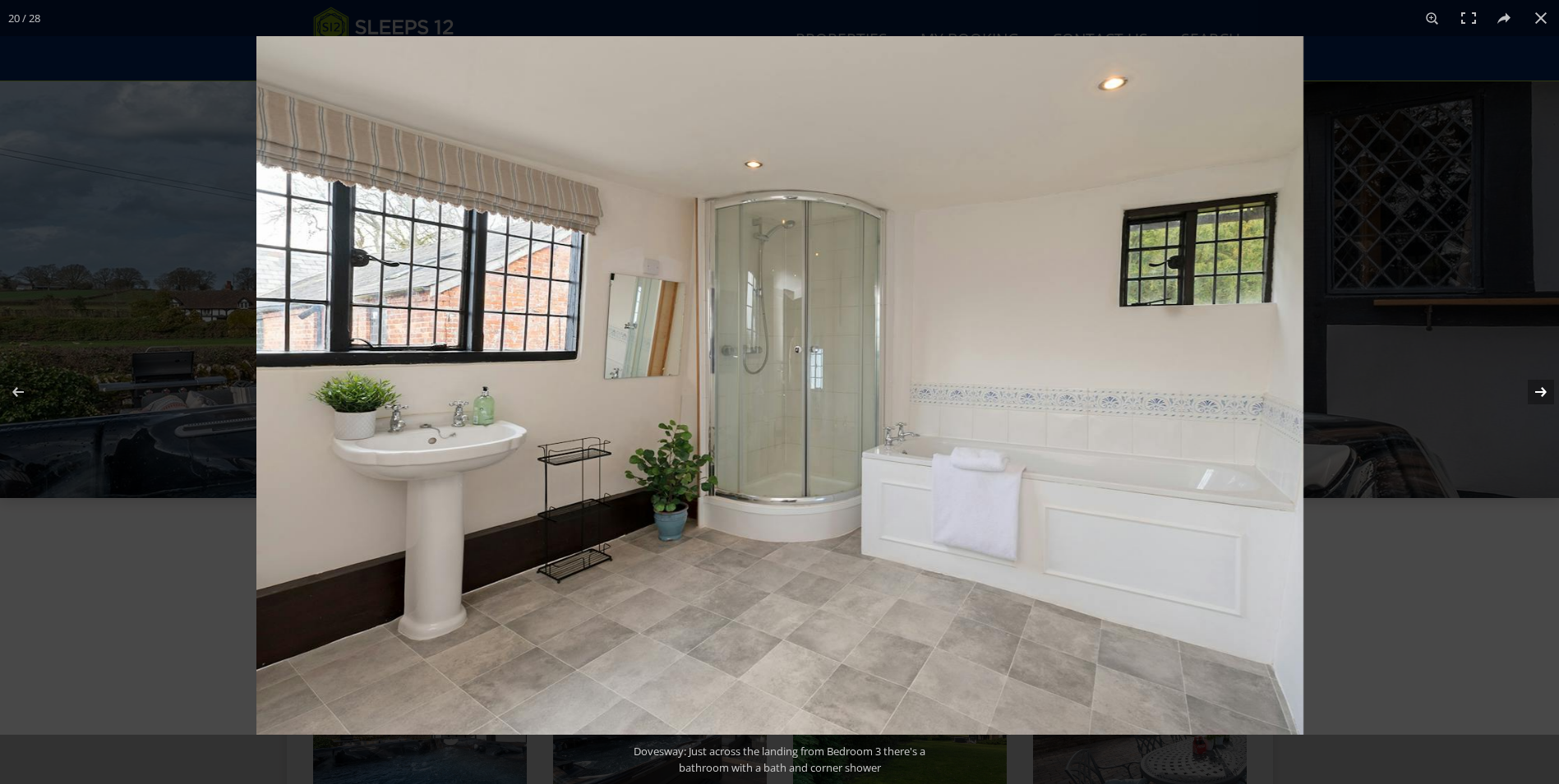 click at bounding box center [1530, 392] 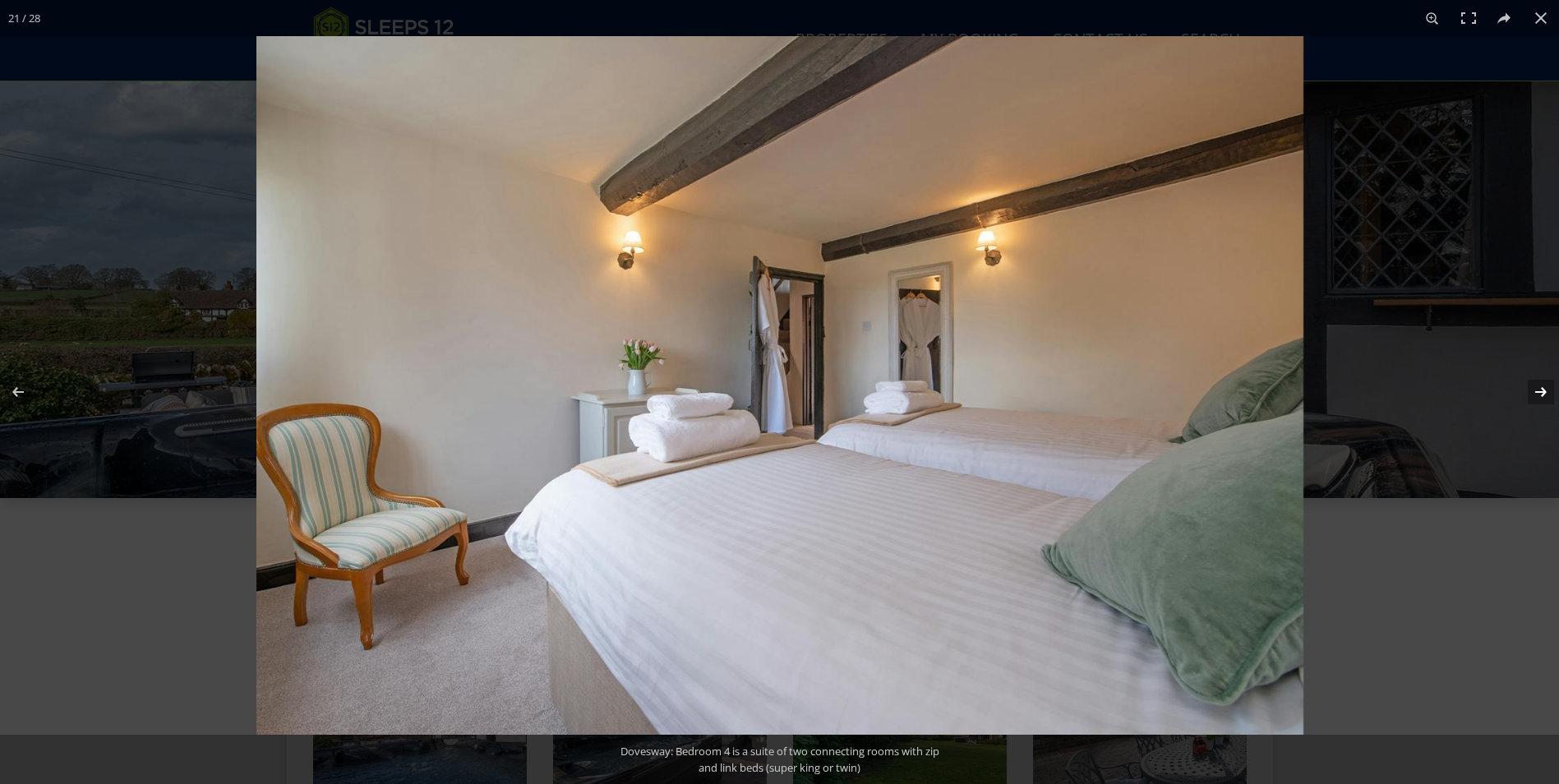 click at bounding box center [1530, 392] 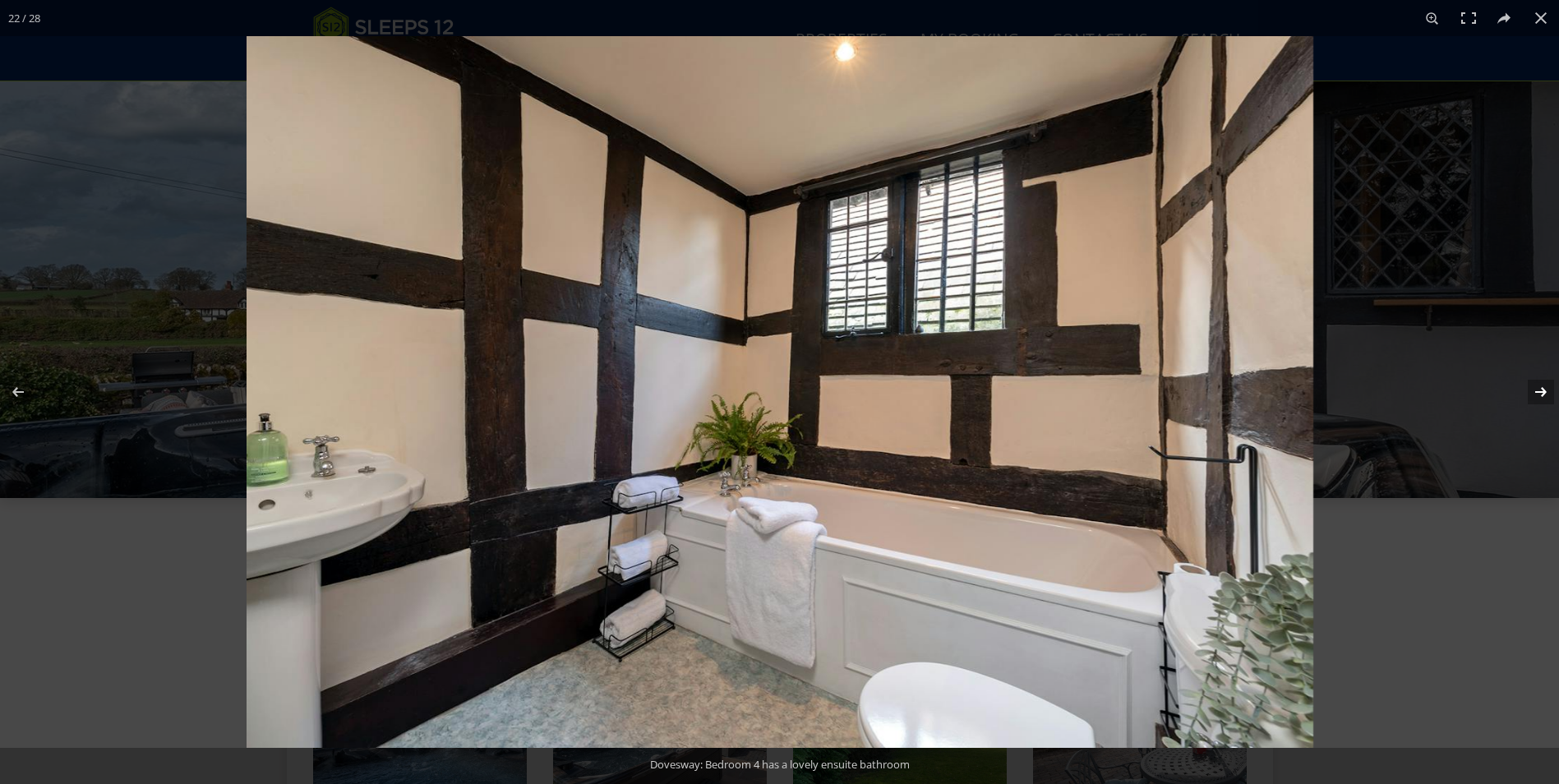 click at bounding box center (1530, 392) 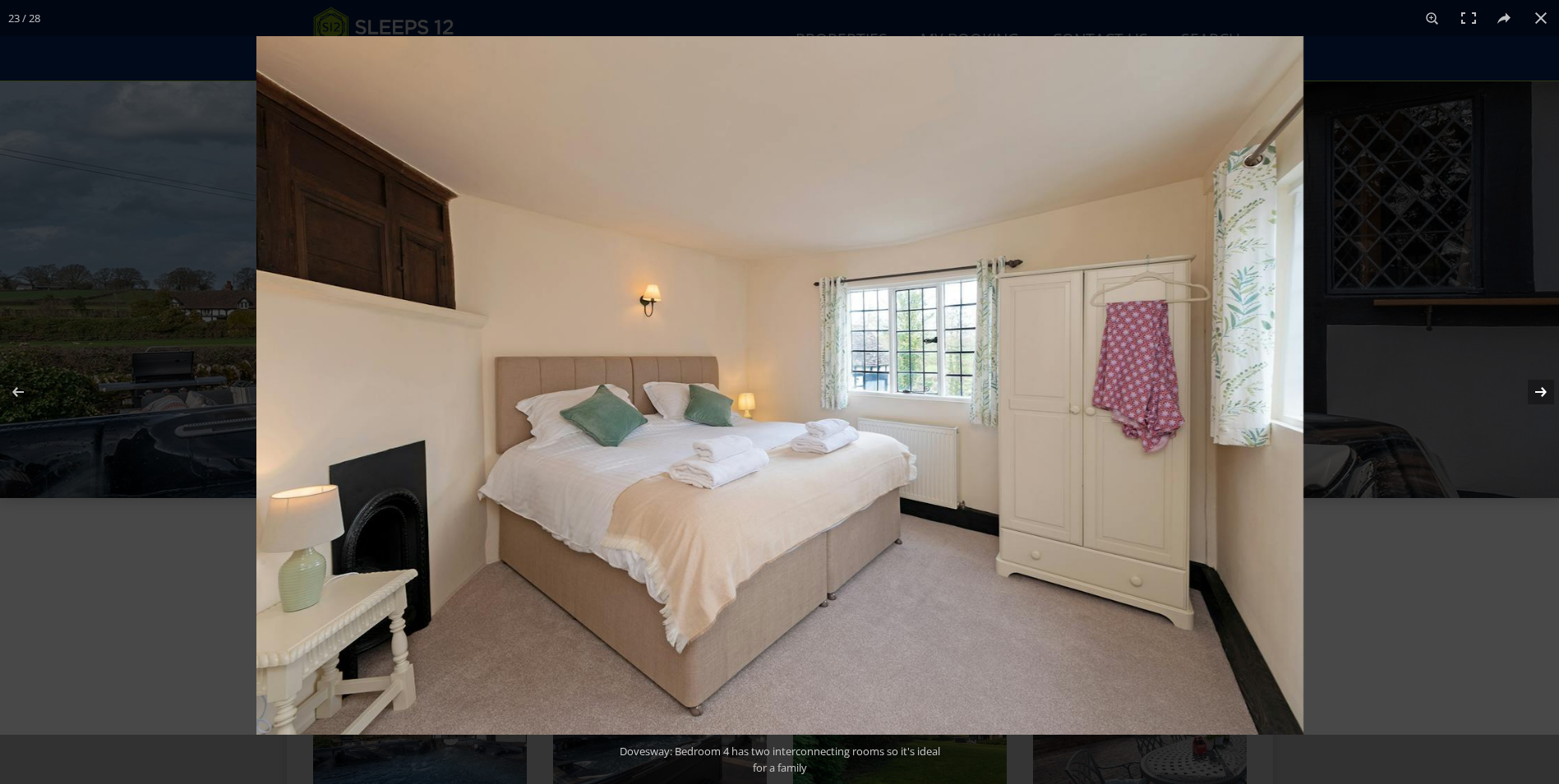 click at bounding box center [1530, 392] 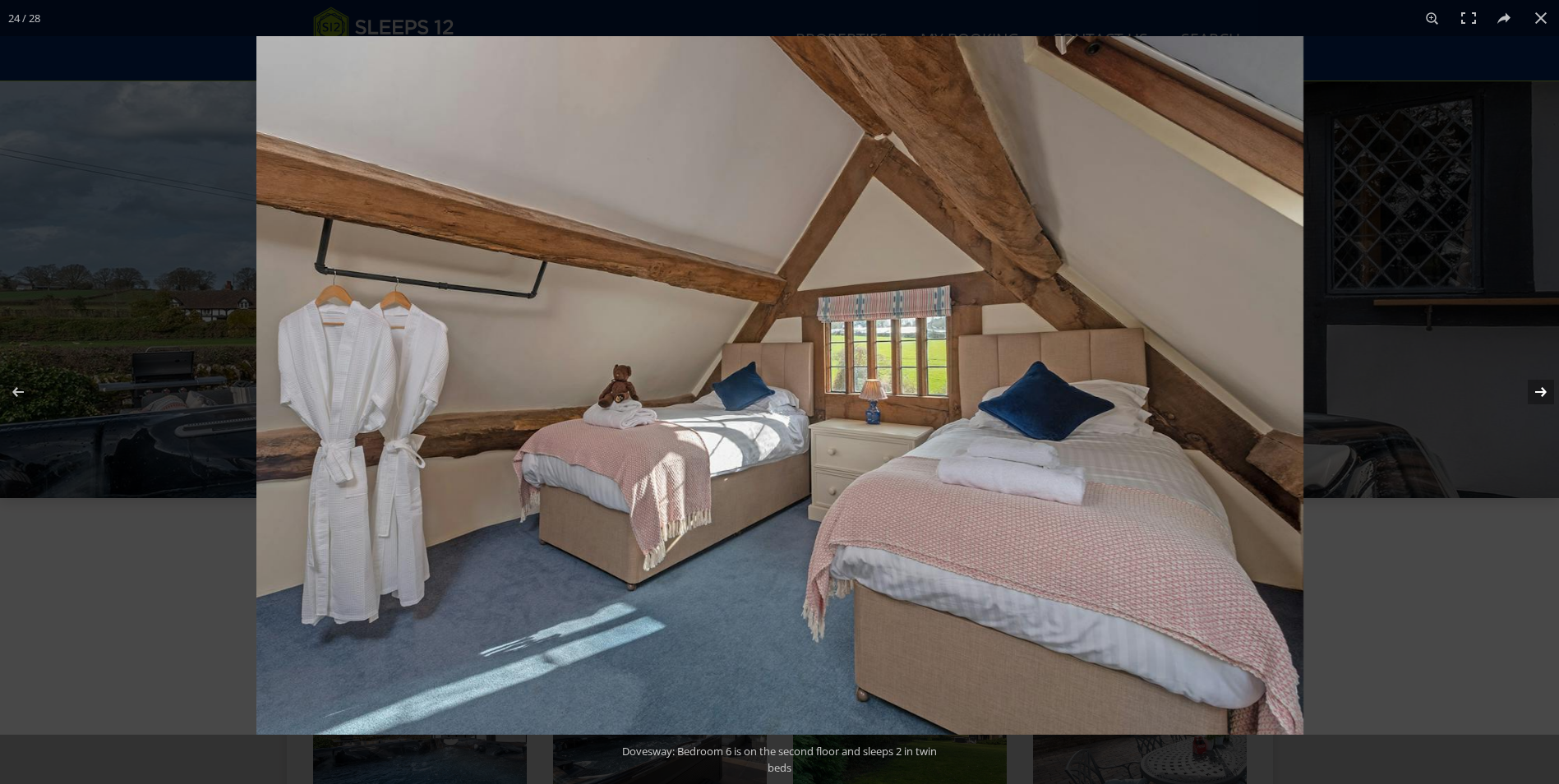 click at bounding box center [1530, 392] 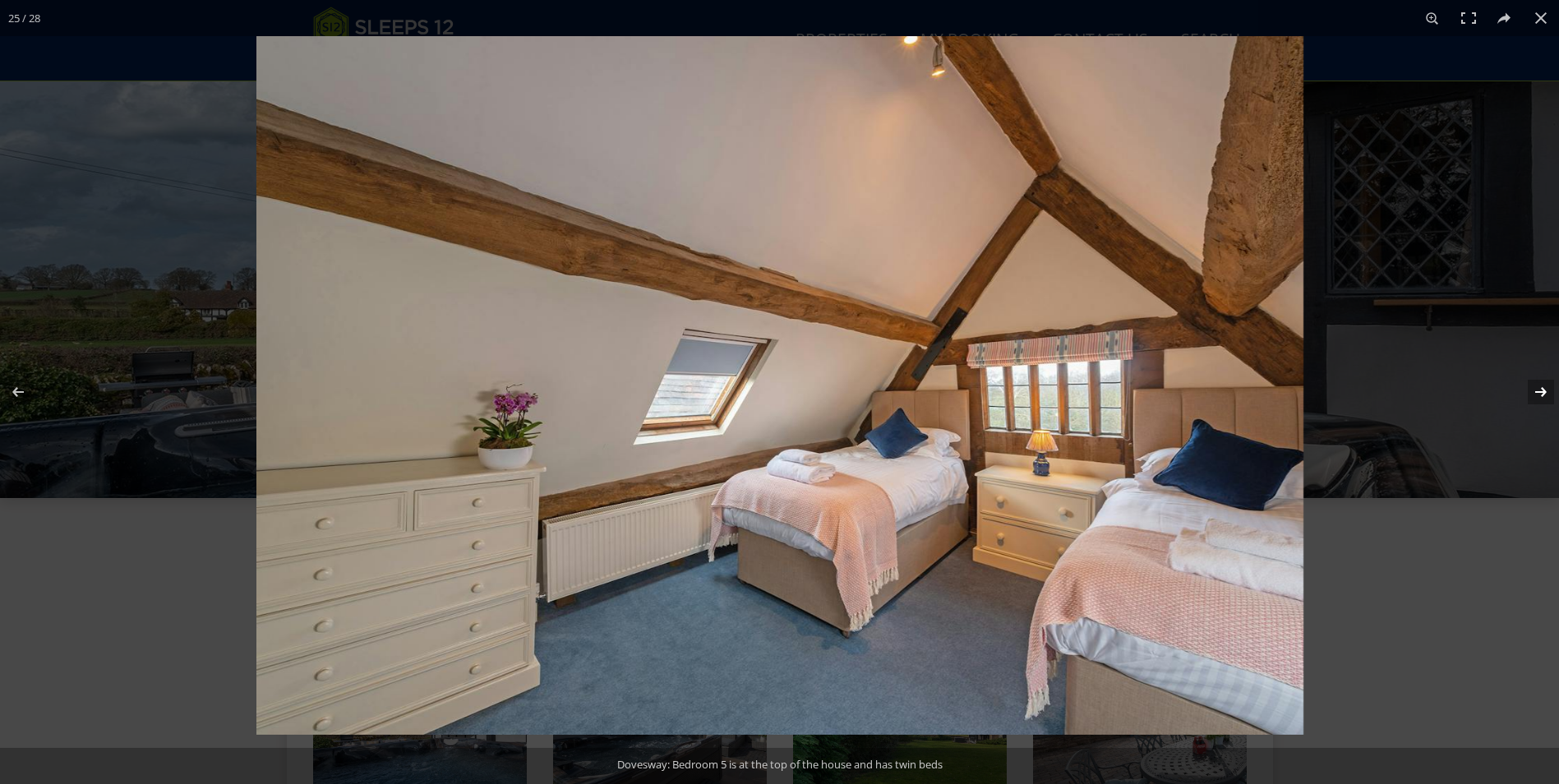 click at bounding box center (1530, 392) 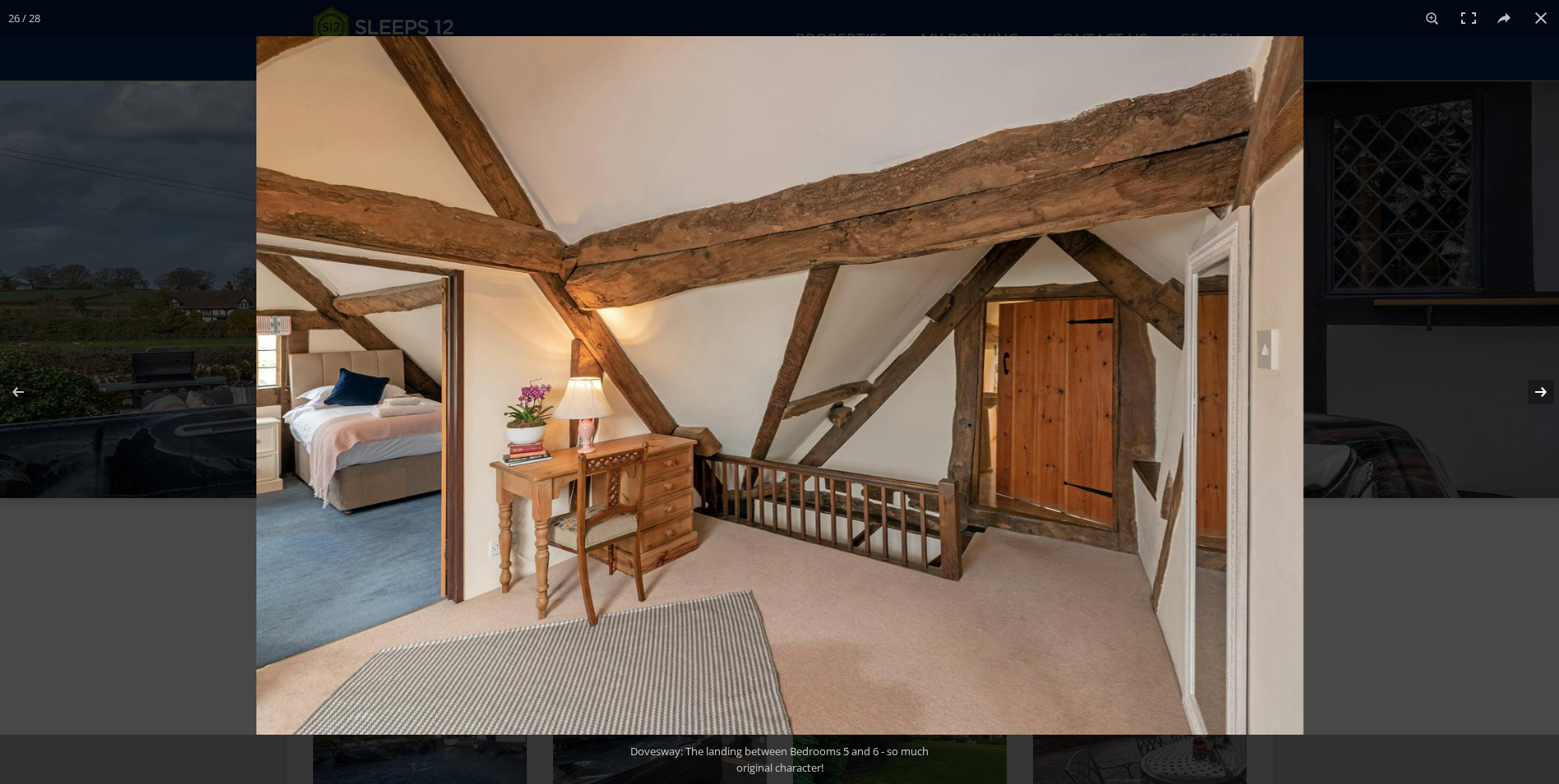 click at bounding box center (1530, 392) 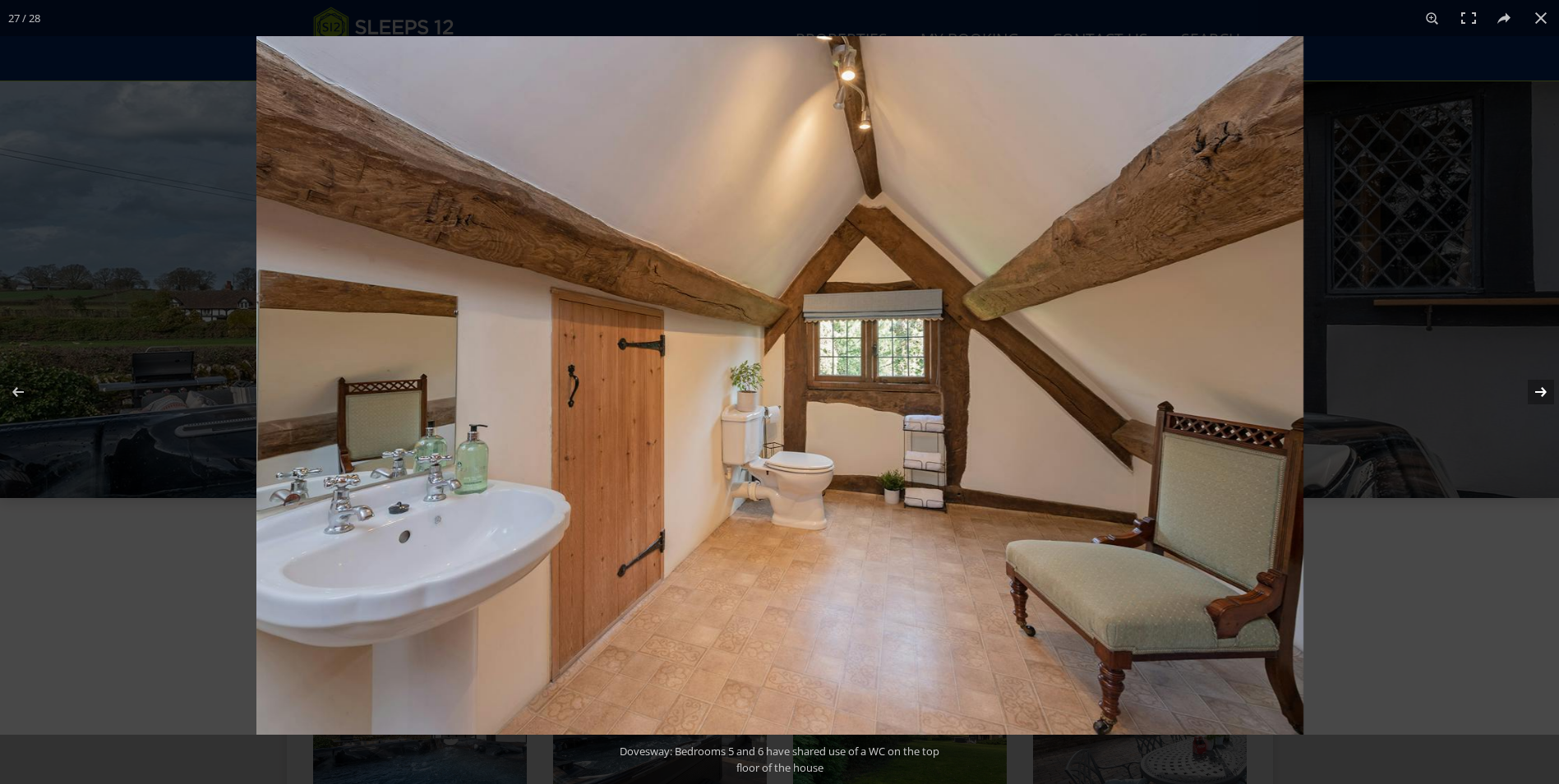click at bounding box center (1530, 392) 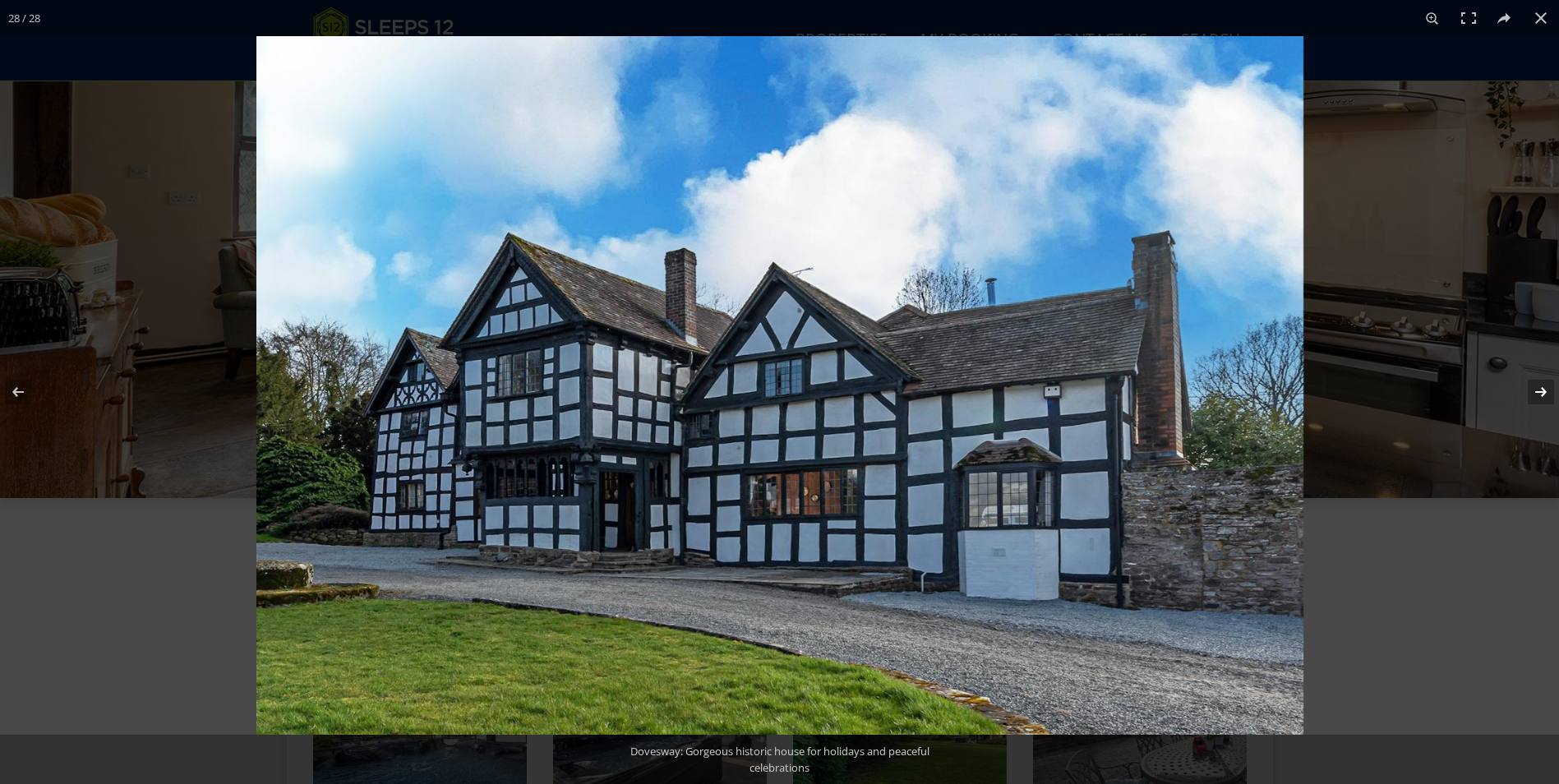click at bounding box center (1530, 392) 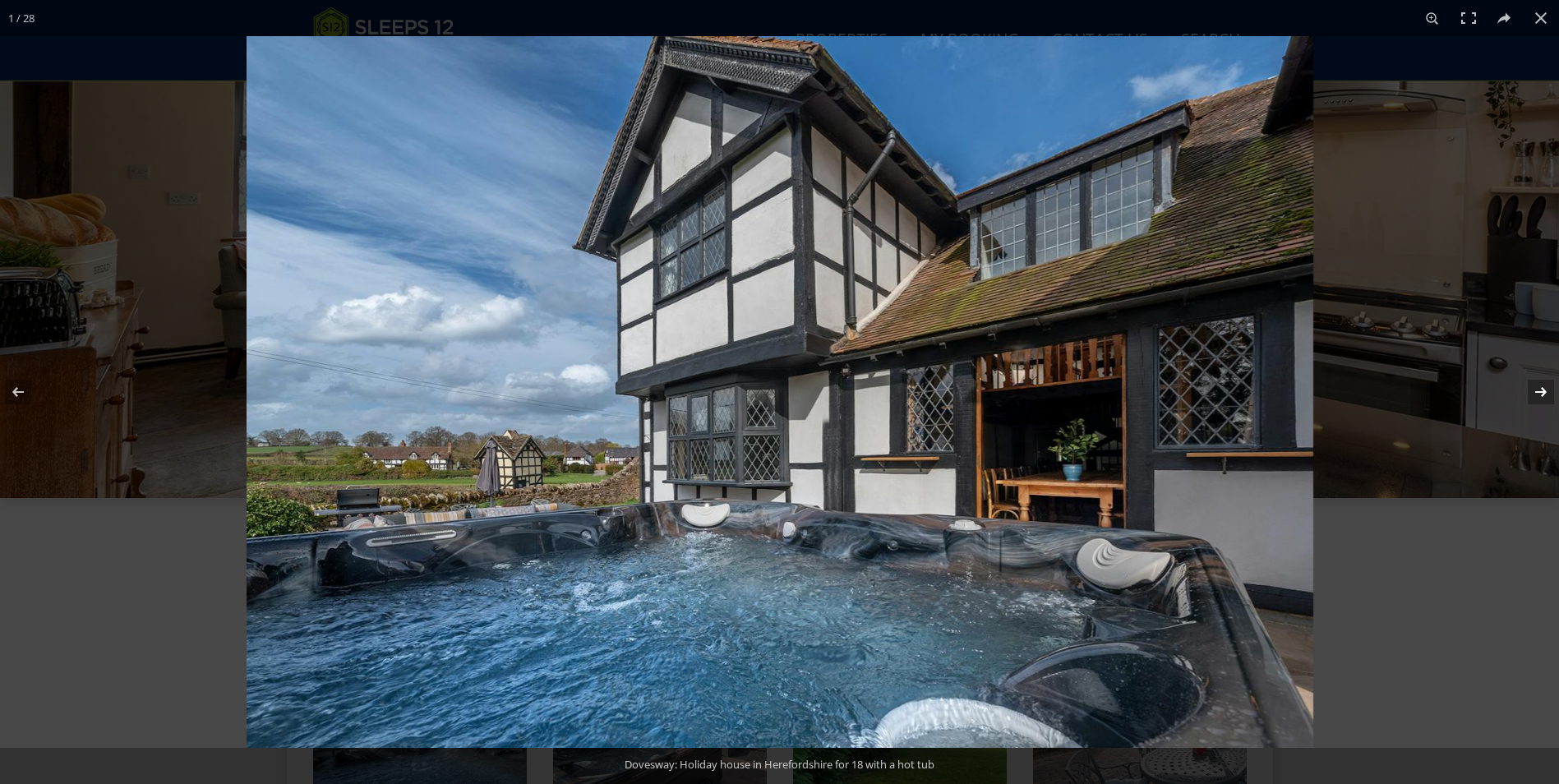 click at bounding box center (1530, 392) 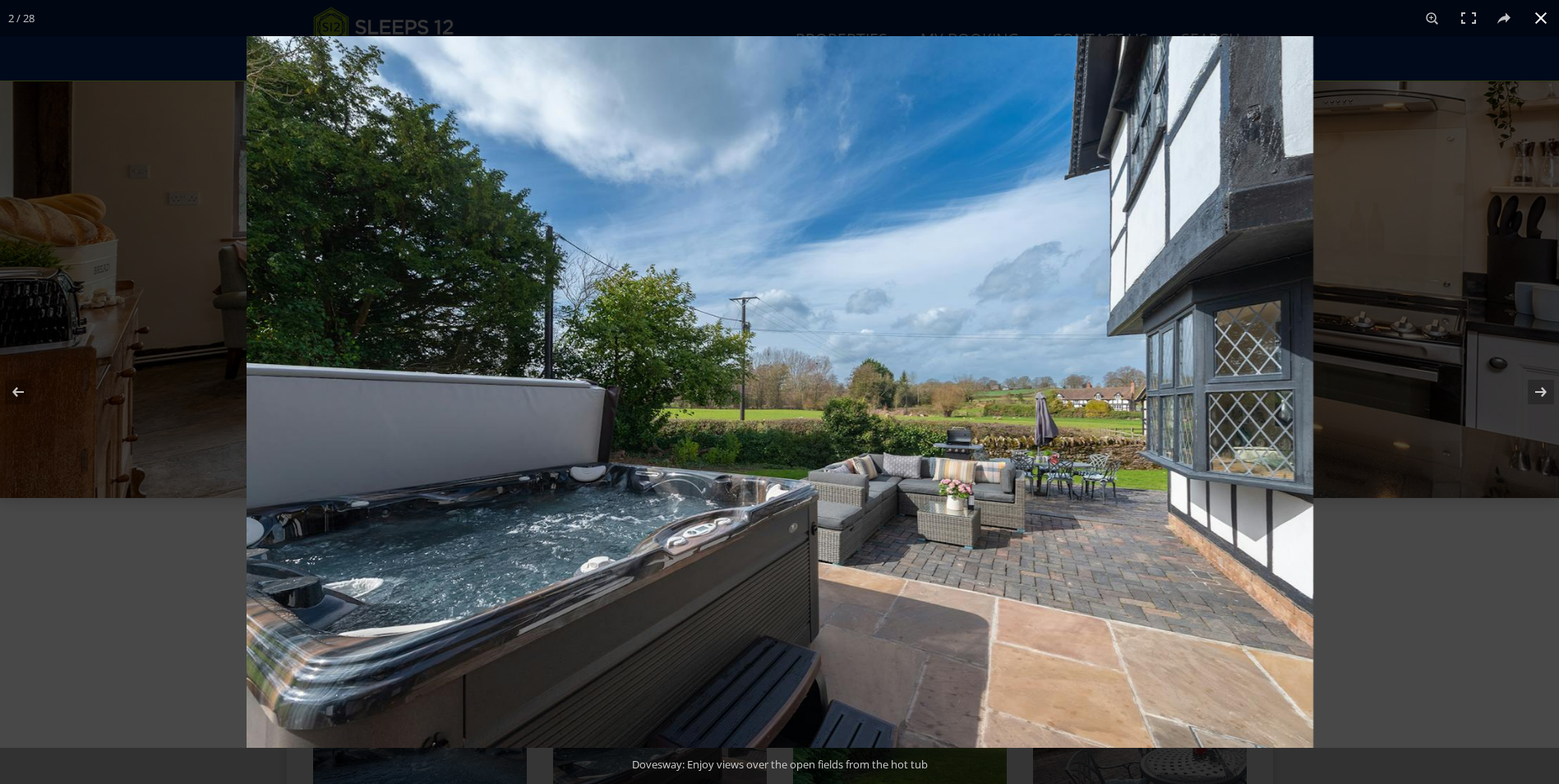 click at bounding box center [1541, 18] 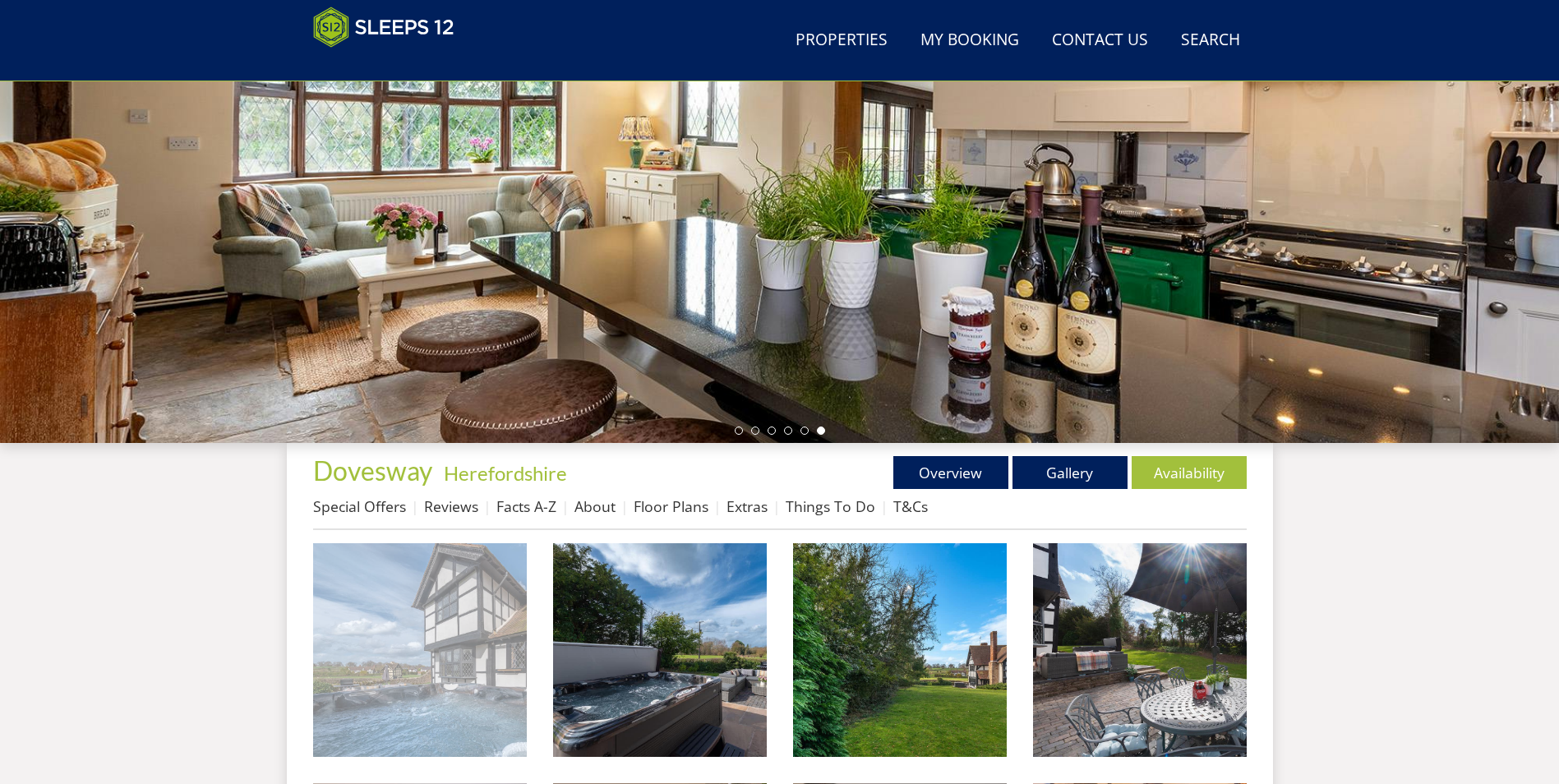 scroll, scrollTop: 359, scrollLeft: 0, axis: vertical 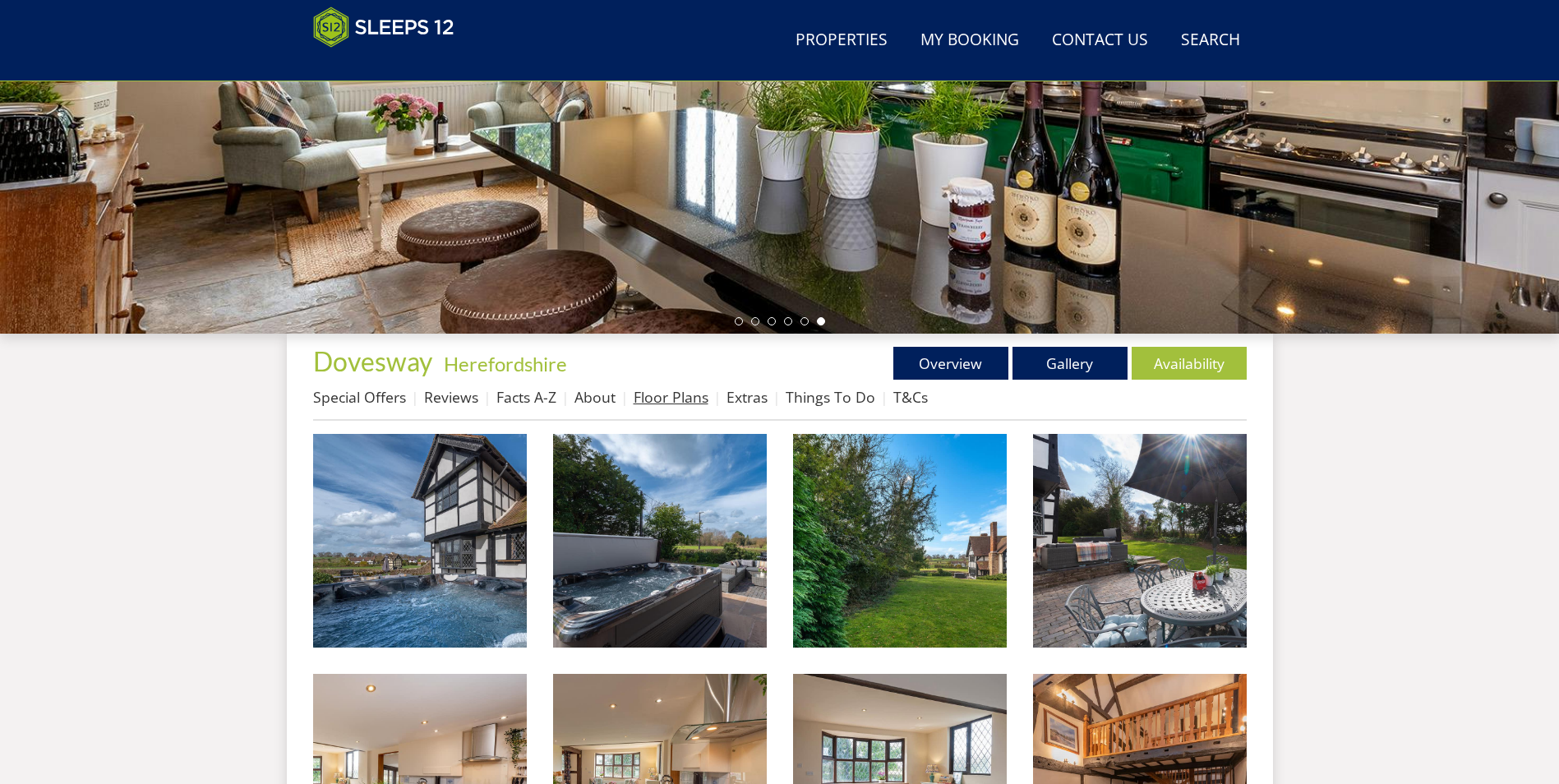 click on "Floor Plans" at bounding box center [671, 397] 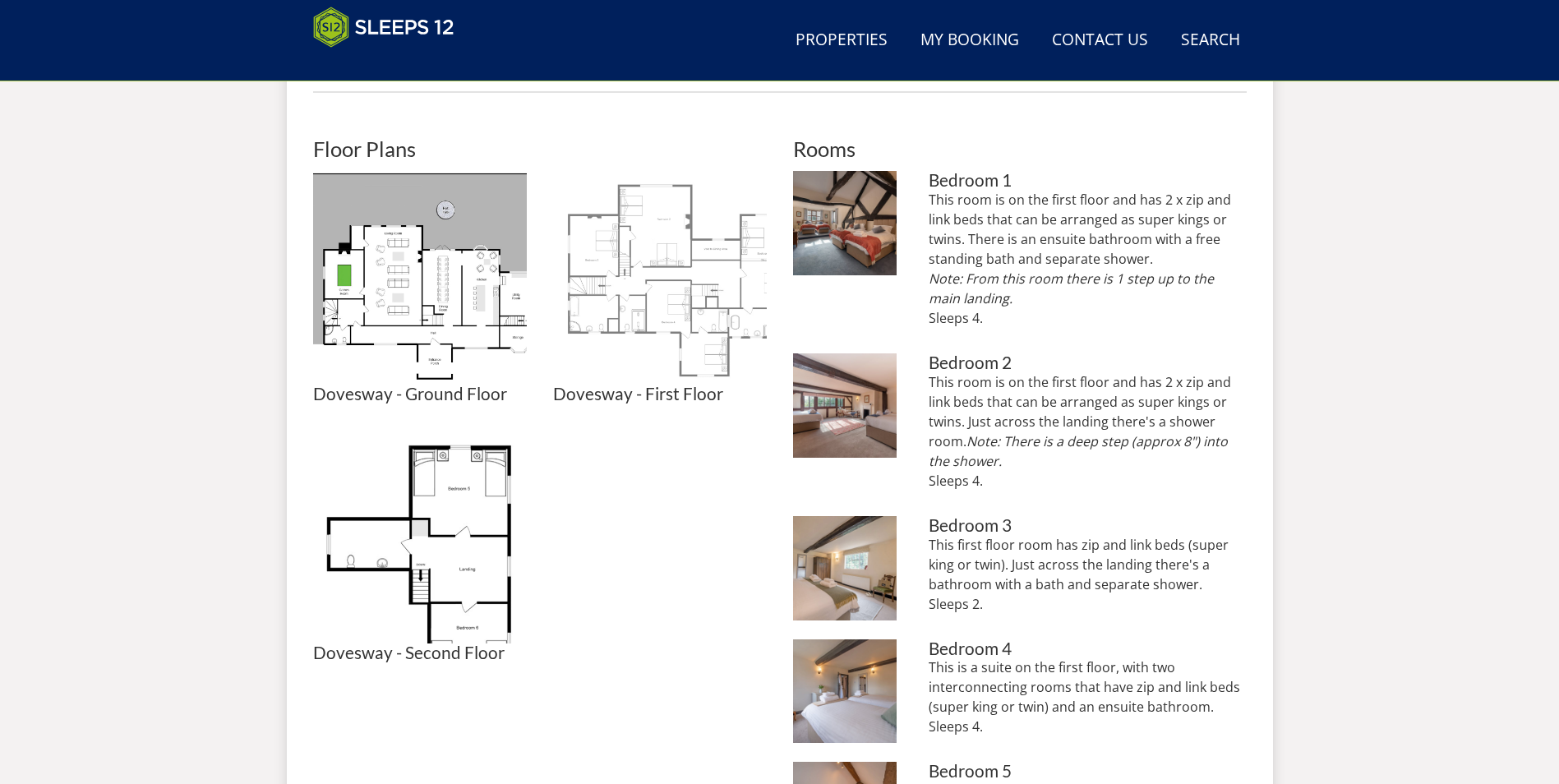 scroll, scrollTop: 688, scrollLeft: 0, axis: vertical 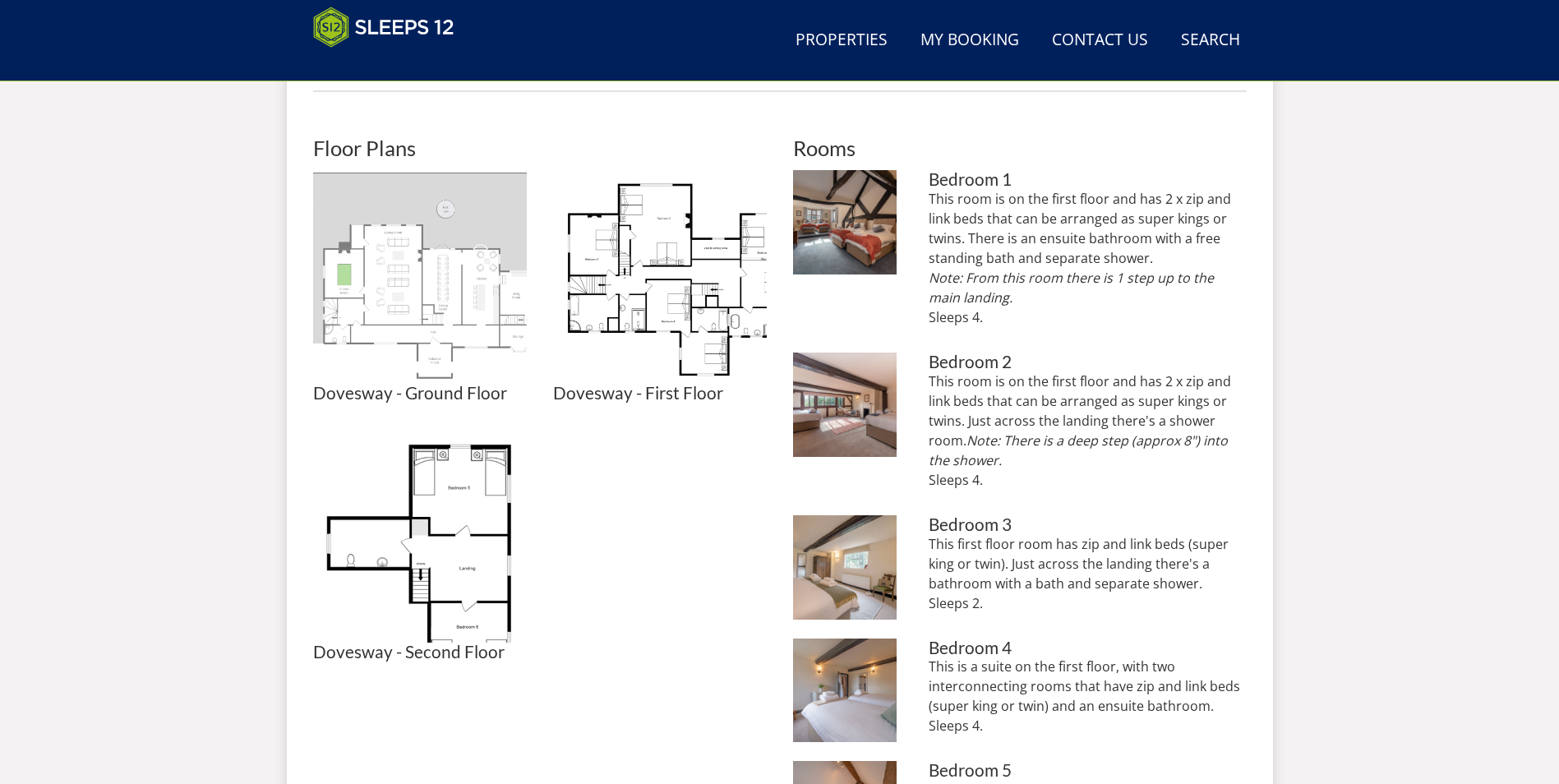 click at bounding box center (420, 277) 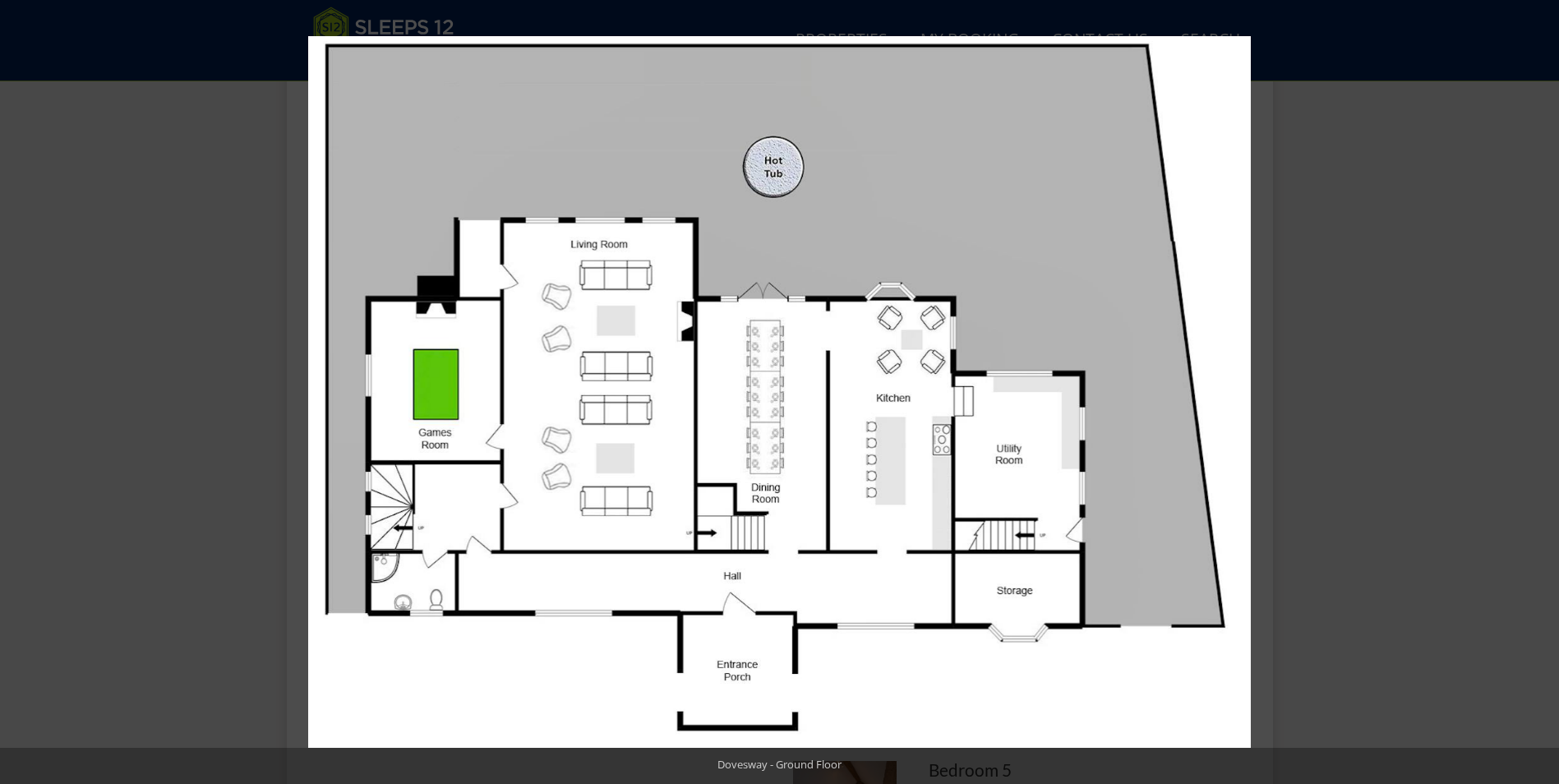 click at bounding box center [1530, 392] 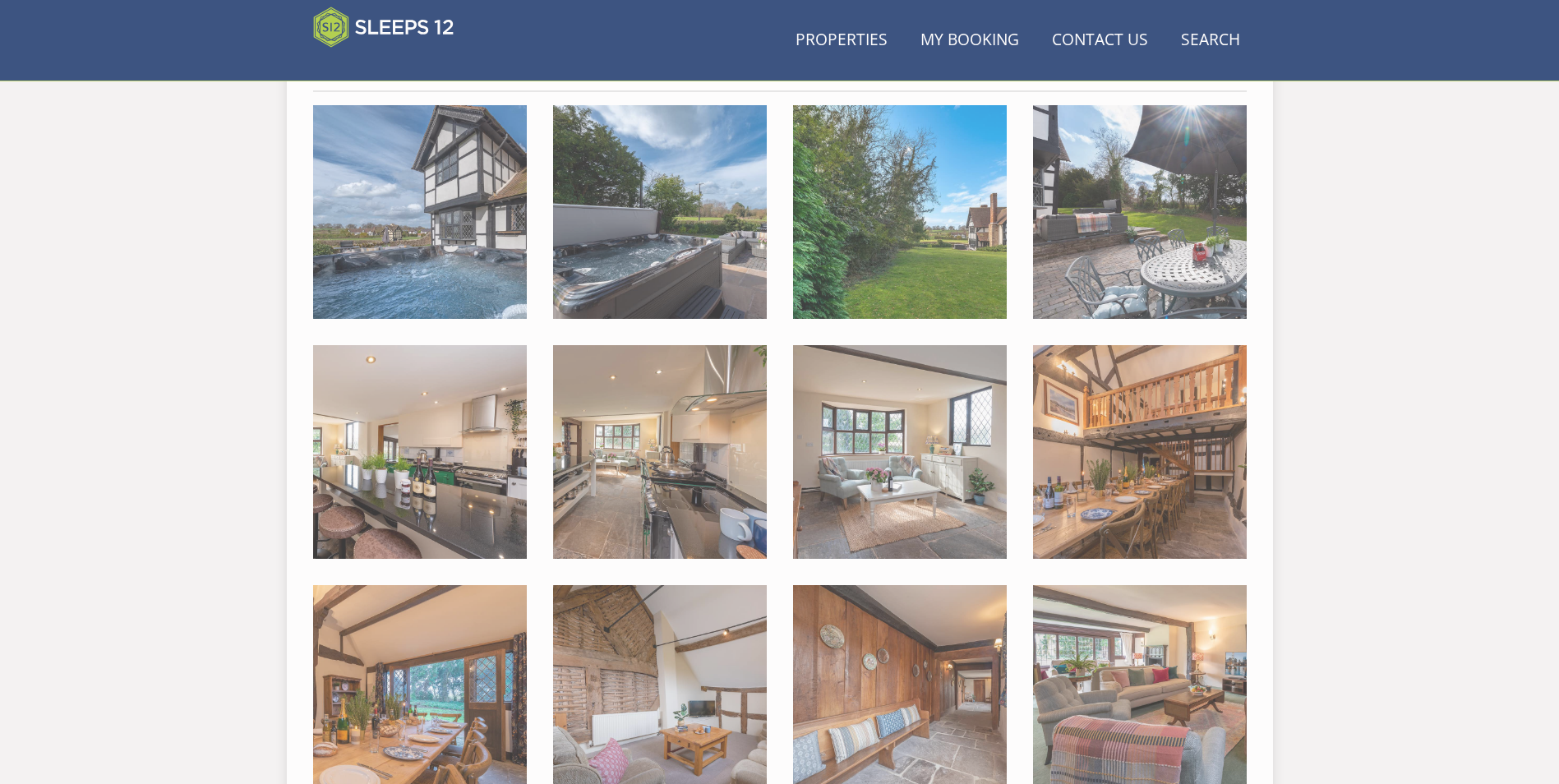 scroll, scrollTop: 359, scrollLeft: 0, axis: vertical 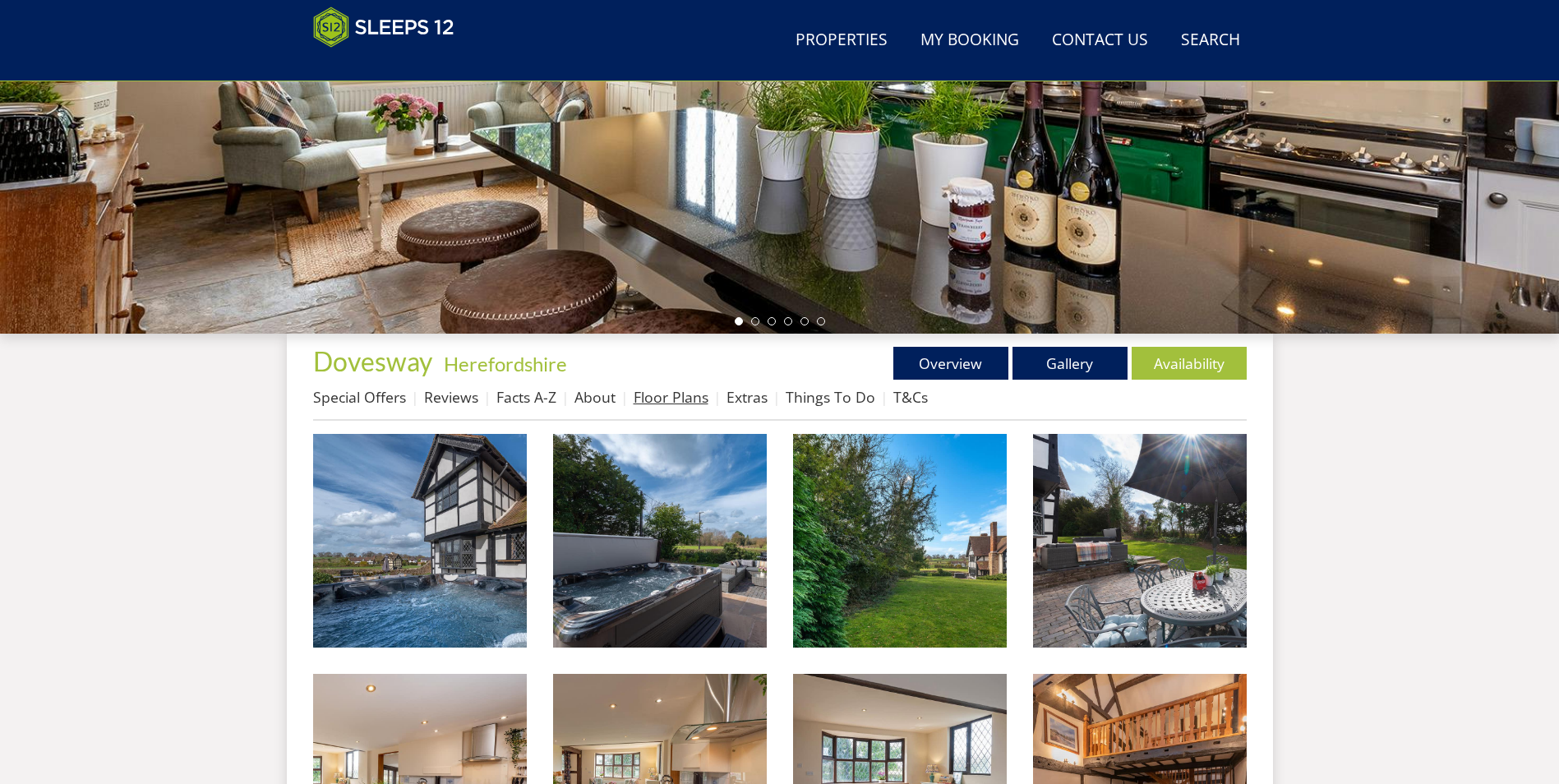 click on "Floor Plans" at bounding box center [671, 397] 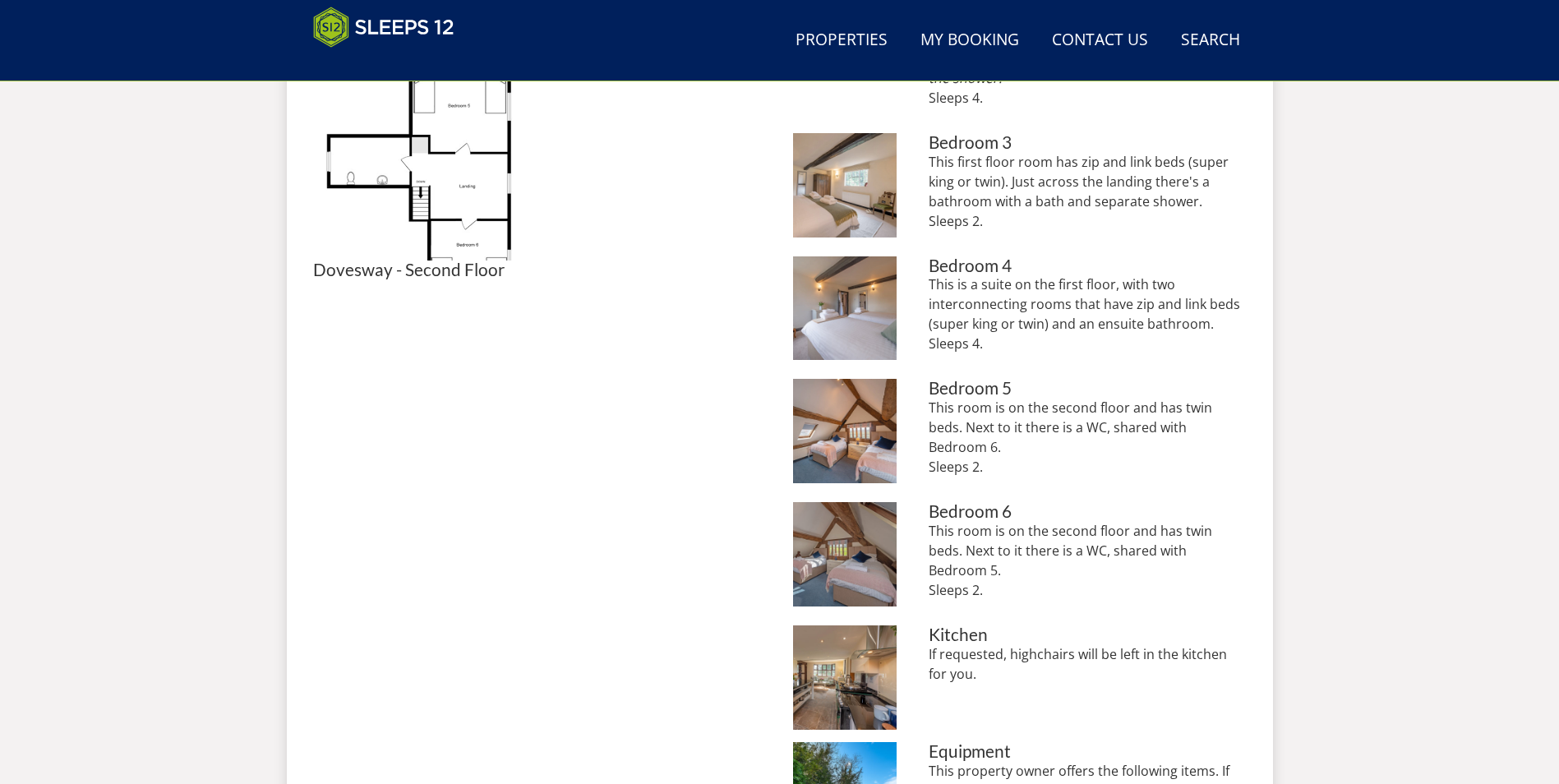 scroll, scrollTop: 1107, scrollLeft: 0, axis: vertical 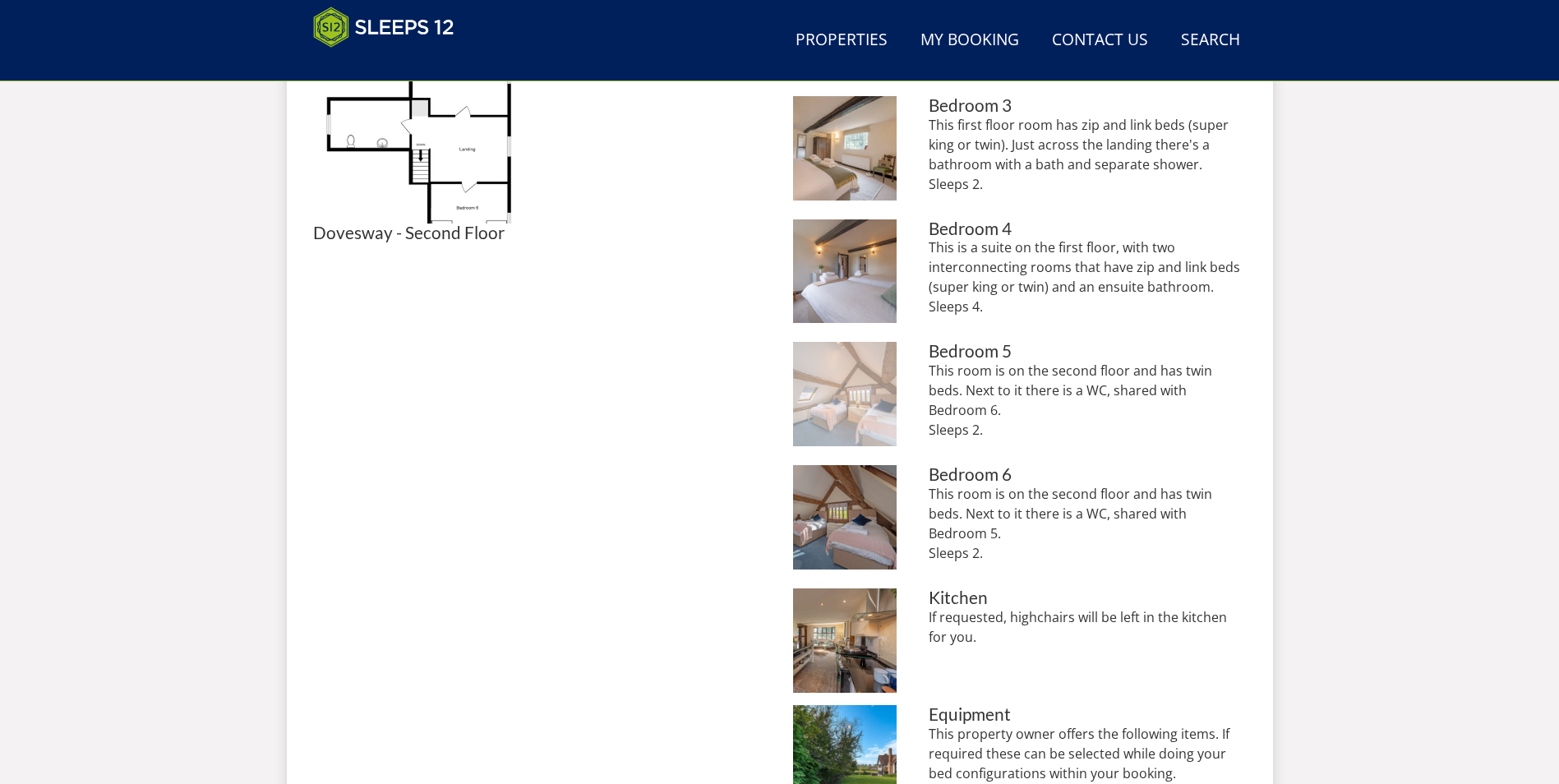 click at bounding box center (845, 394) 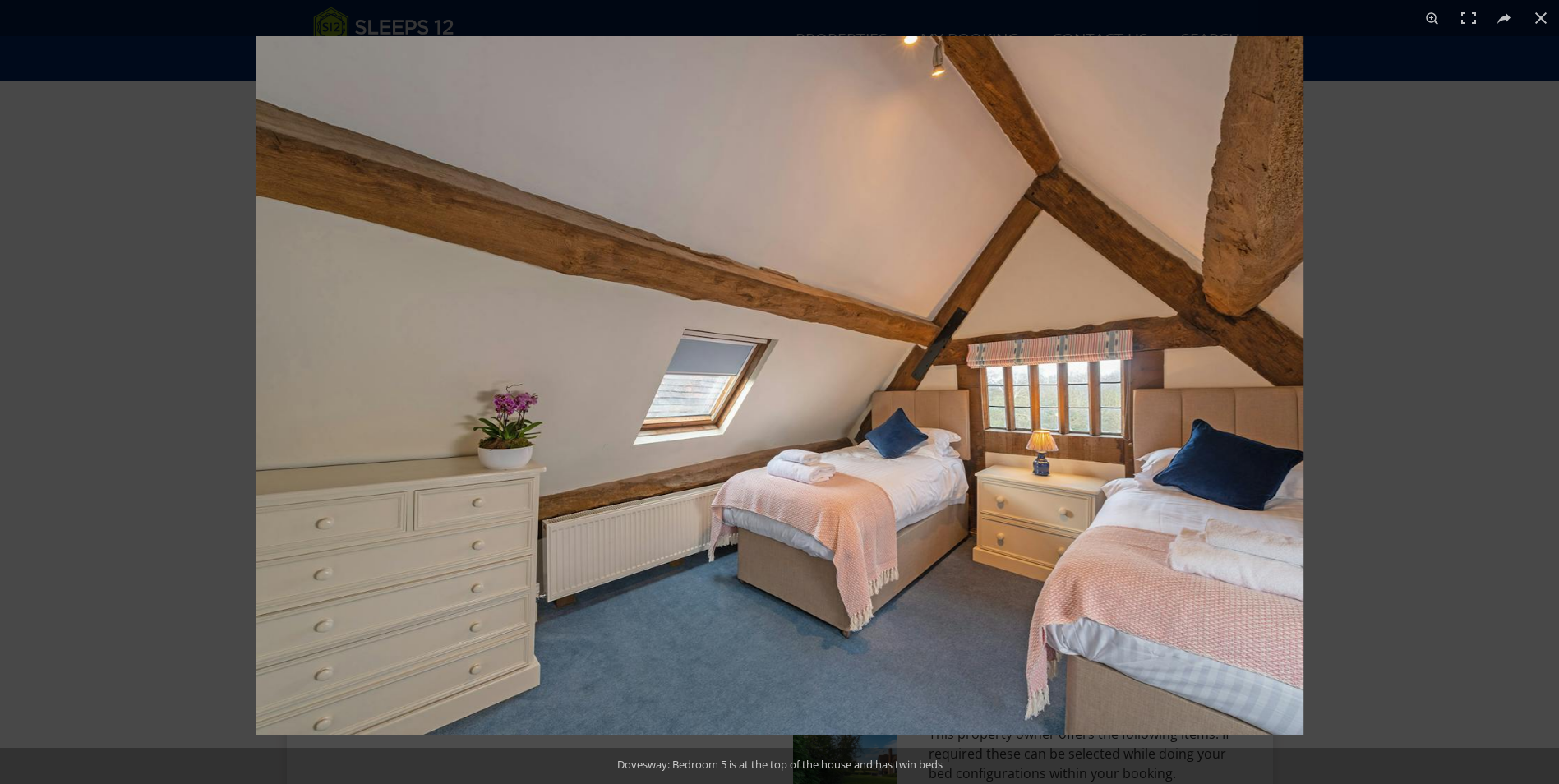 click at bounding box center (780, 385) 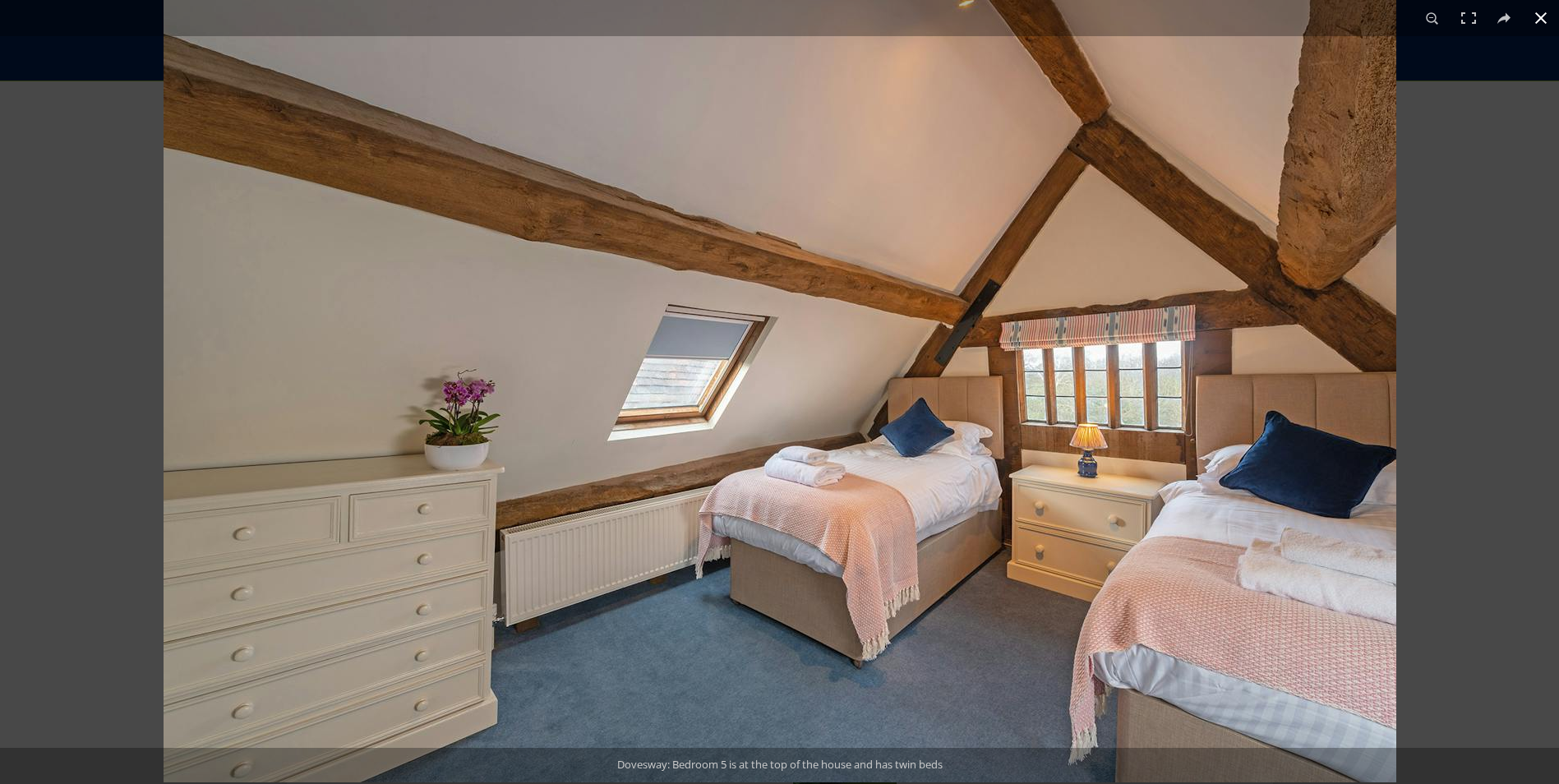click at bounding box center [1541, 18] 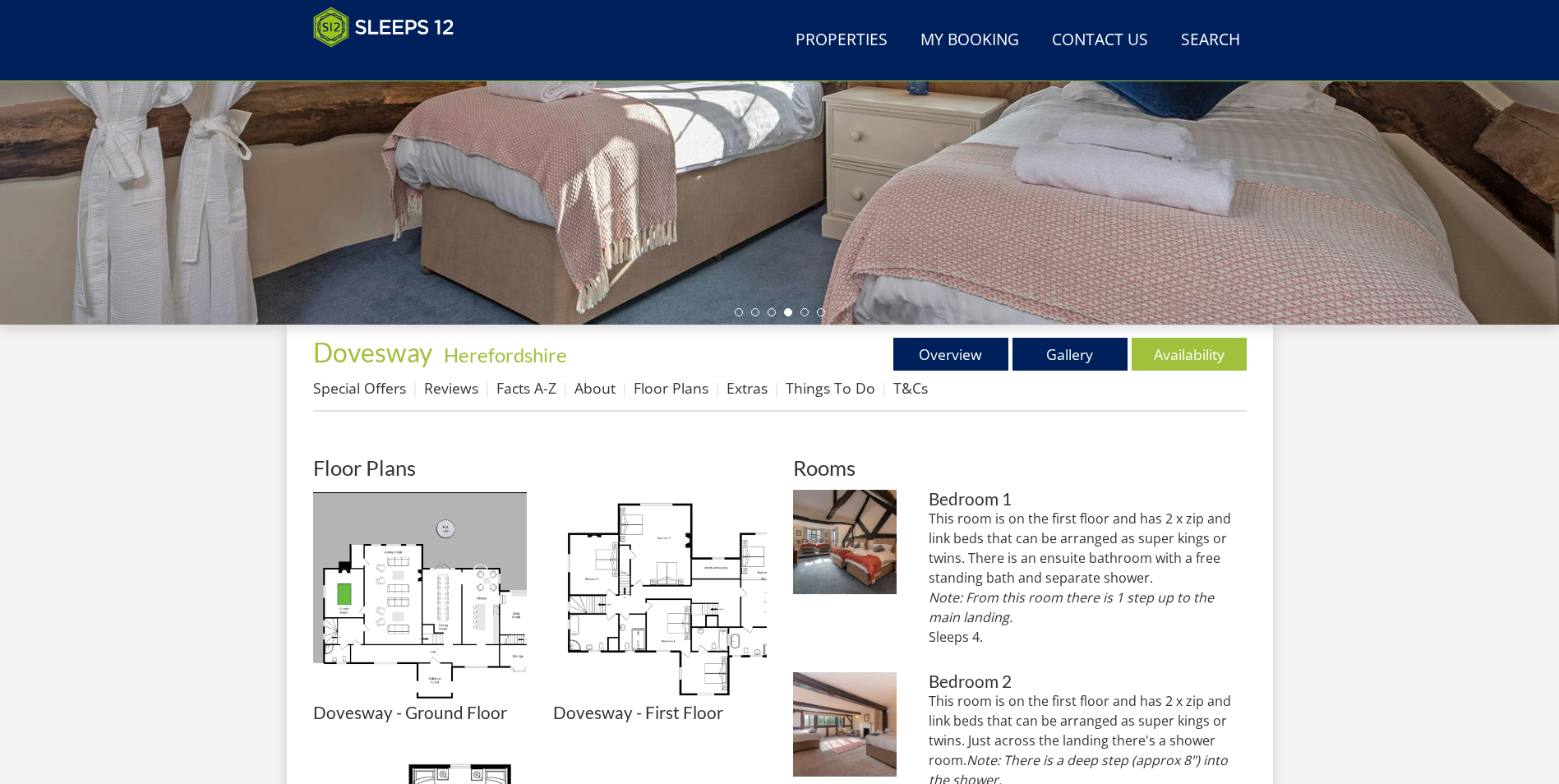 scroll, scrollTop: 367, scrollLeft: 0, axis: vertical 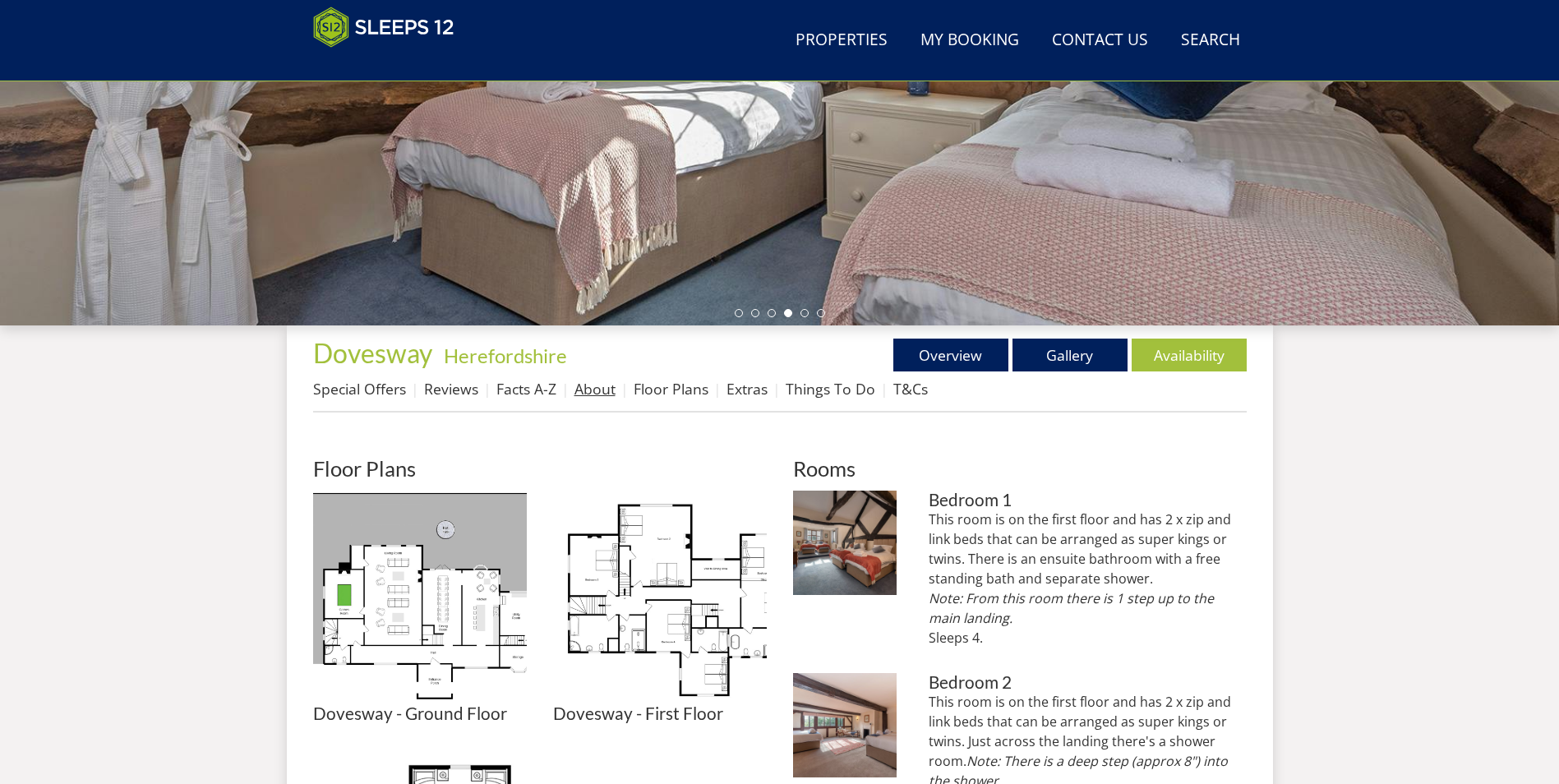 click on "About" at bounding box center [595, 389] 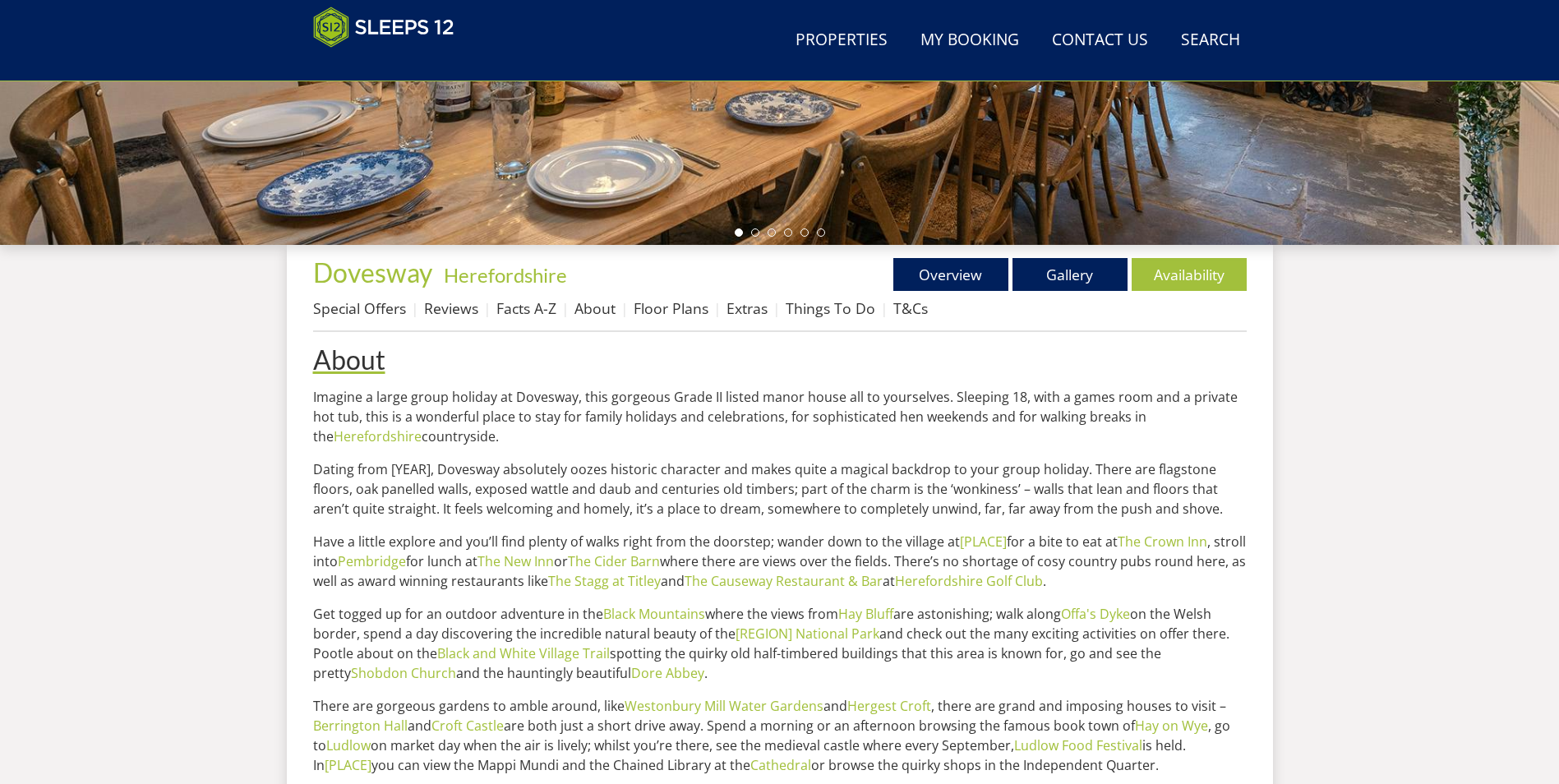 scroll, scrollTop: 507, scrollLeft: 0, axis: vertical 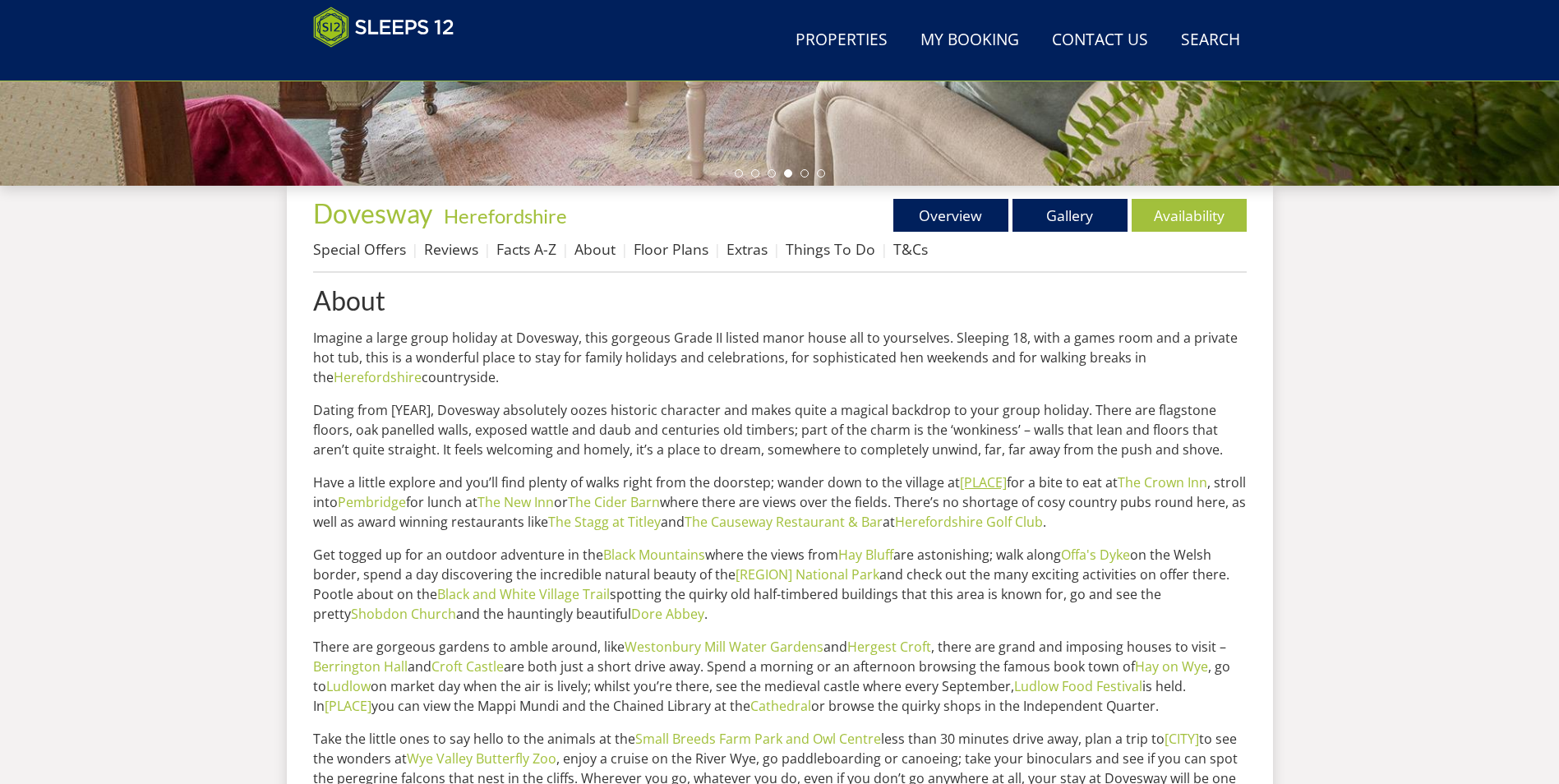 click on "[PLACE]" at bounding box center [983, 482] 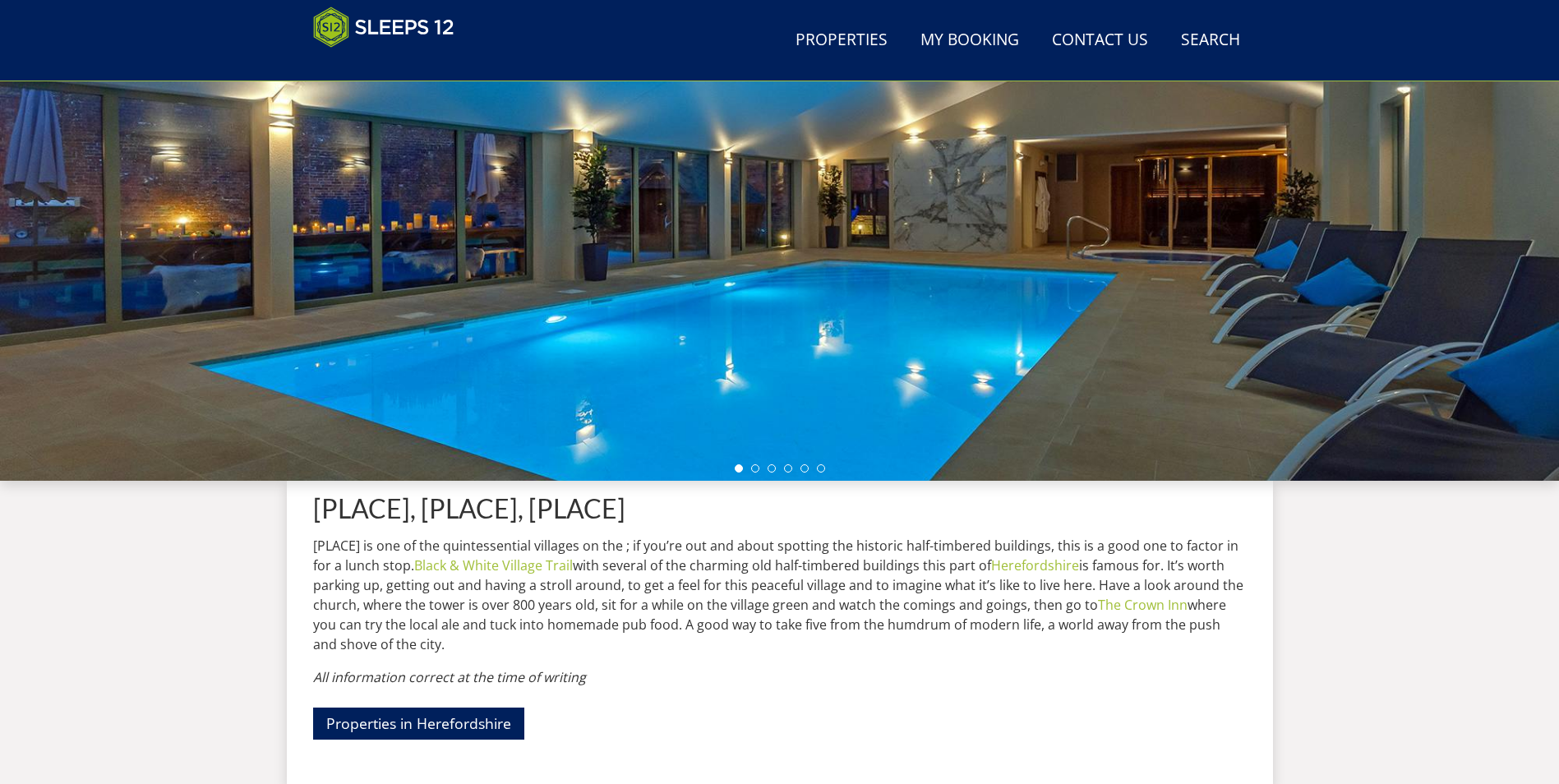 scroll, scrollTop: 190, scrollLeft: 0, axis: vertical 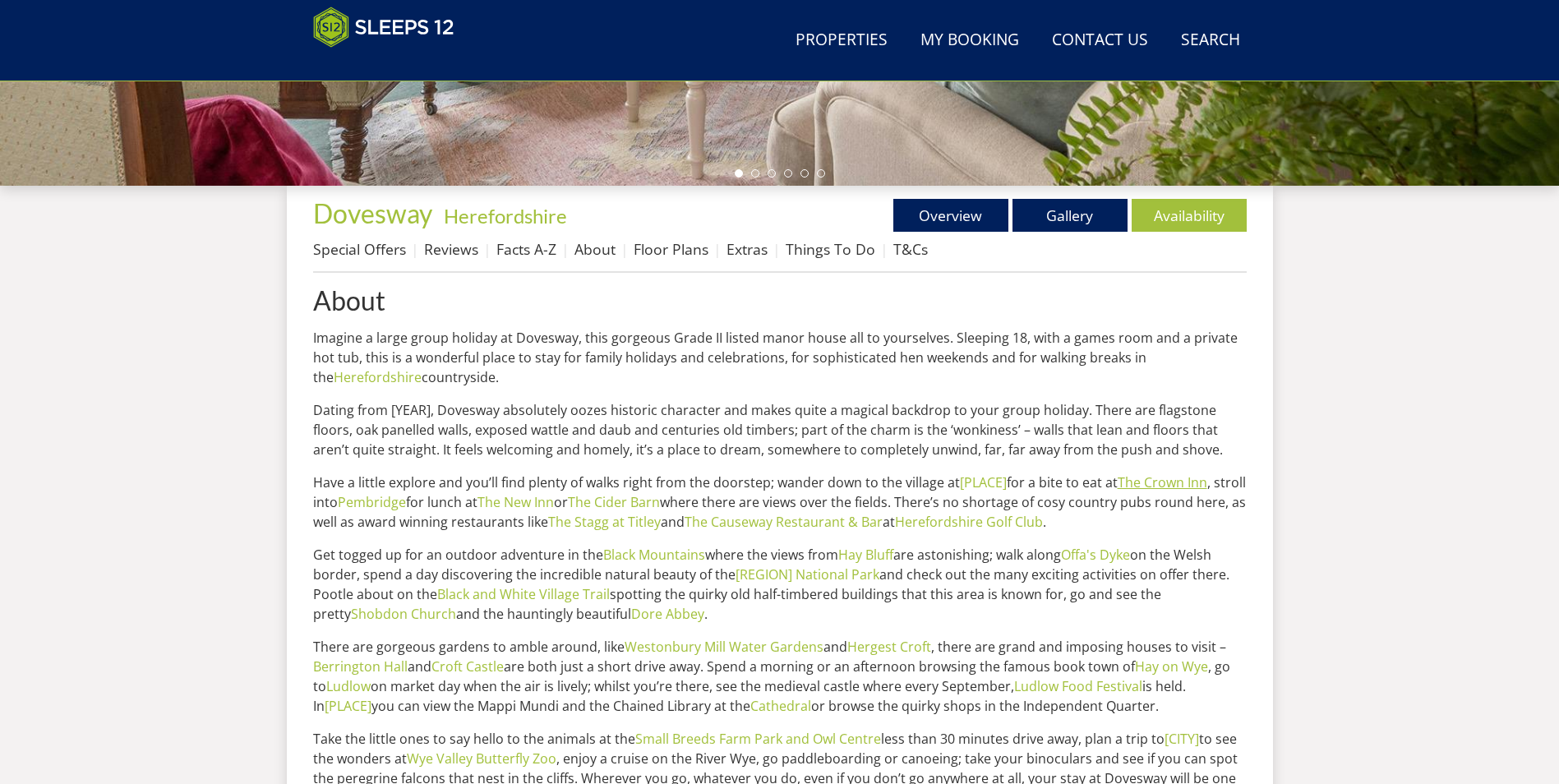 click on "The Crown Inn" at bounding box center (1162, 482) 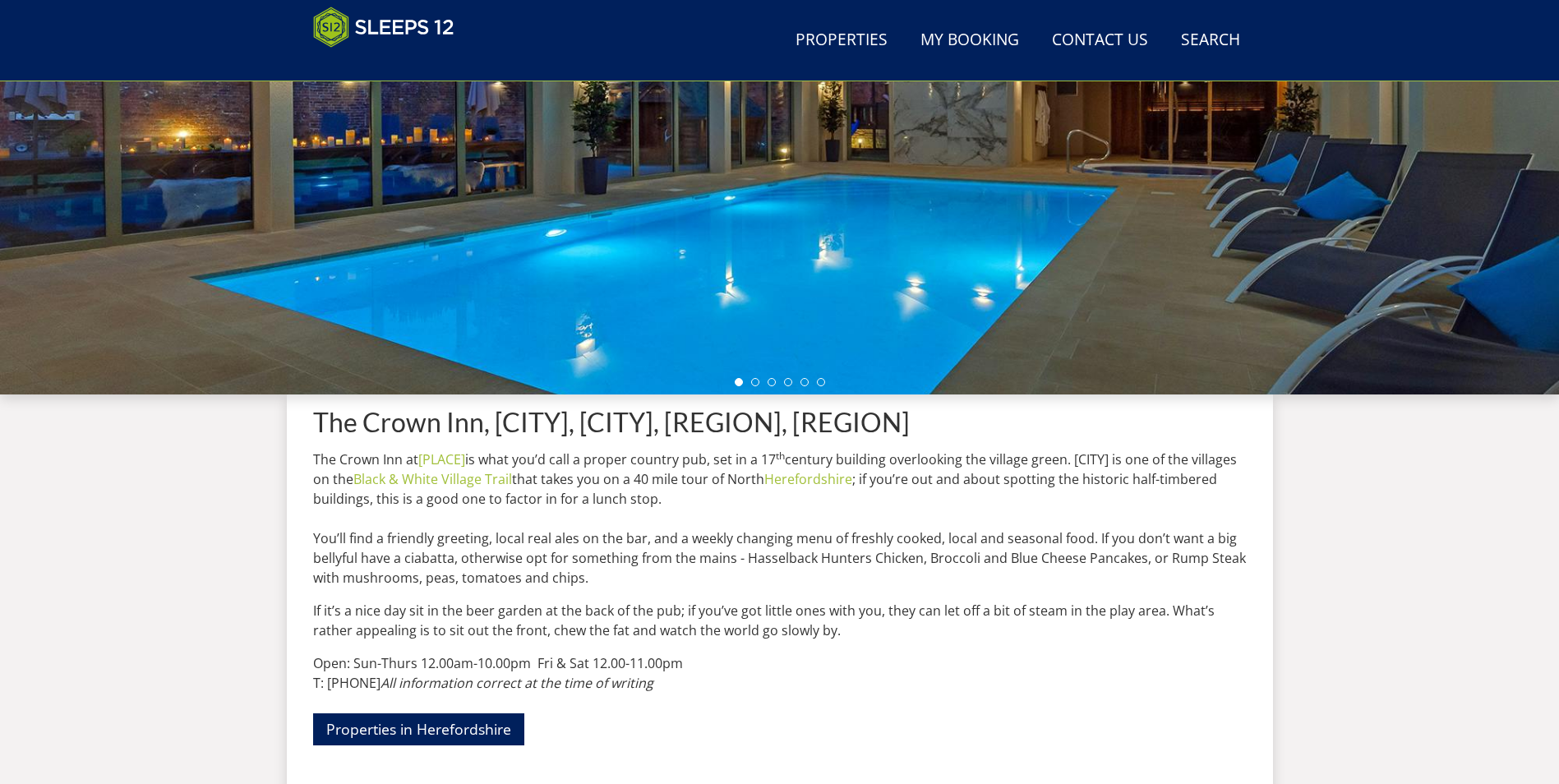 scroll, scrollTop: 359, scrollLeft: 0, axis: vertical 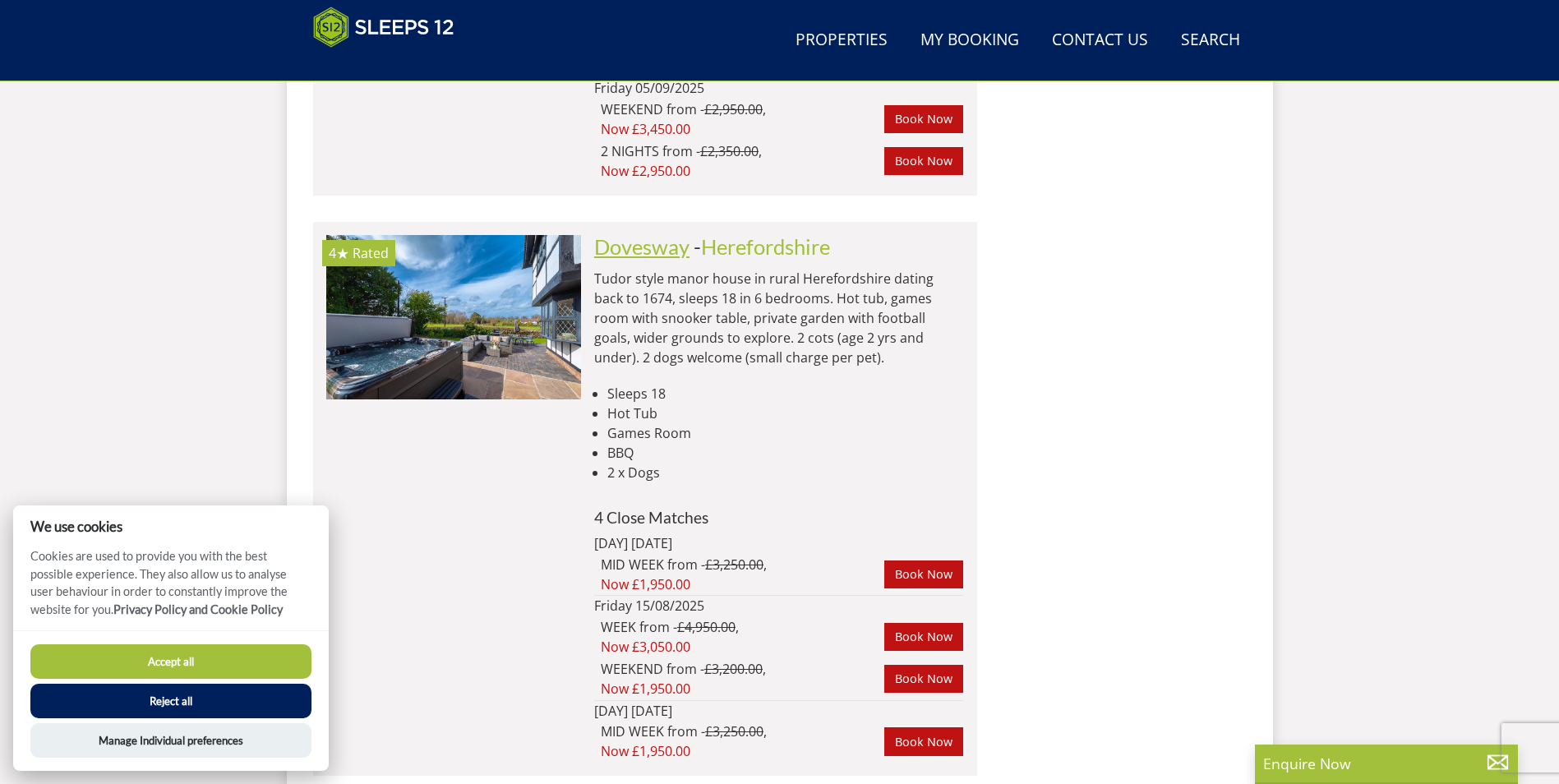 click on "Dovesway" at bounding box center (642, 247) 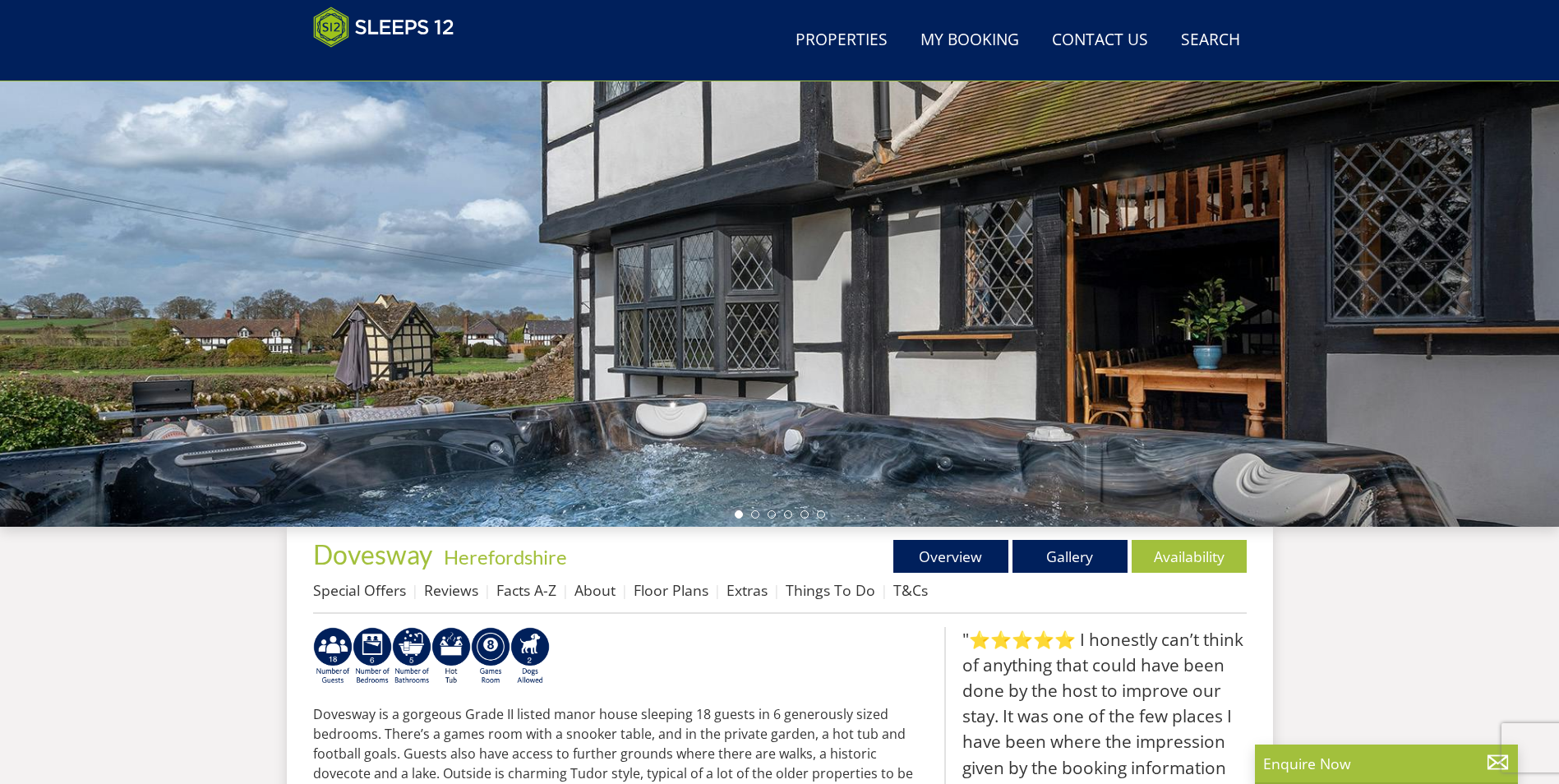 scroll, scrollTop: 190, scrollLeft: 0, axis: vertical 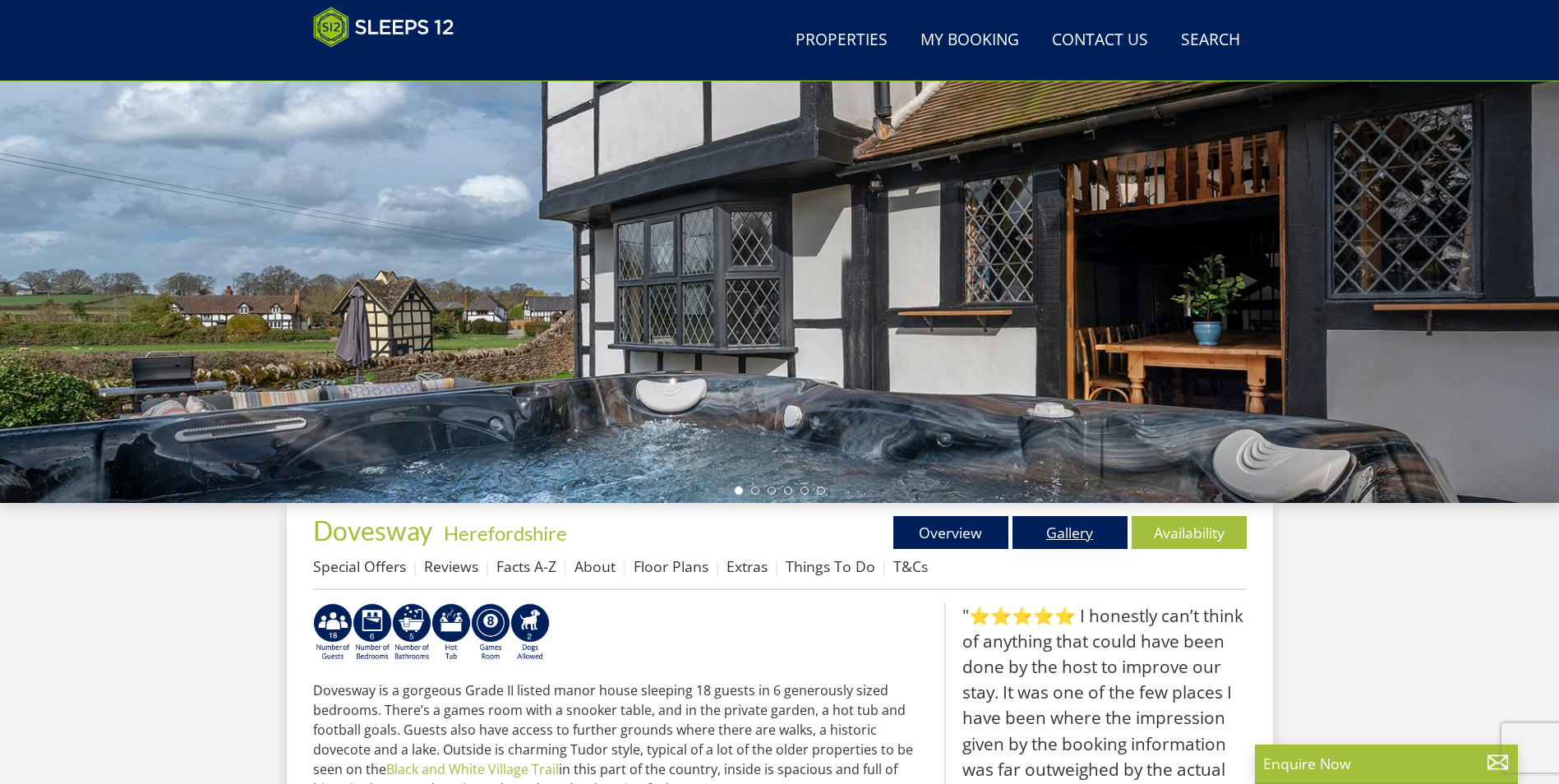 click on "Gallery" at bounding box center [1070, 533] 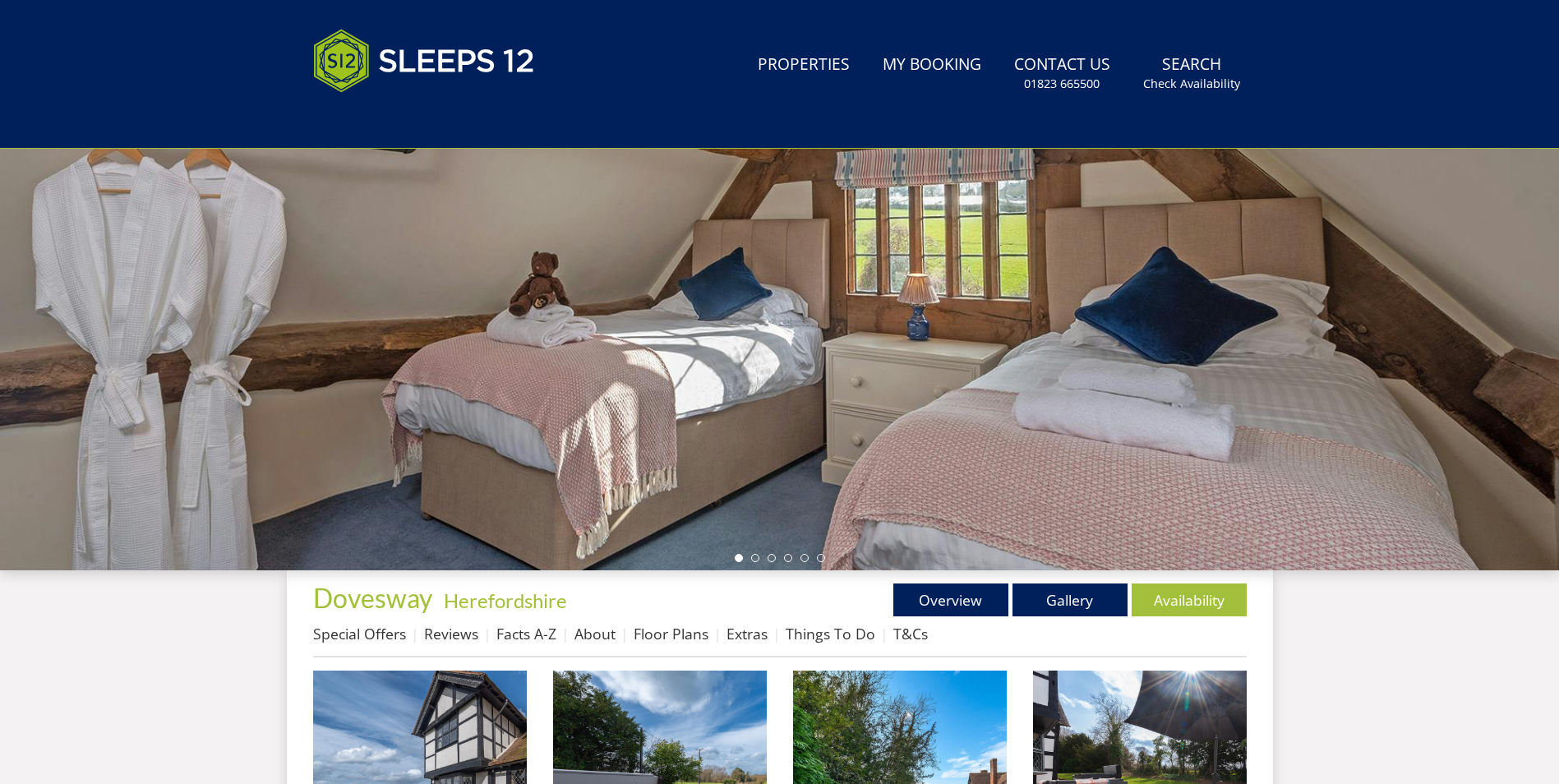 scroll, scrollTop: 0, scrollLeft: 0, axis: both 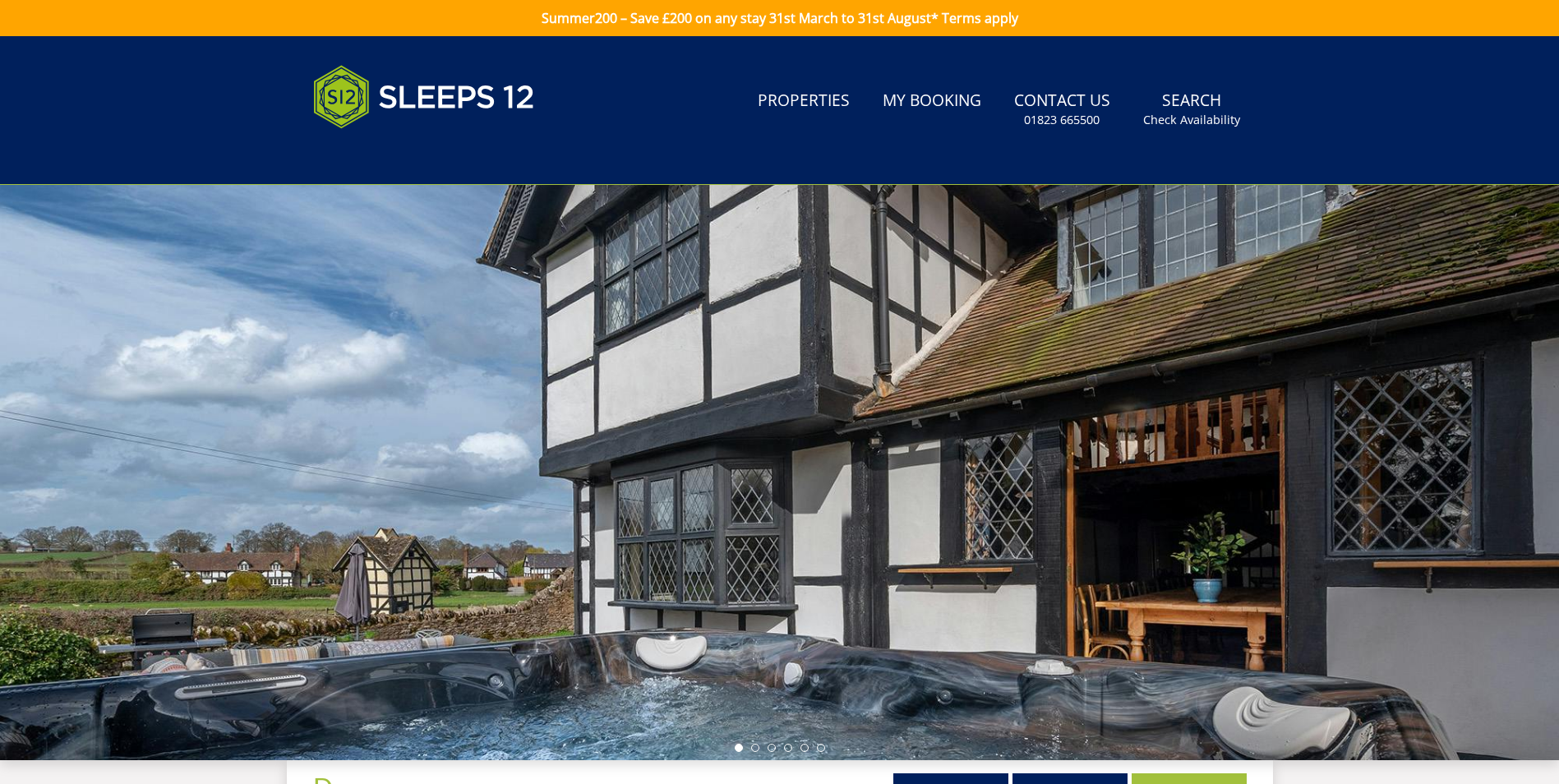 click at bounding box center (779, 473) 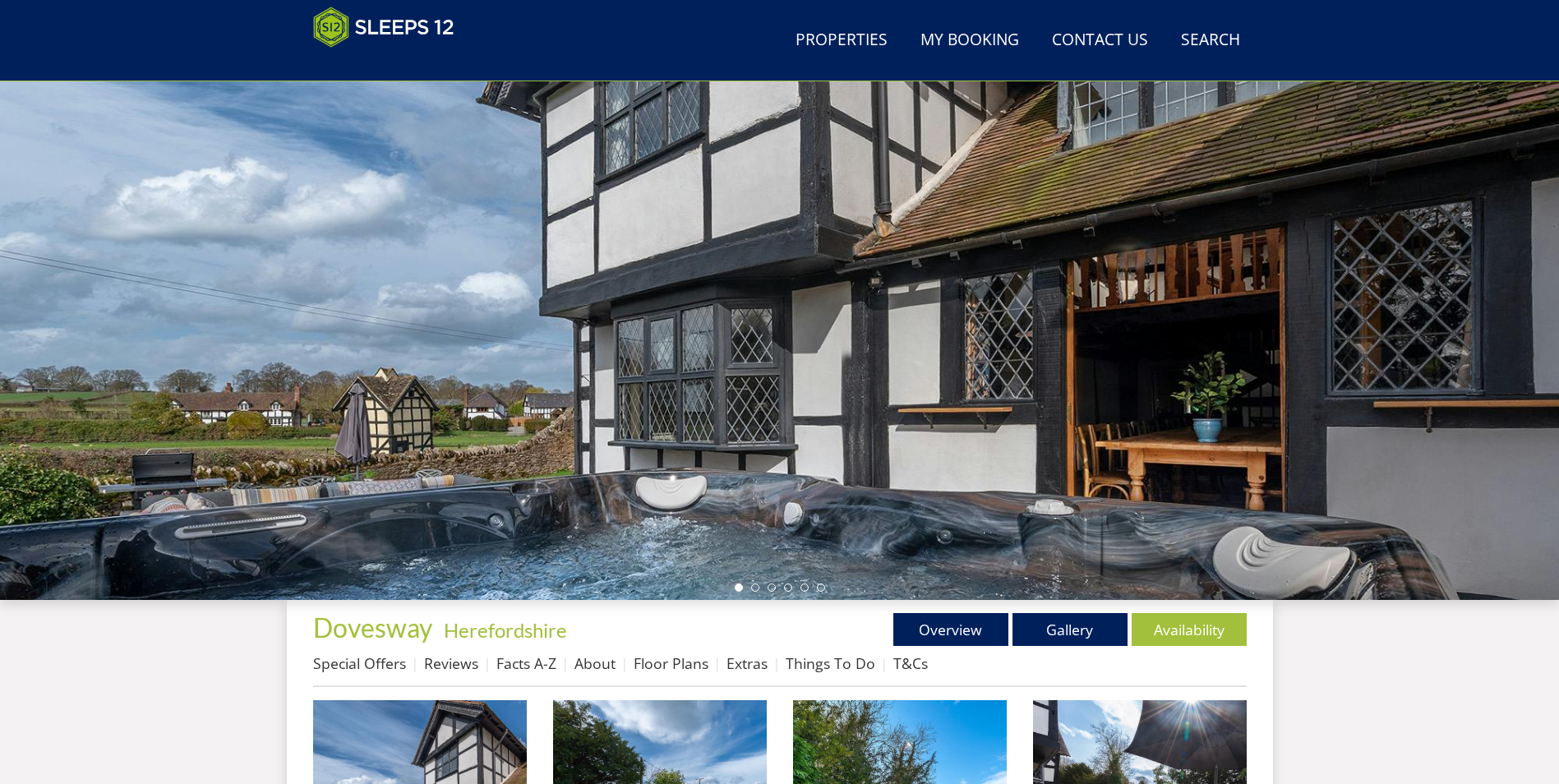 scroll, scrollTop: 97, scrollLeft: 0, axis: vertical 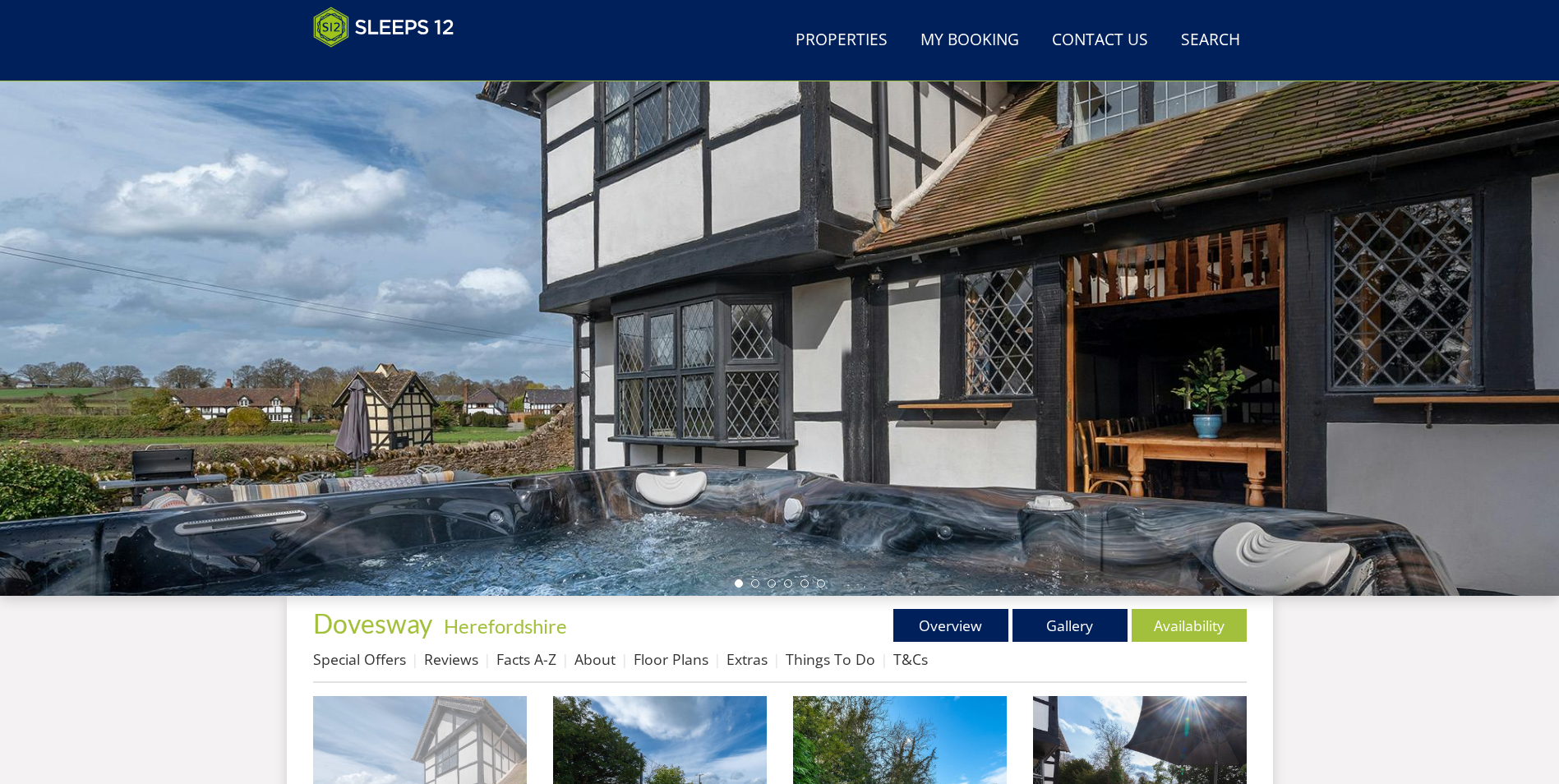 click at bounding box center [420, 803] 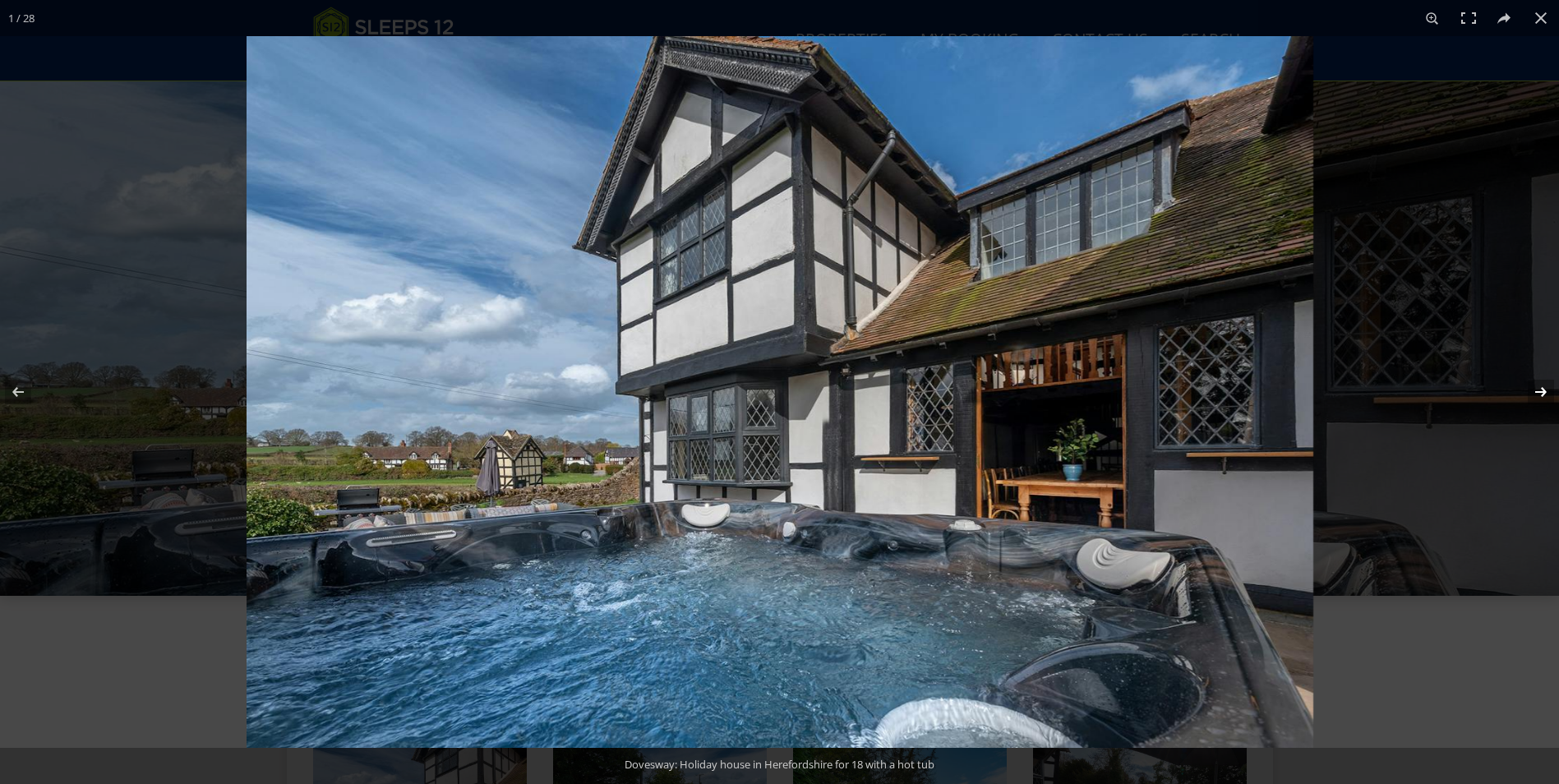 click at bounding box center [1530, 392] 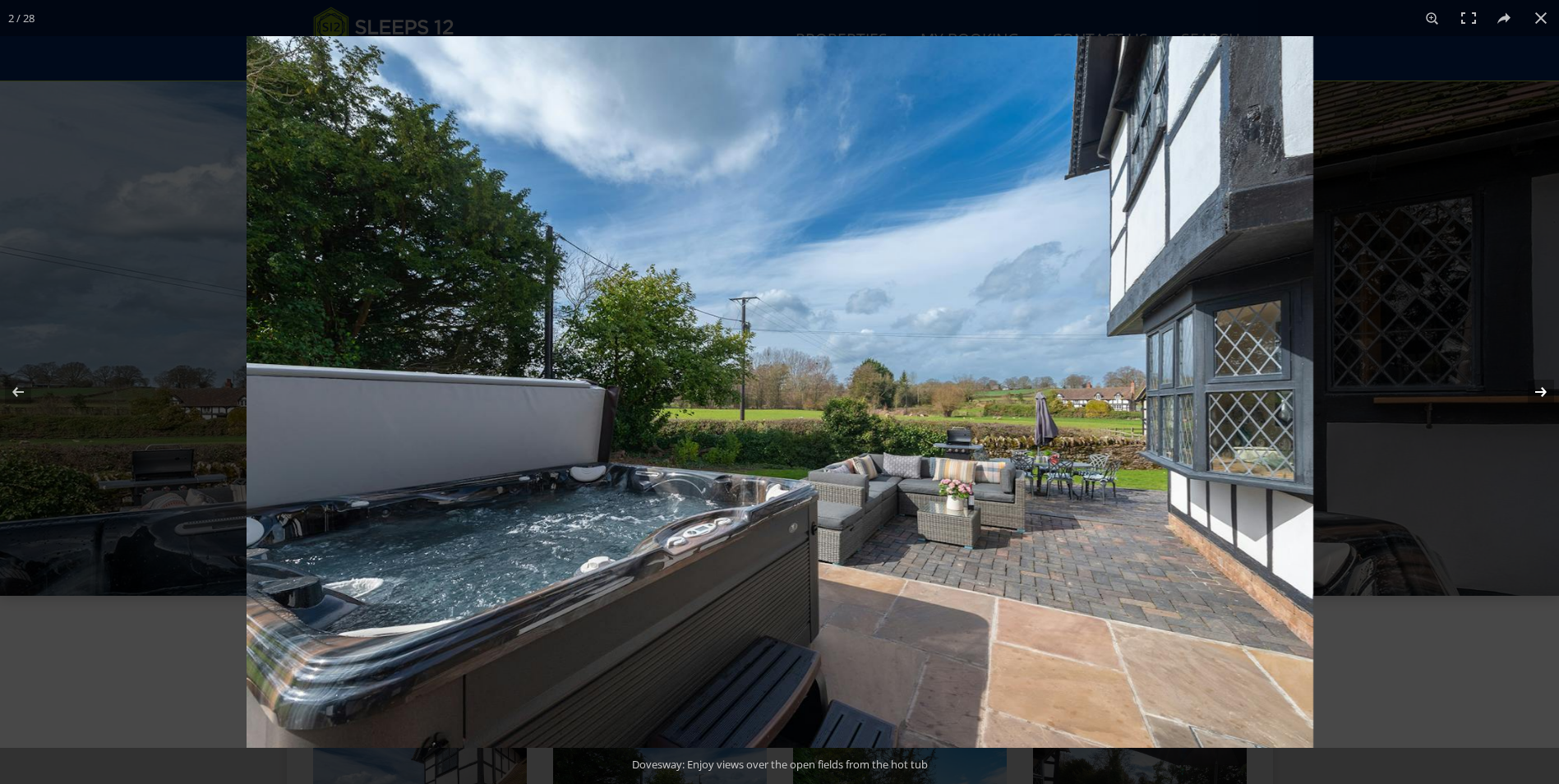 click at bounding box center [1530, 392] 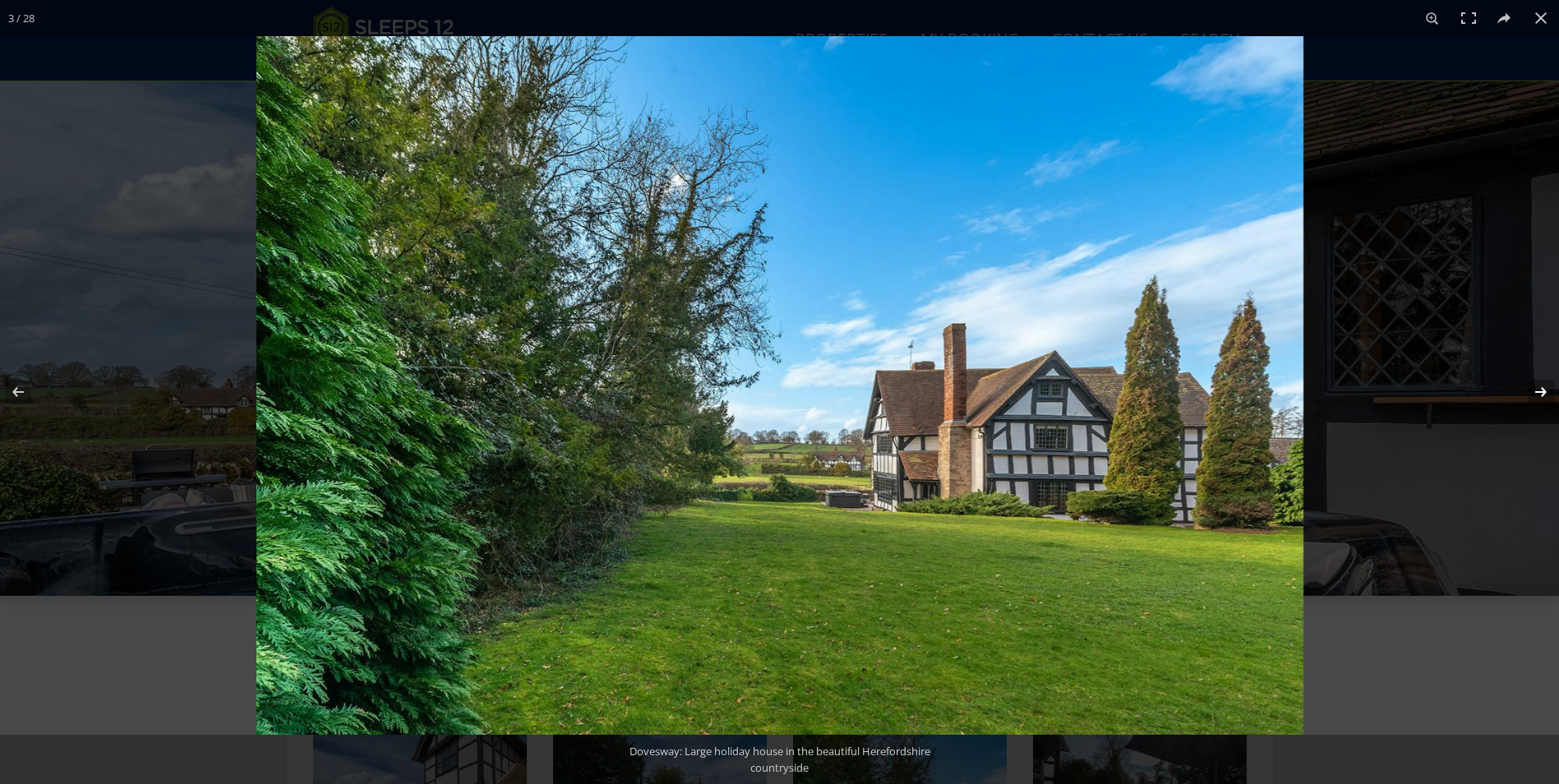 click at bounding box center (1530, 392) 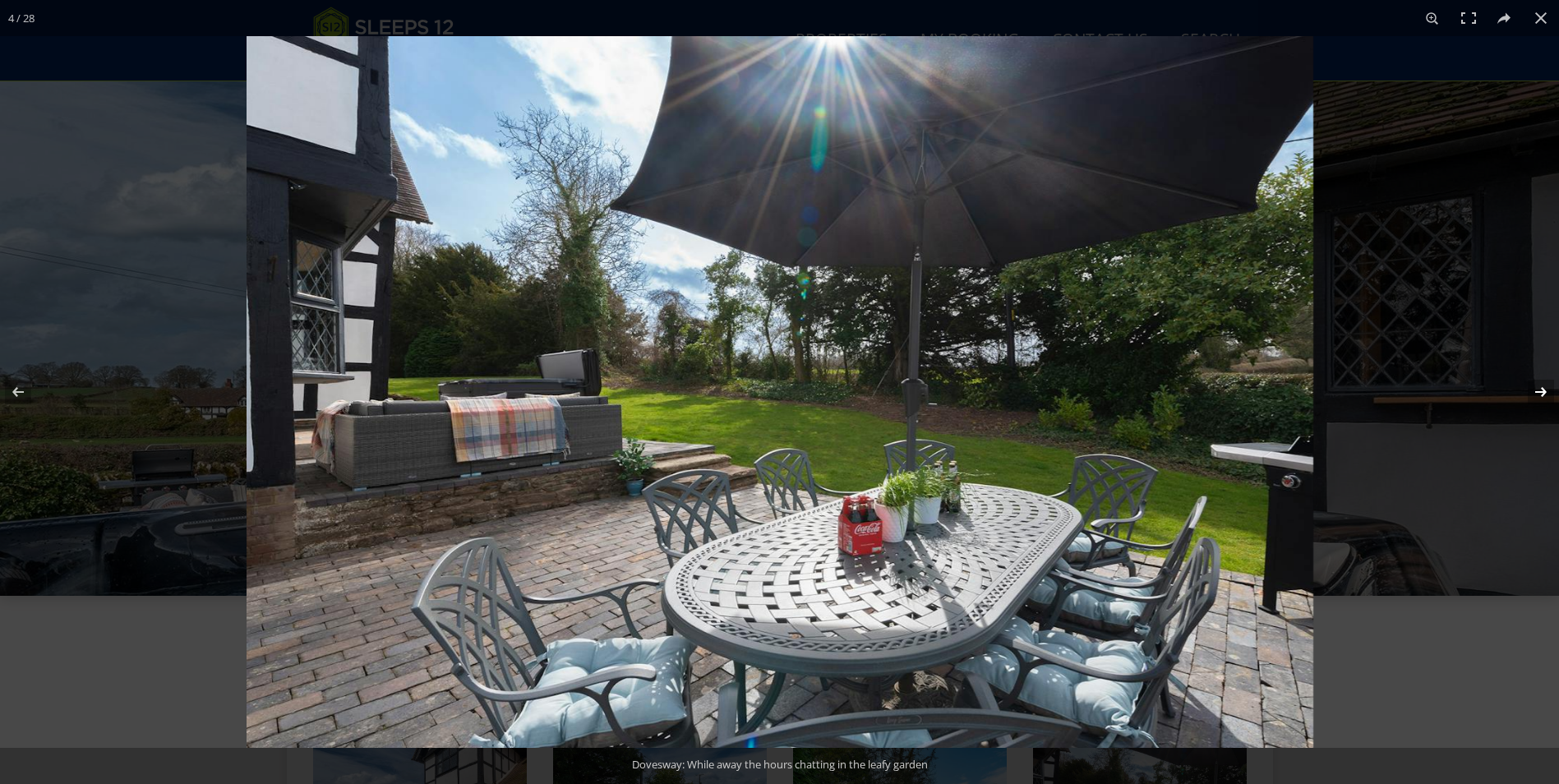 click at bounding box center (1530, 392) 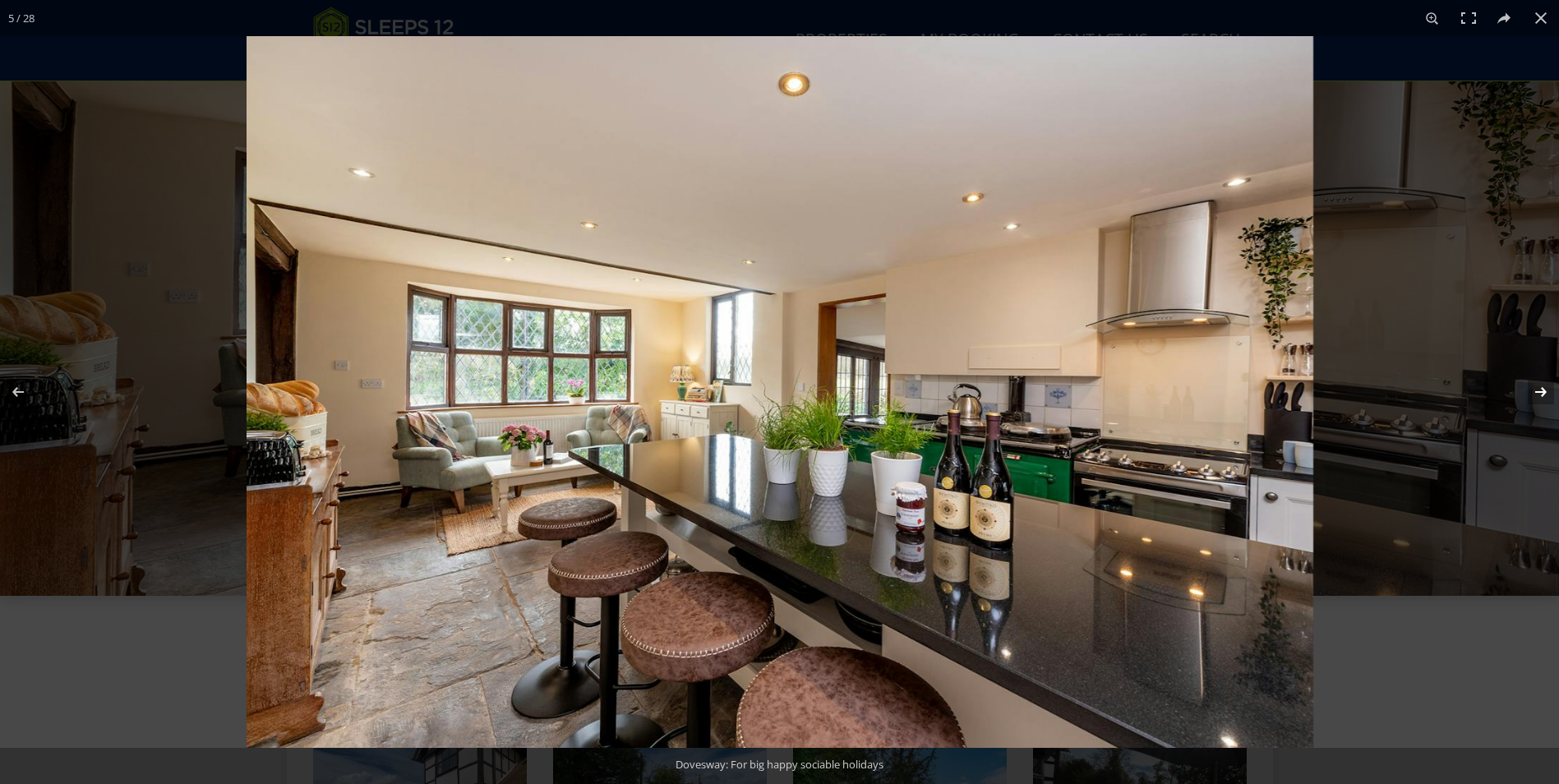 click at bounding box center [1530, 392] 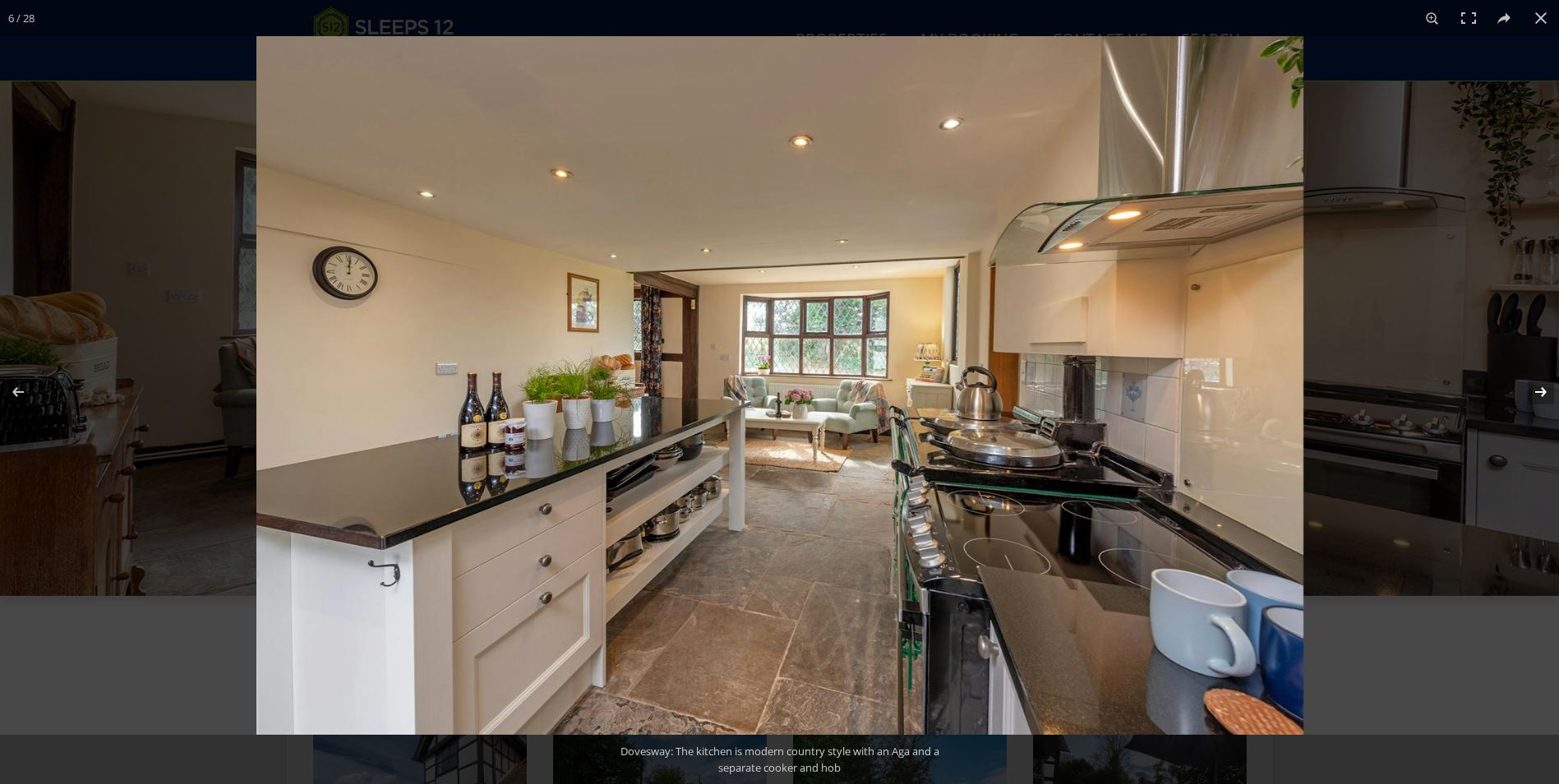 click at bounding box center (1530, 392) 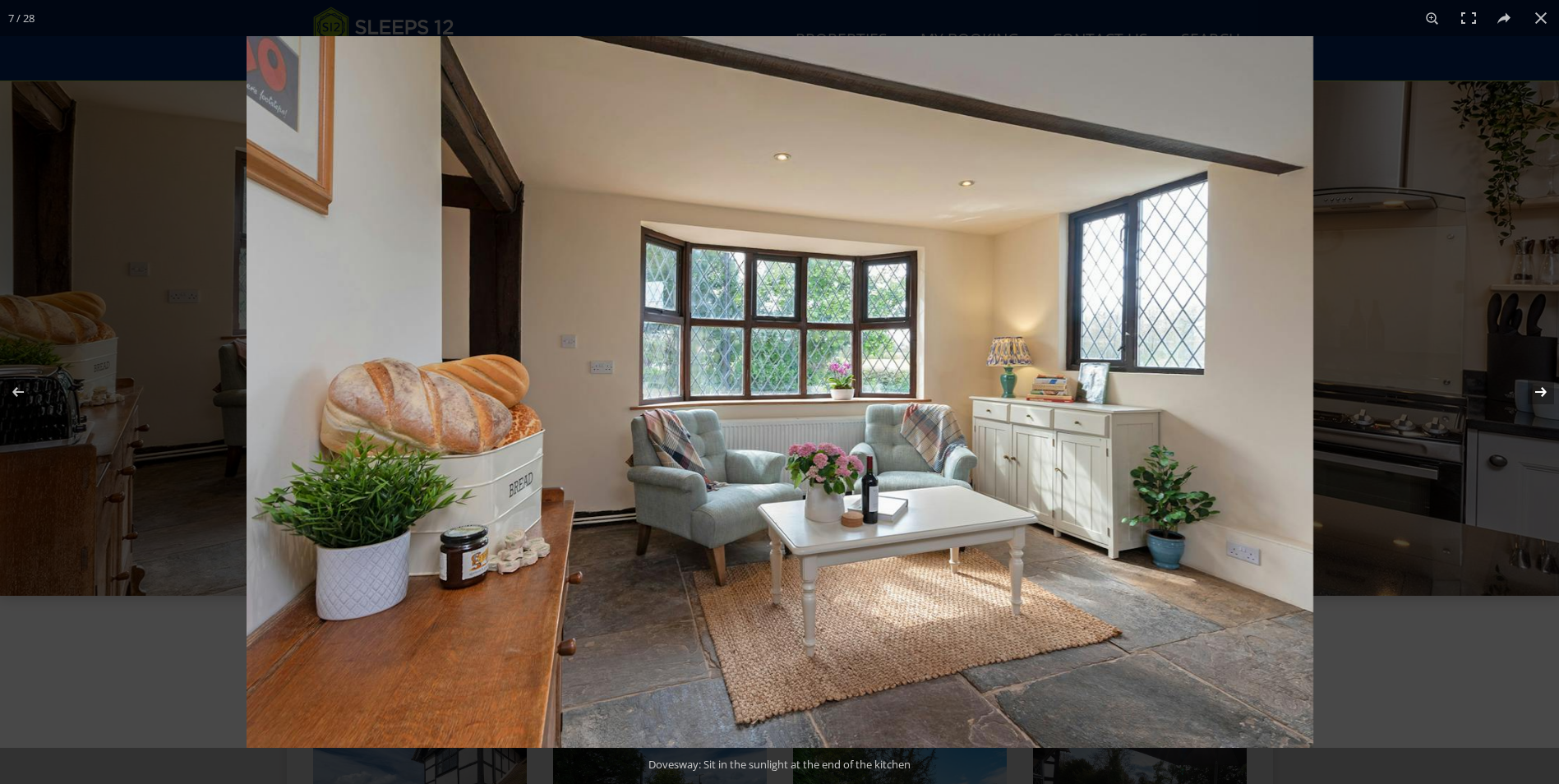 click at bounding box center (1530, 392) 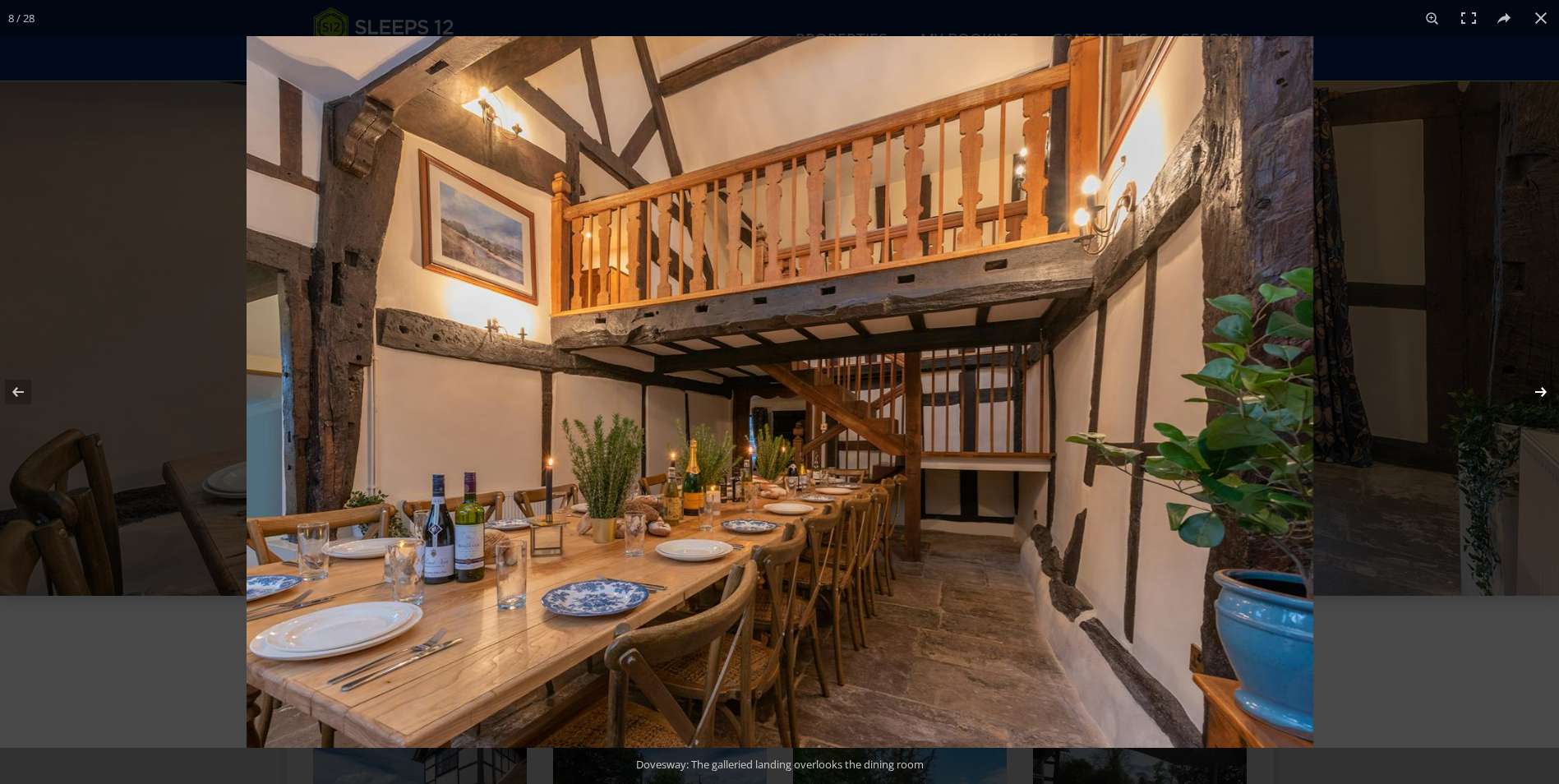 click at bounding box center [1530, 392] 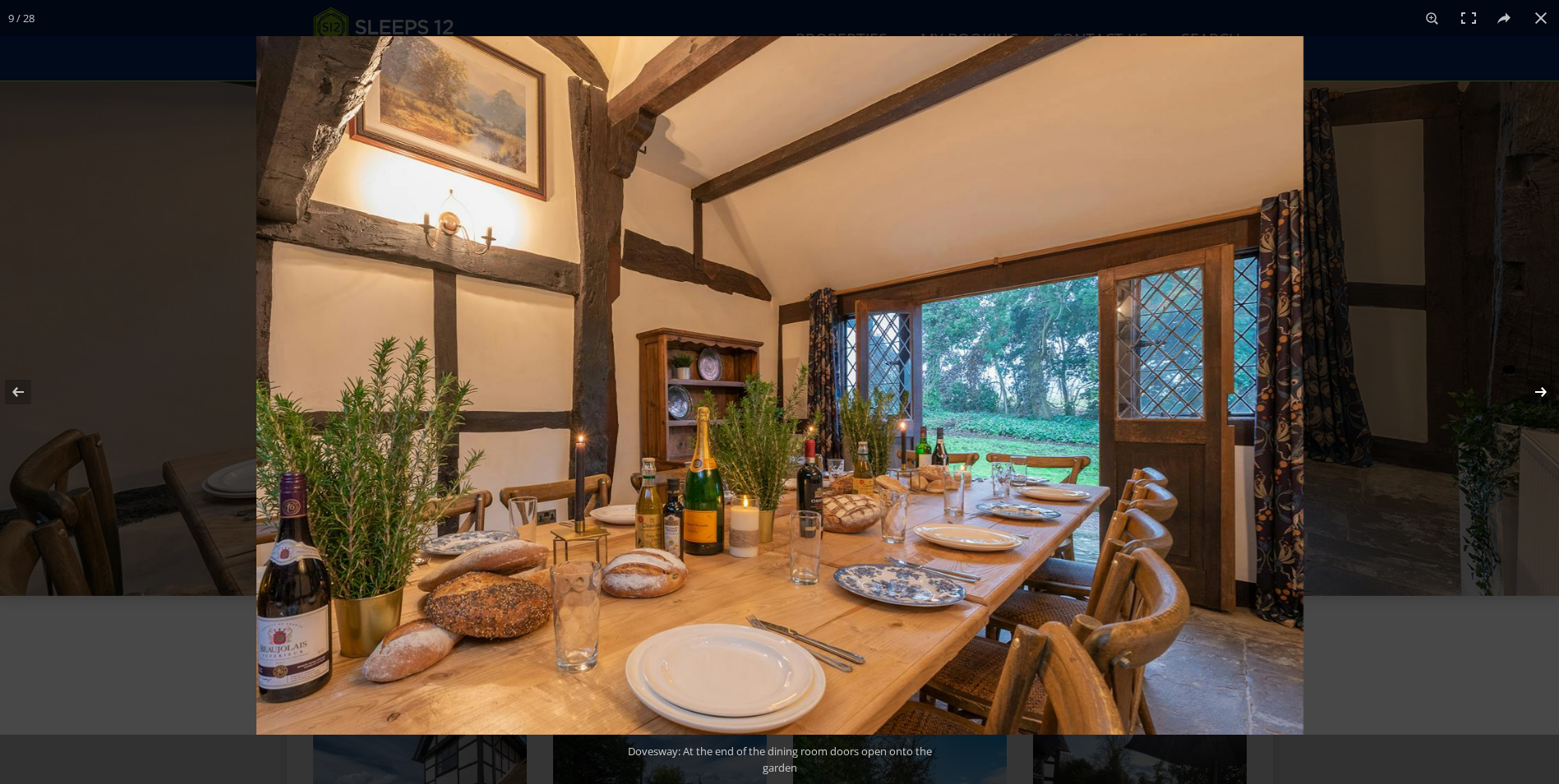 click at bounding box center (1530, 392) 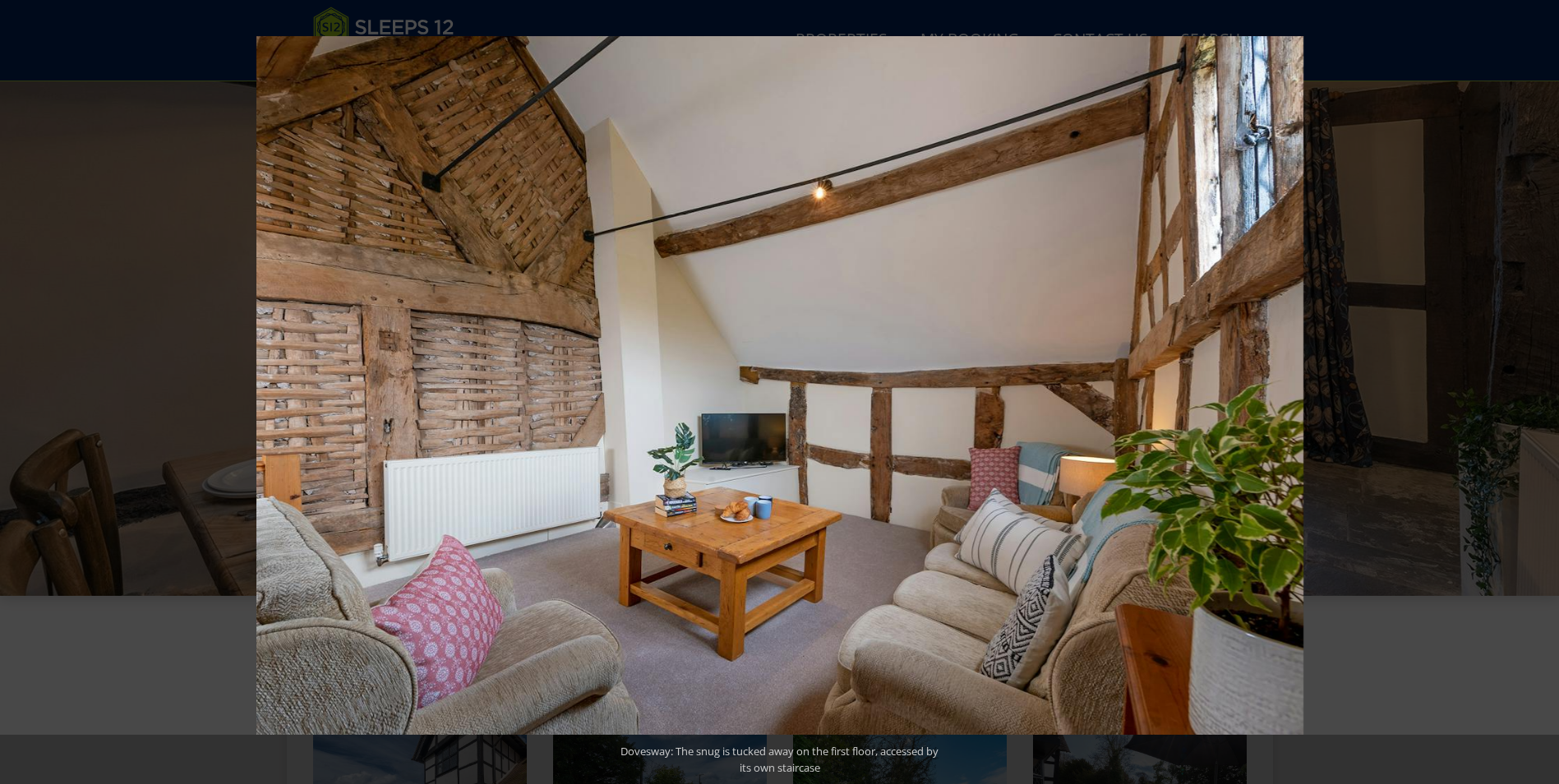 click at bounding box center (1530, 392) 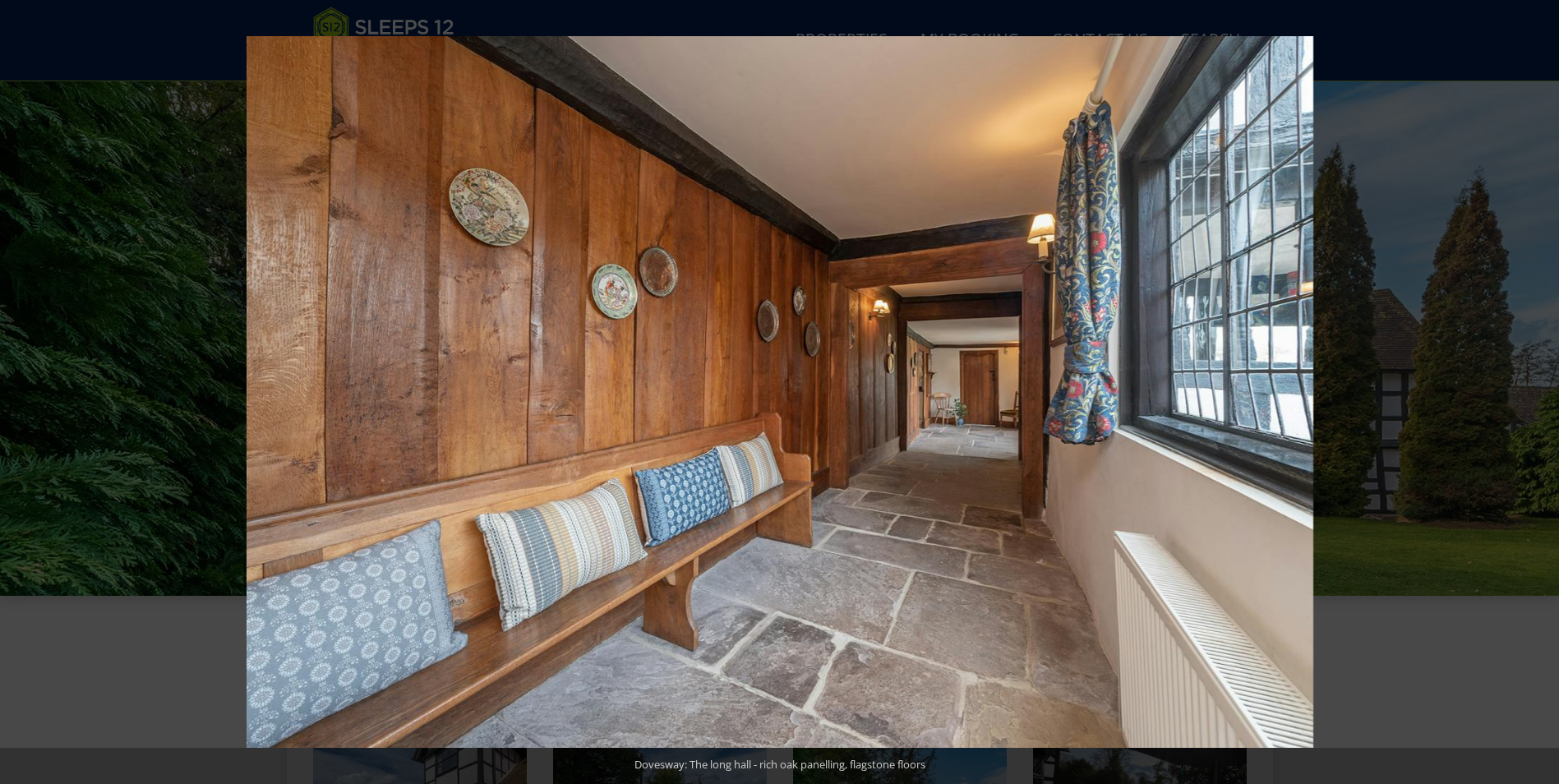 click at bounding box center (1530, 392) 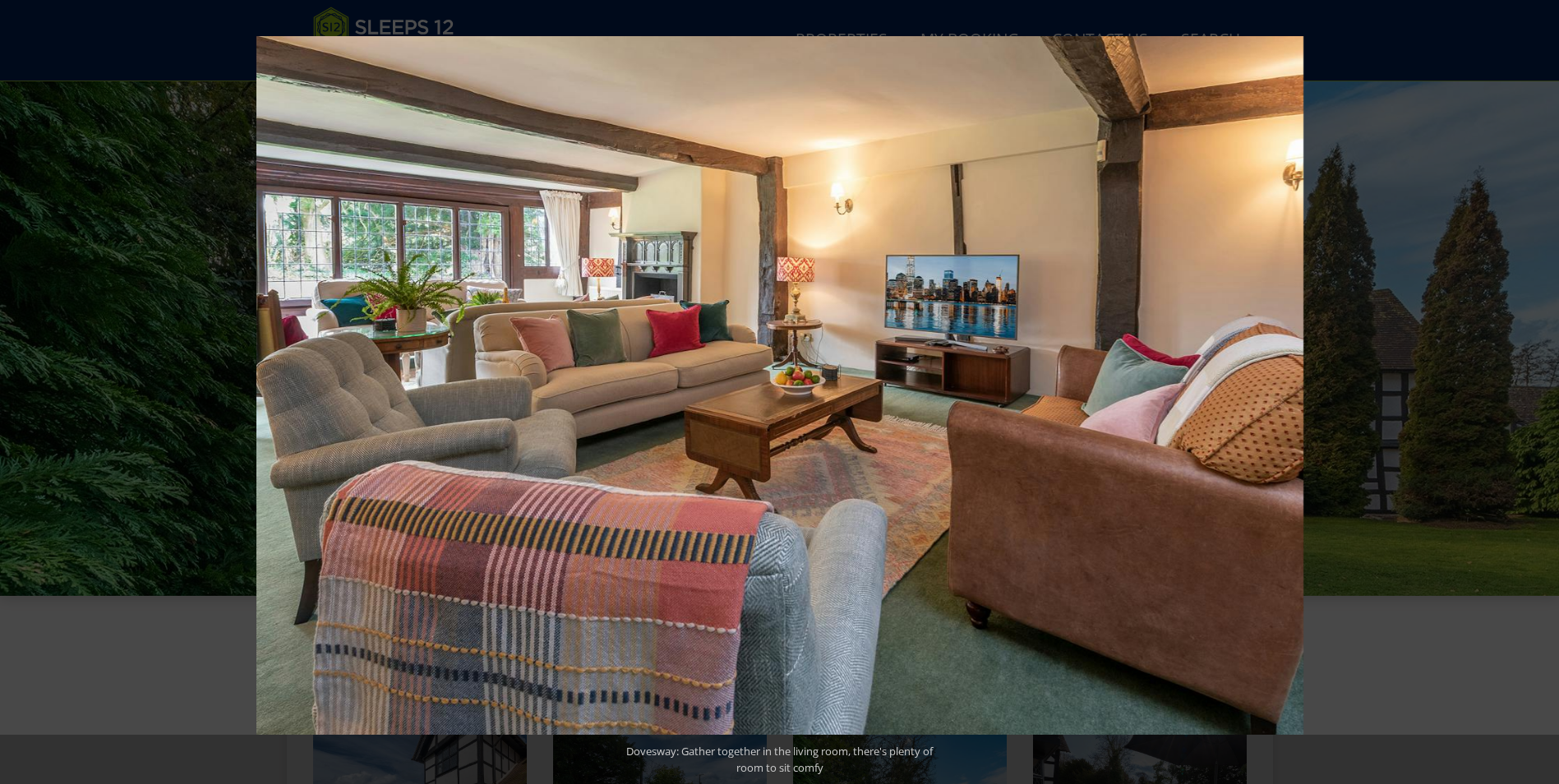 click at bounding box center (1530, 392) 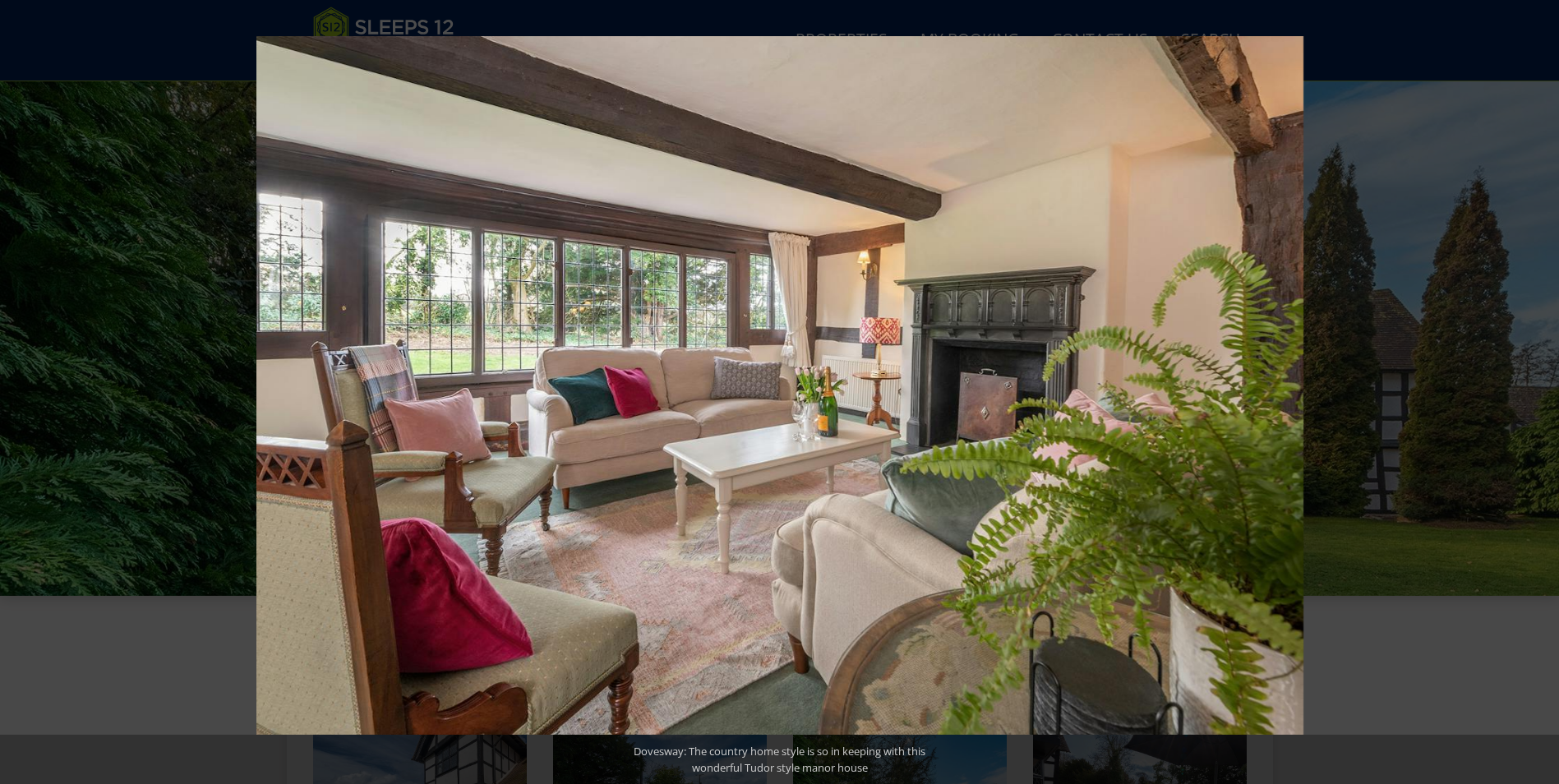 click at bounding box center [1530, 392] 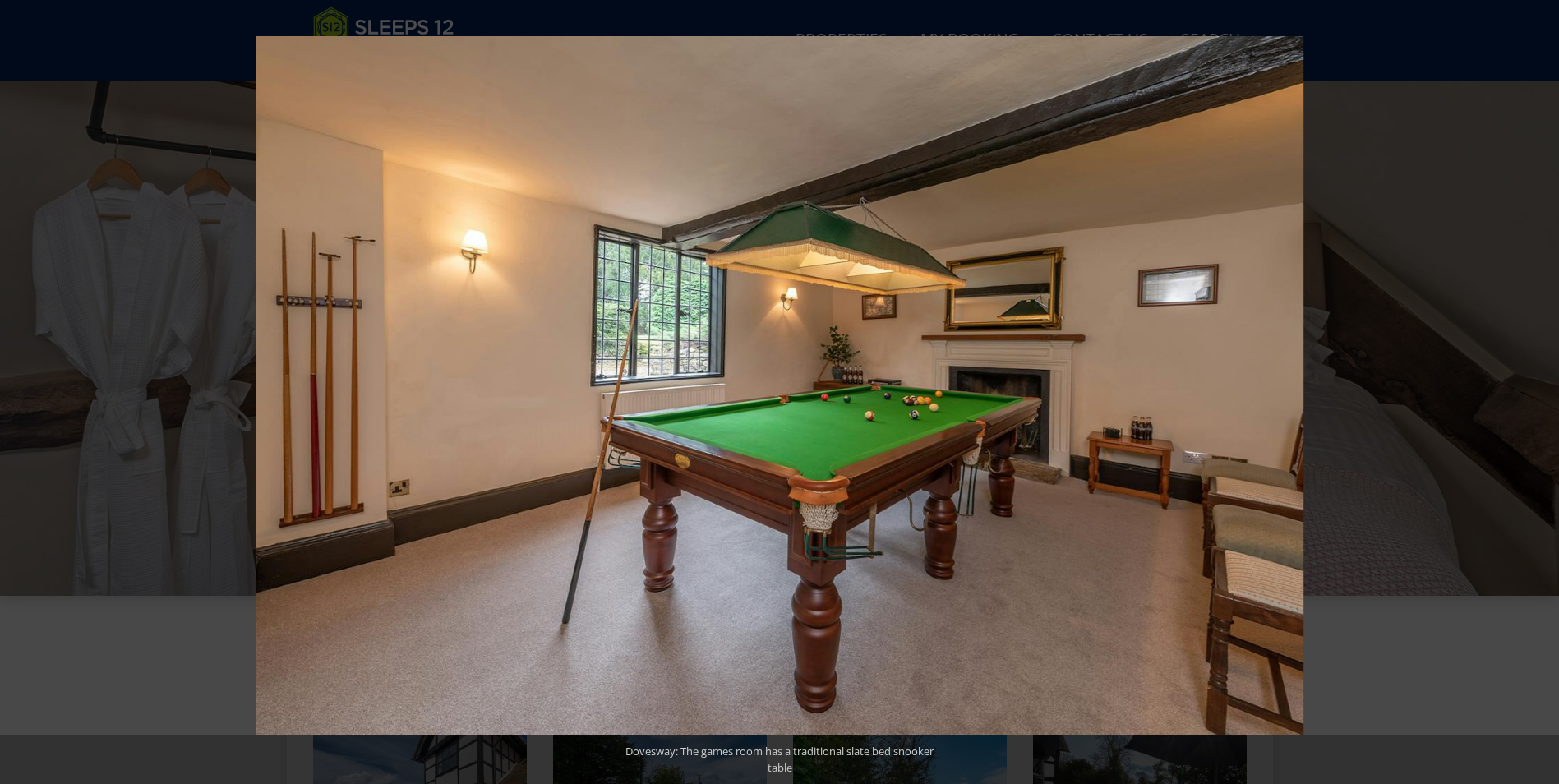 click at bounding box center [1530, 392] 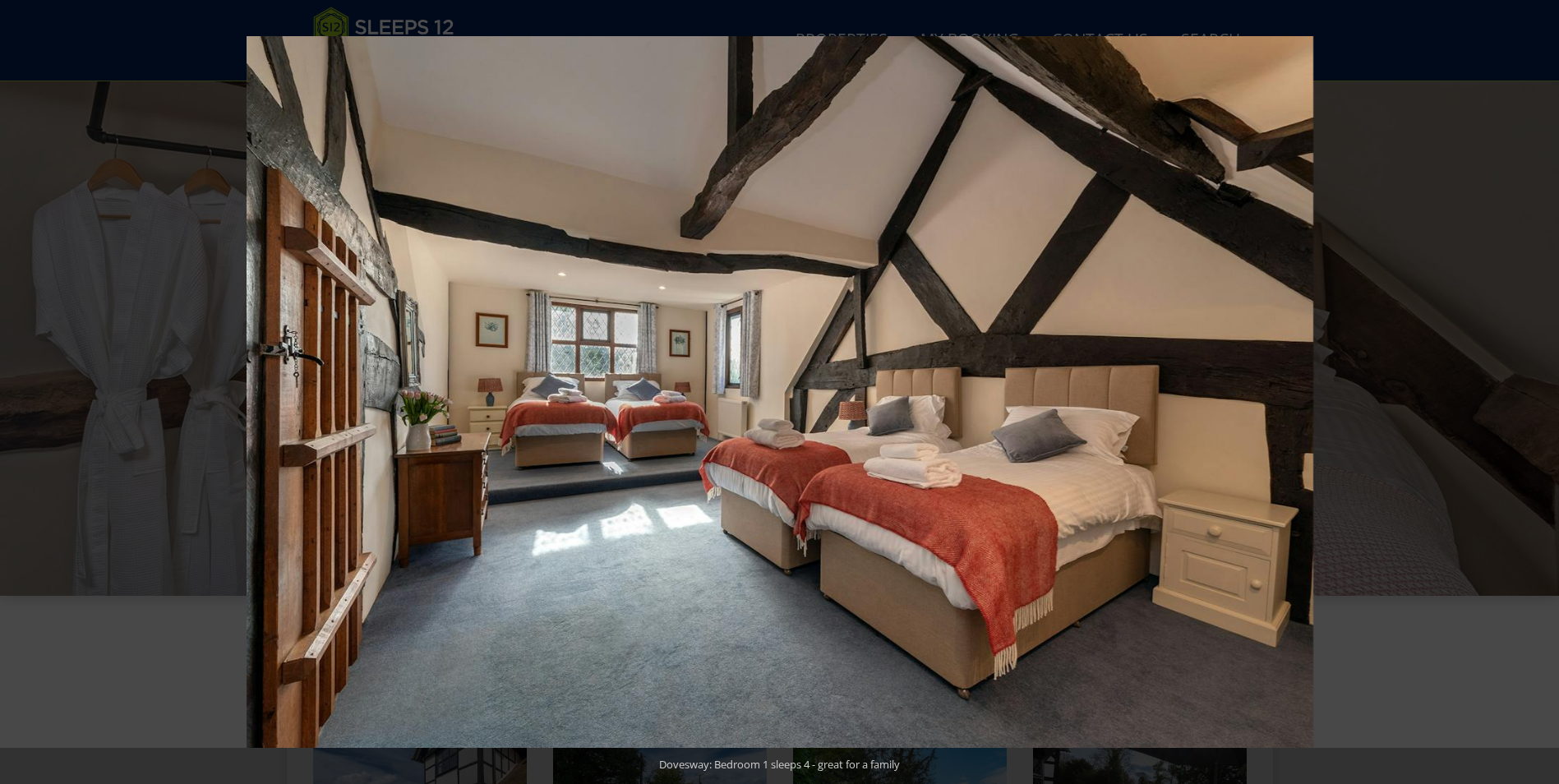click at bounding box center [1530, 392] 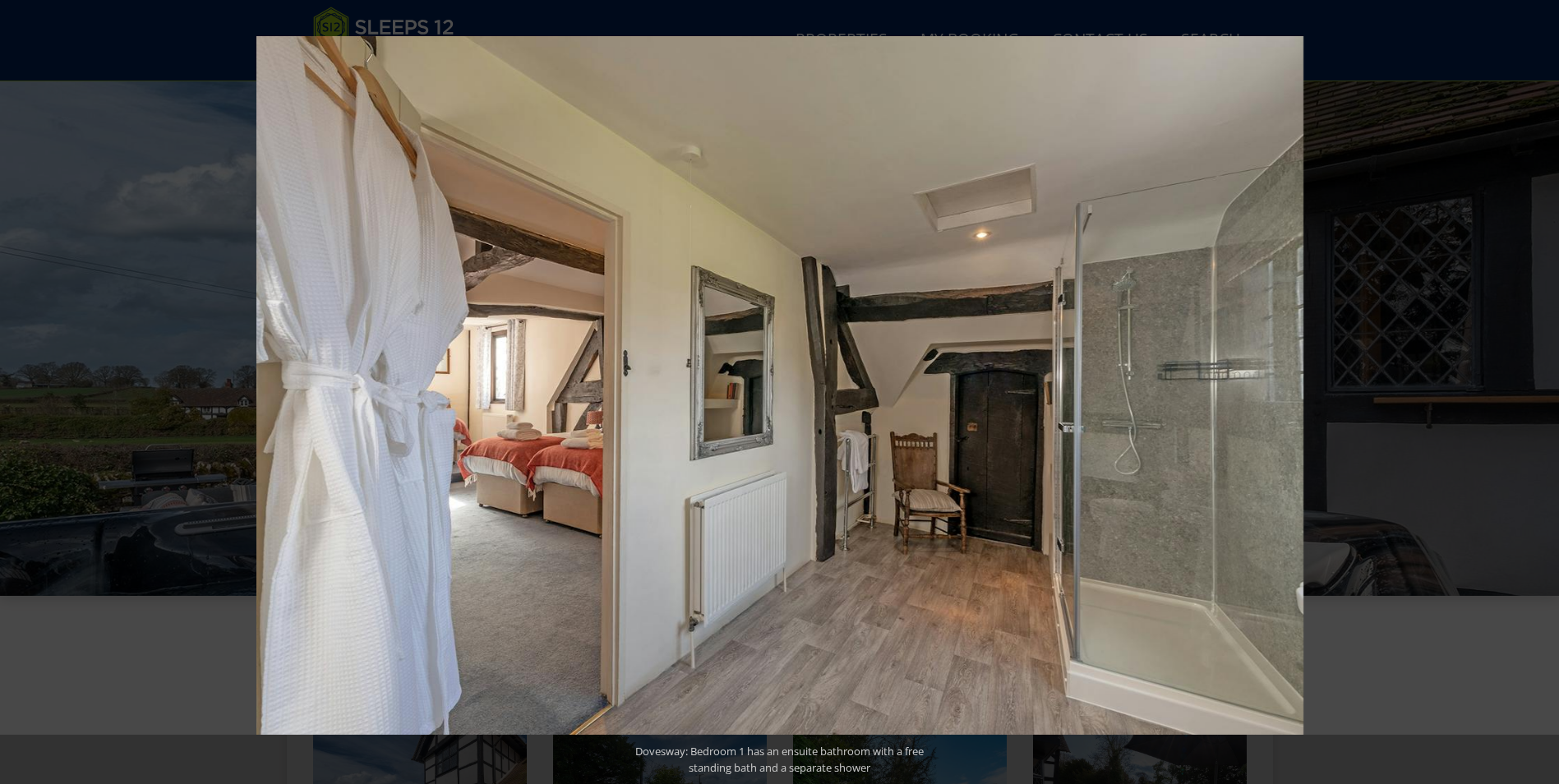 click at bounding box center (1530, 392) 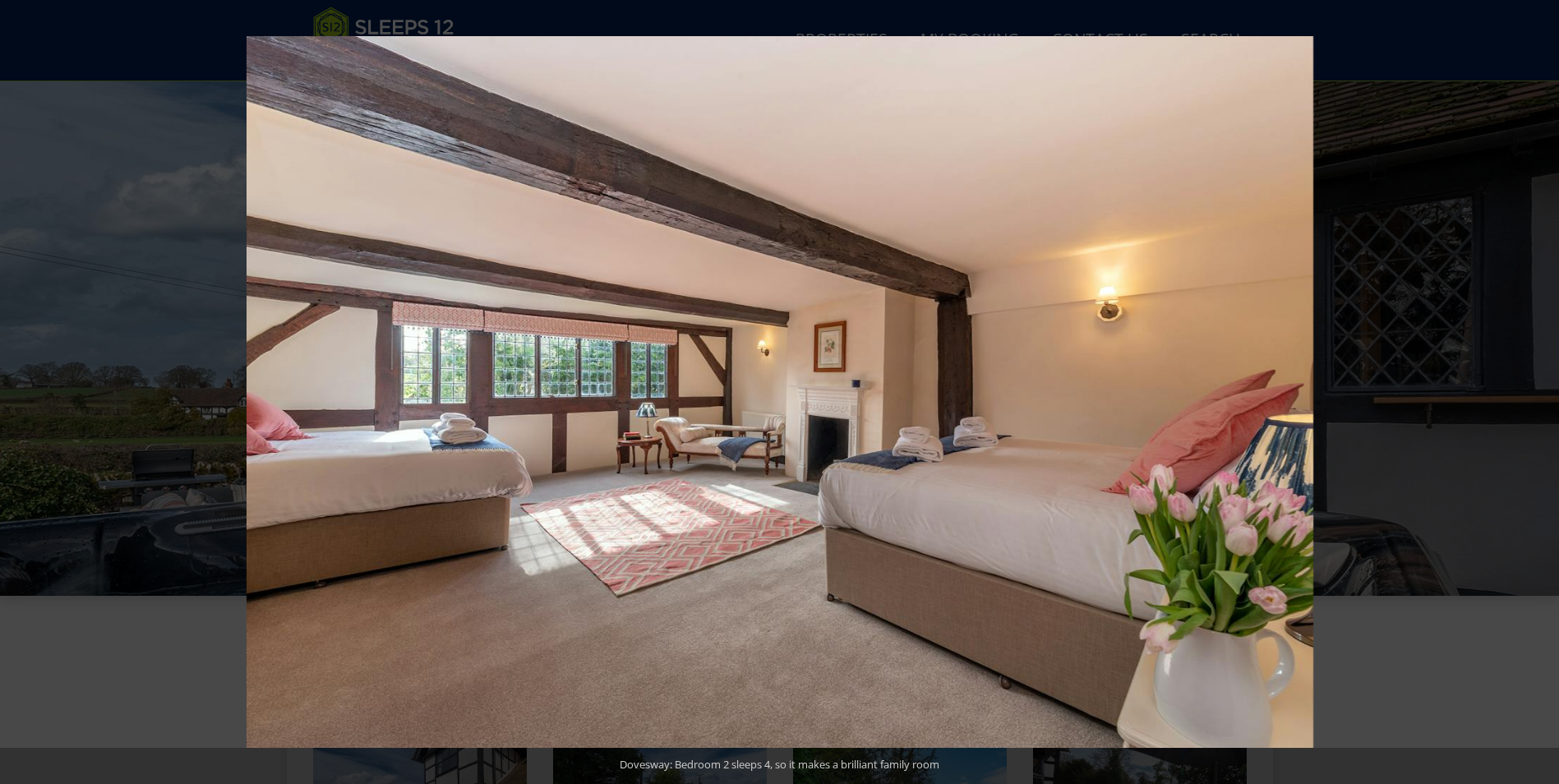 click at bounding box center (1530, 392) 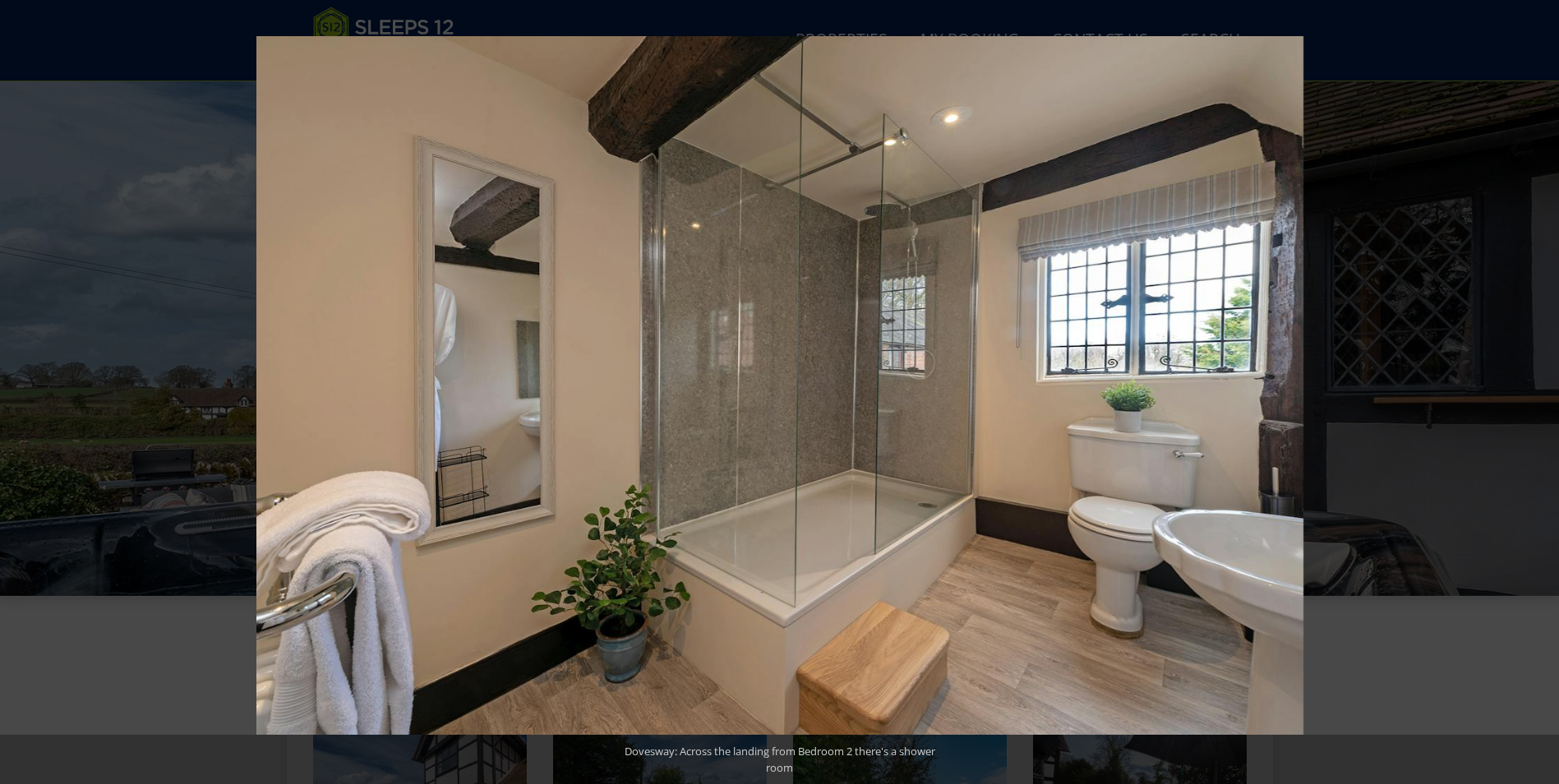 click at bounding box center [1530, 392] 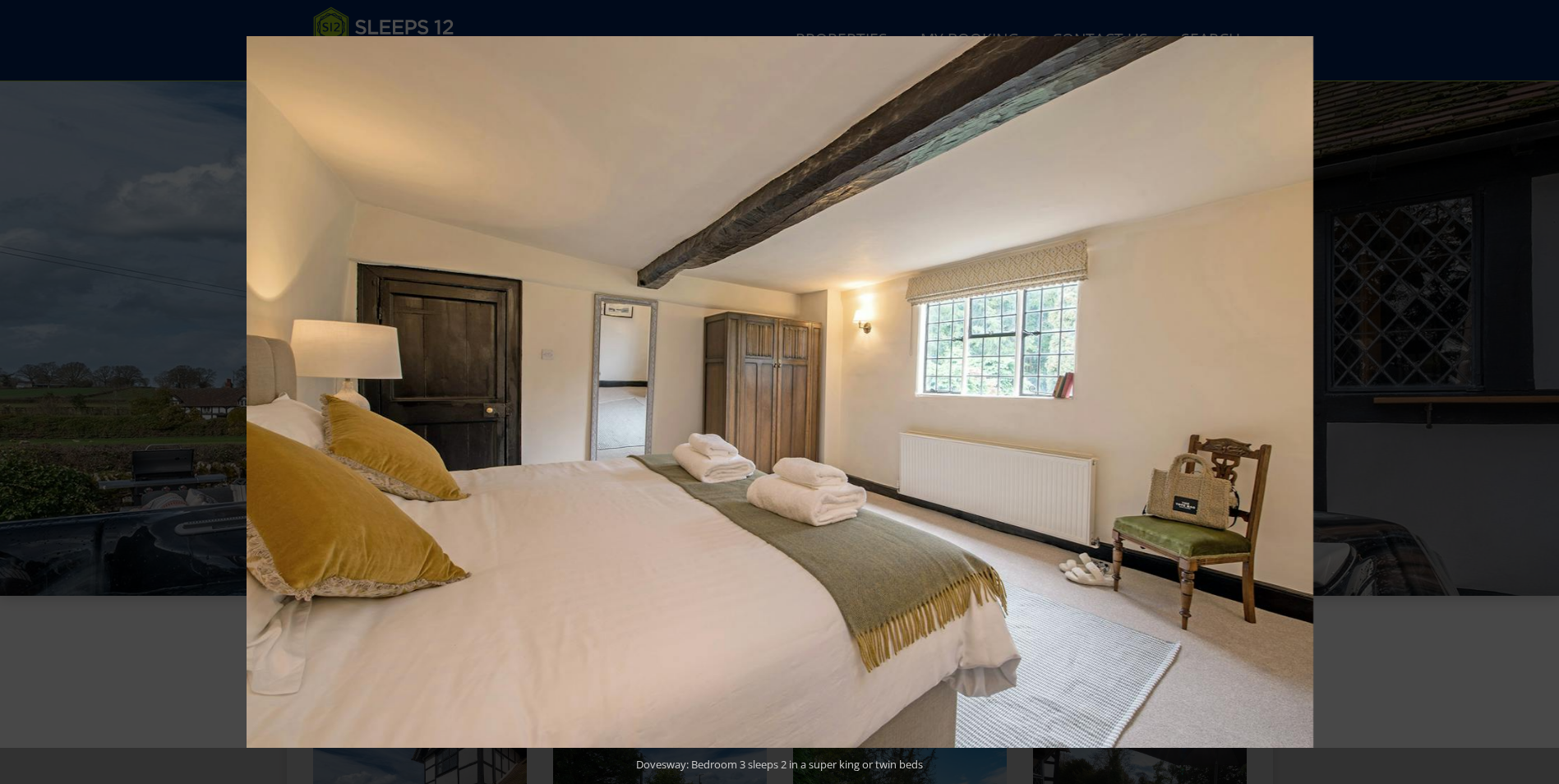 click at bounding box center (1530, 392) 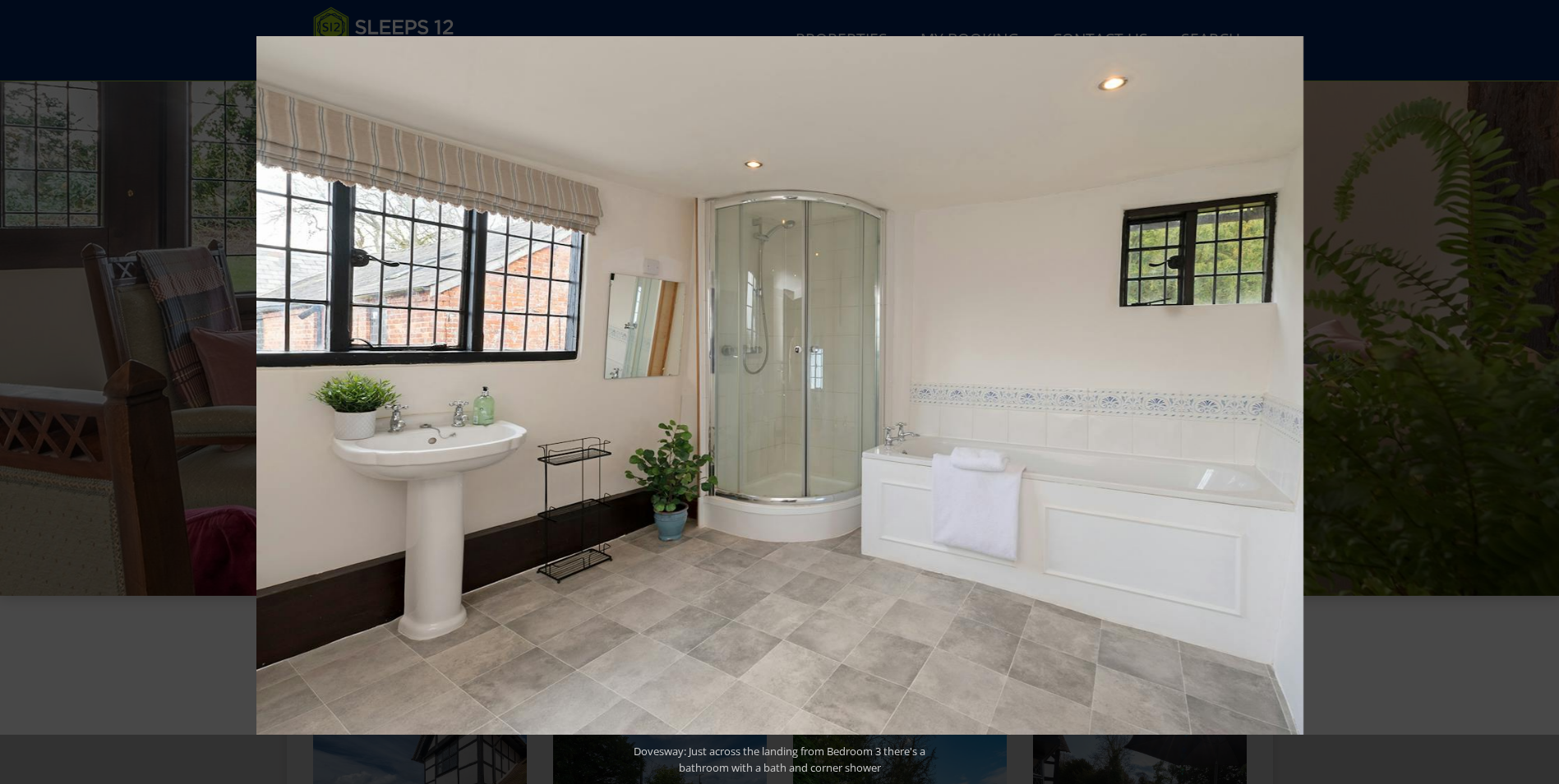 click at bounding box center (1530, 392) 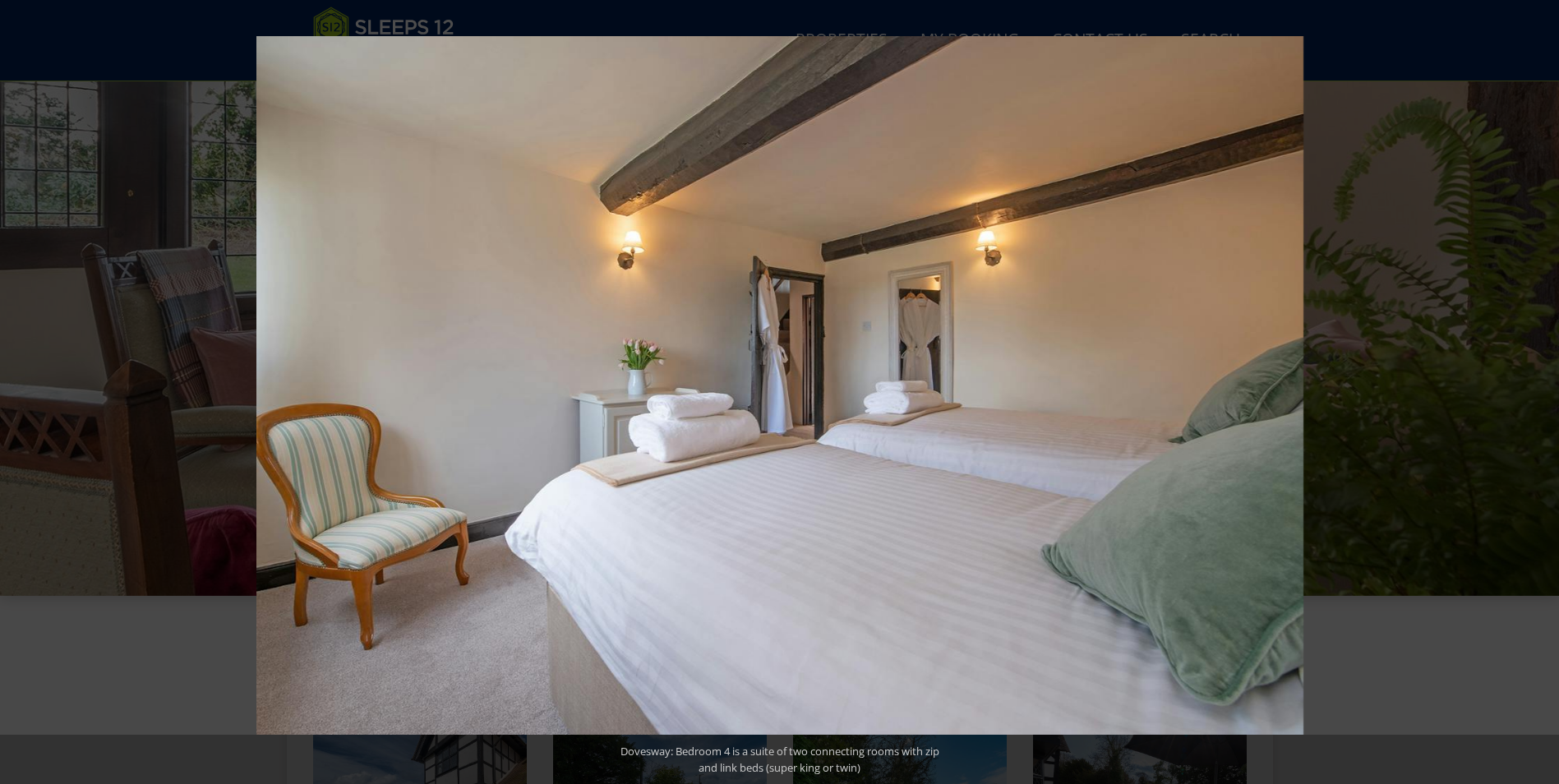 click at bounding box center [1530, 392] 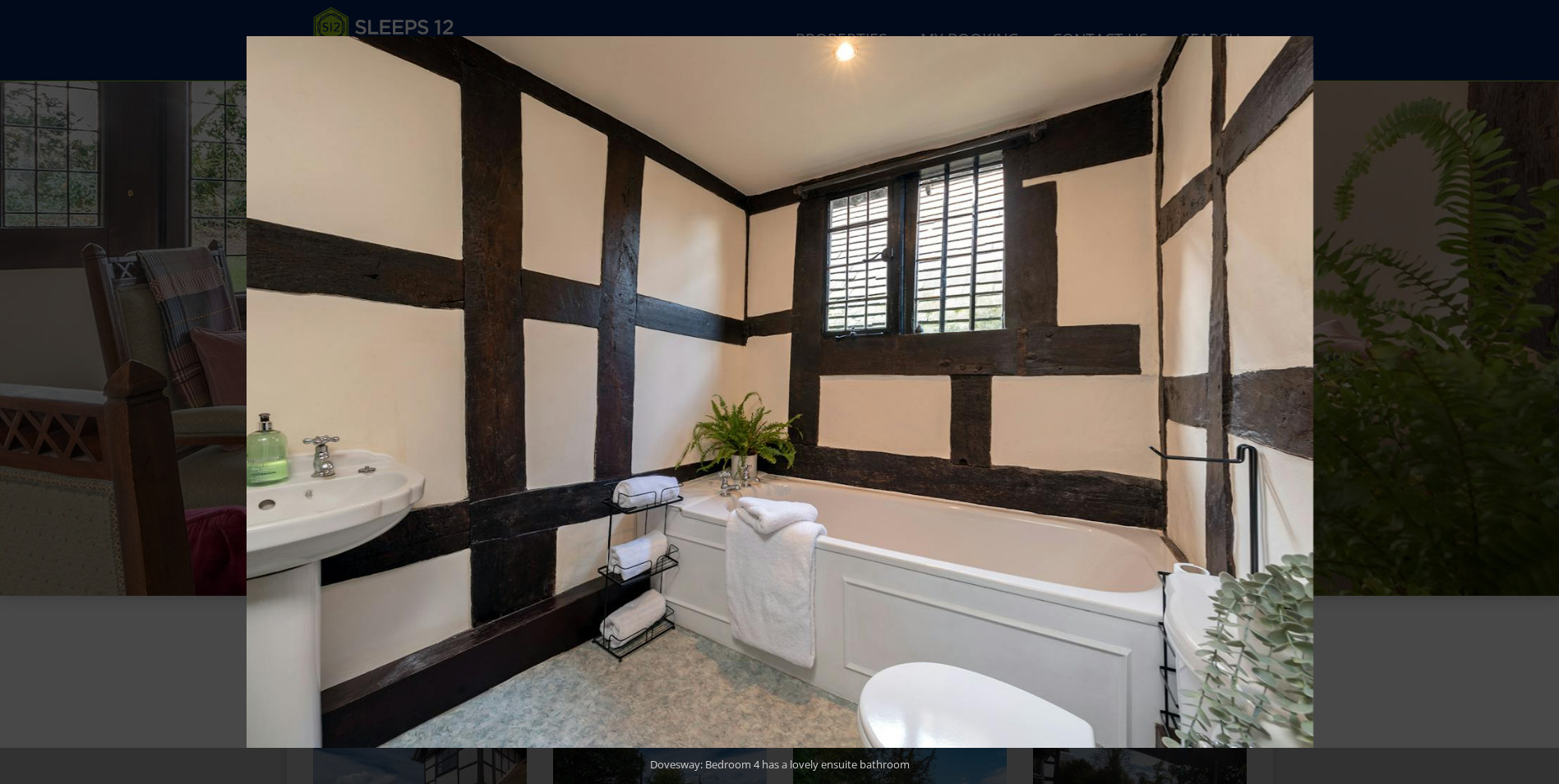 click at bounding box center (1530, 392) 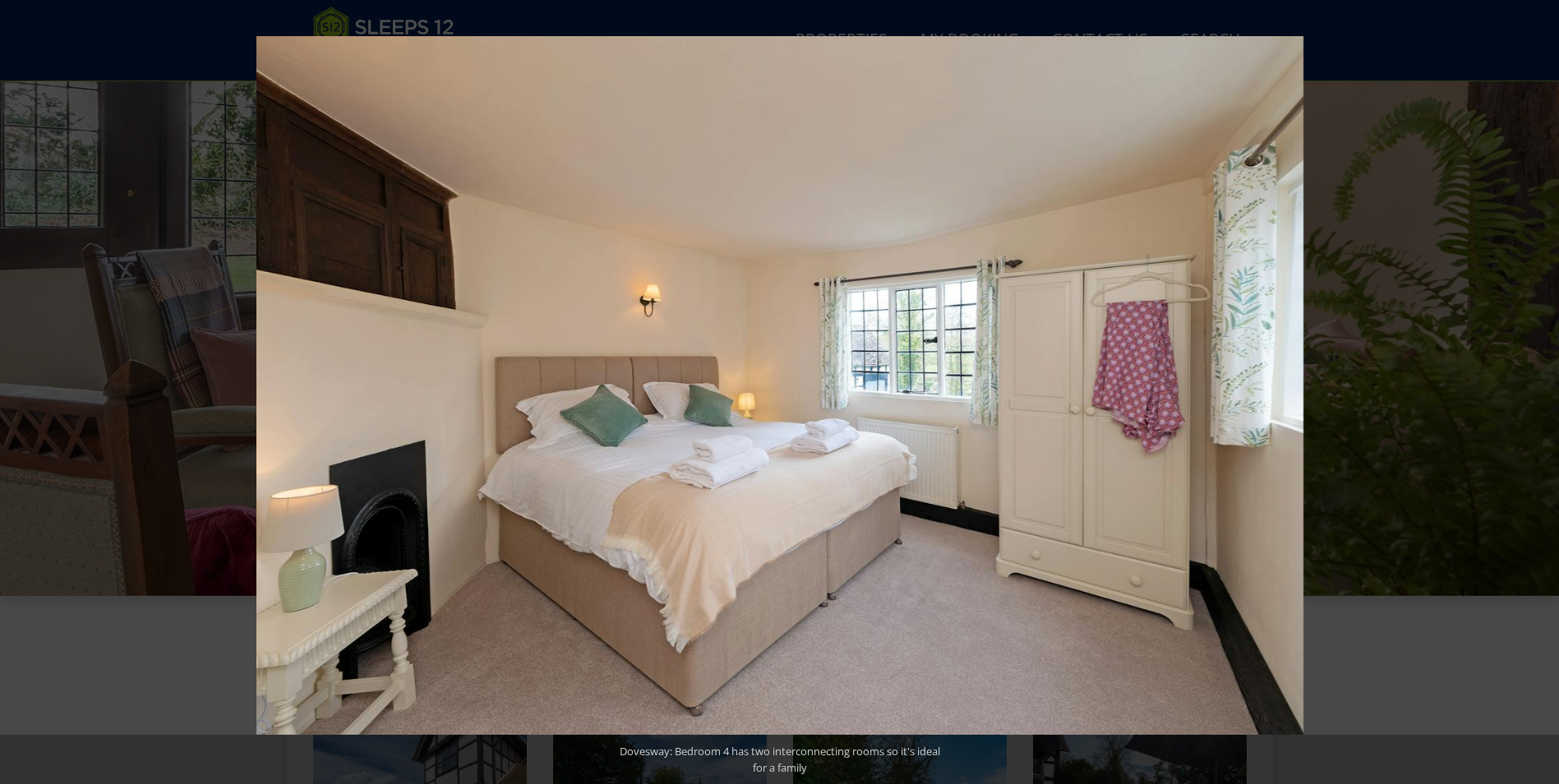 click at bounding box center (1530, 392) 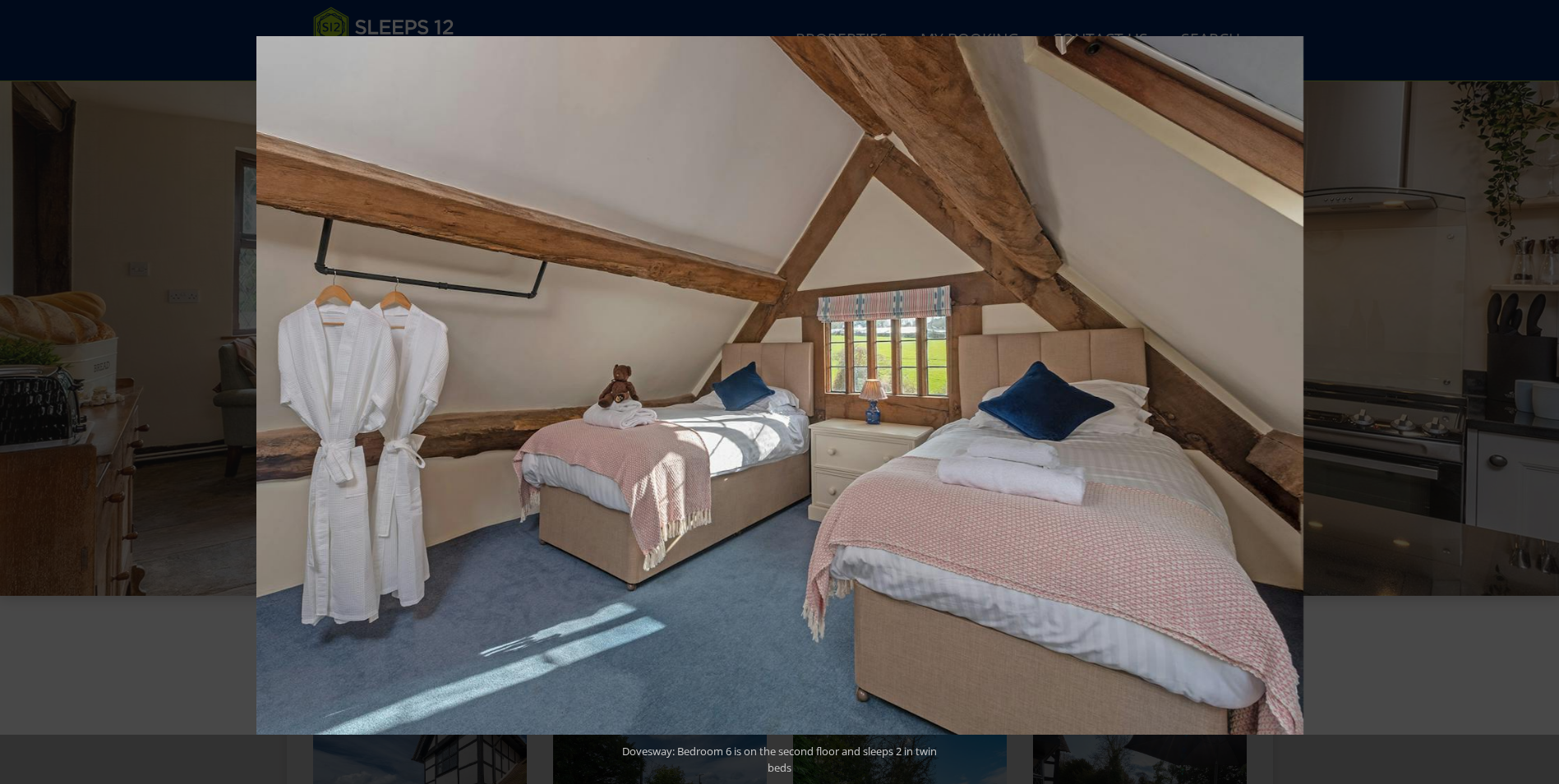 click at bounding box center (1530, 392) 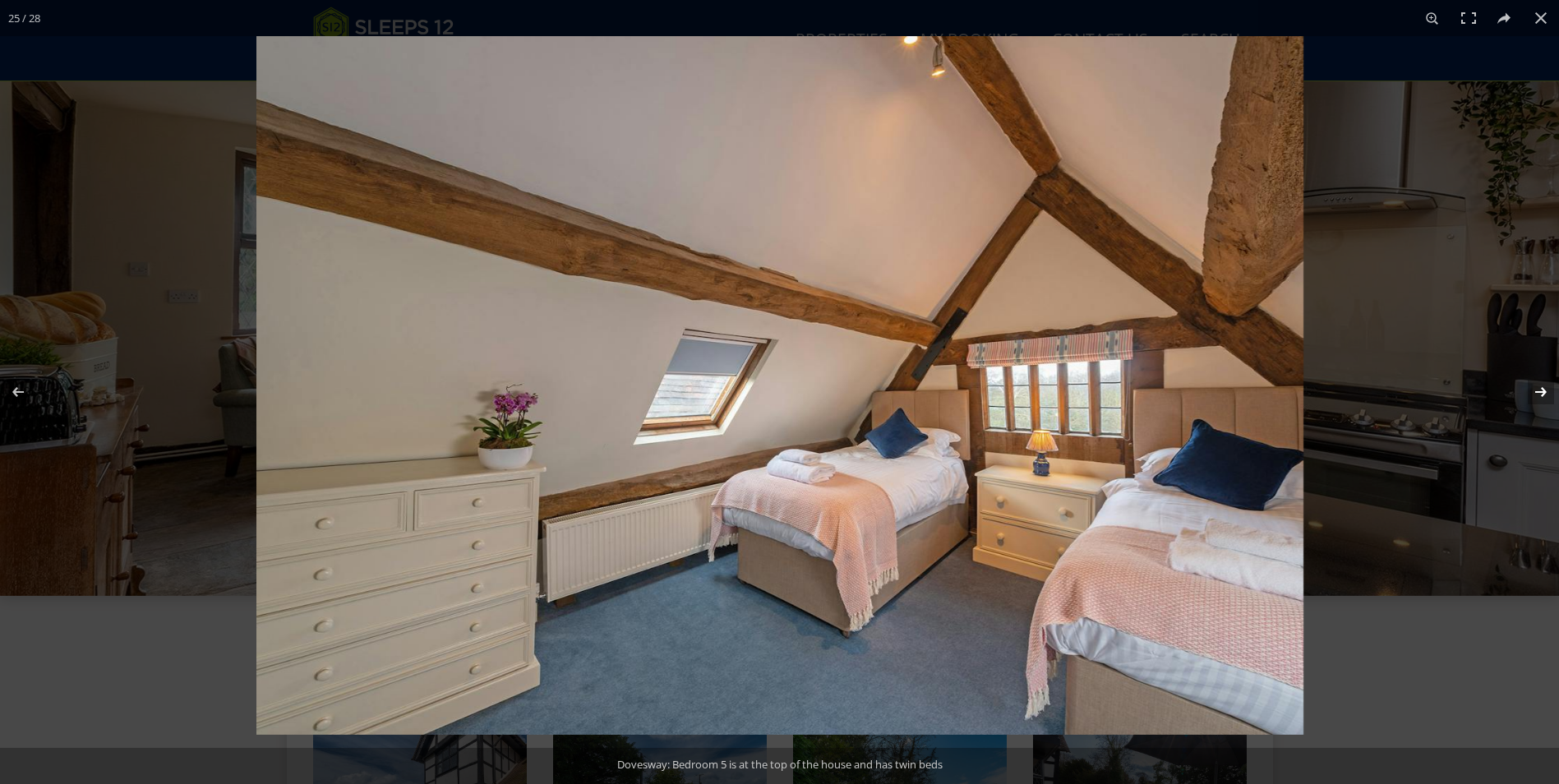 click at bounding box center (1530, 392) 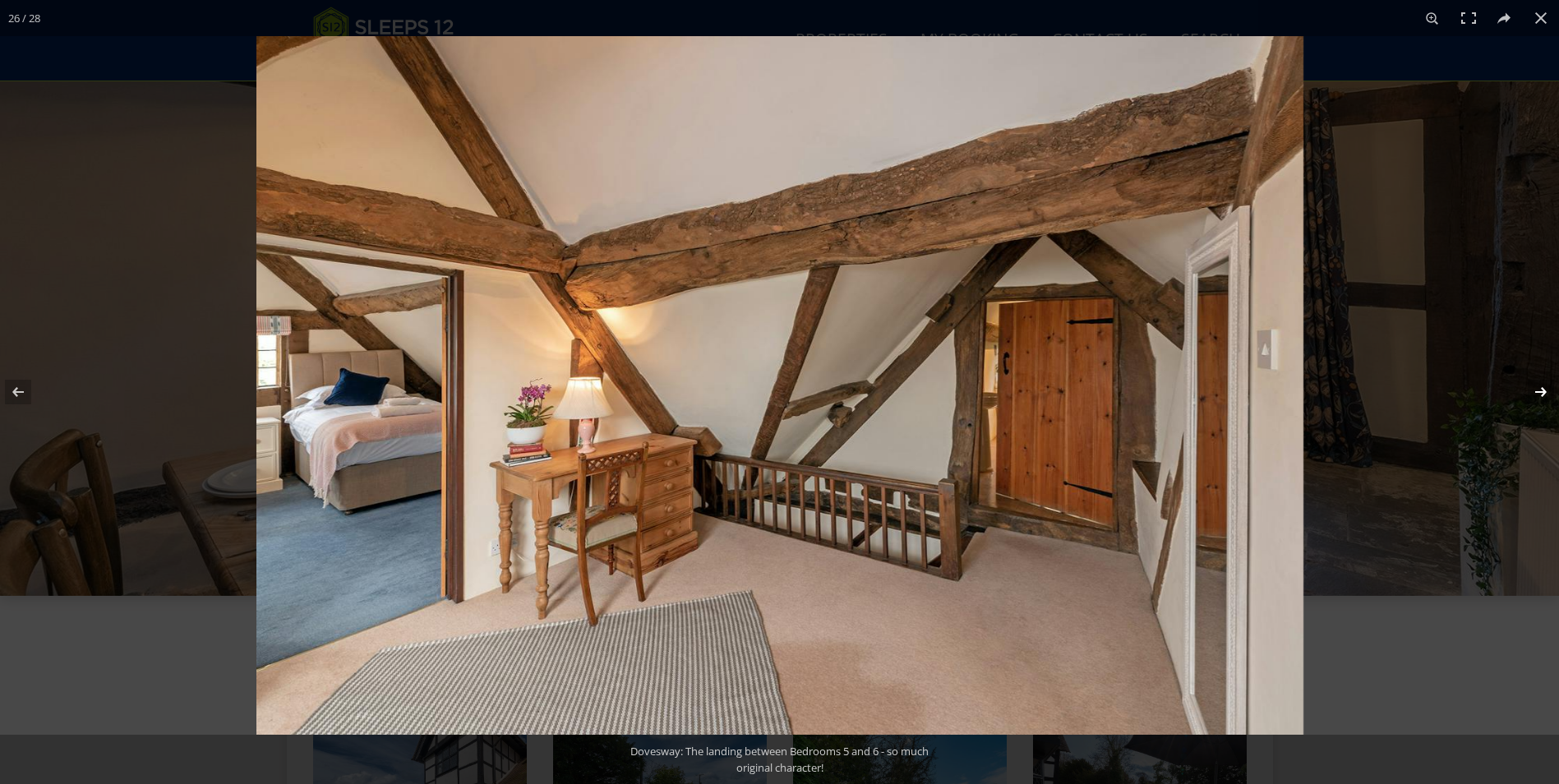 click at bounding box center (1530, 392) 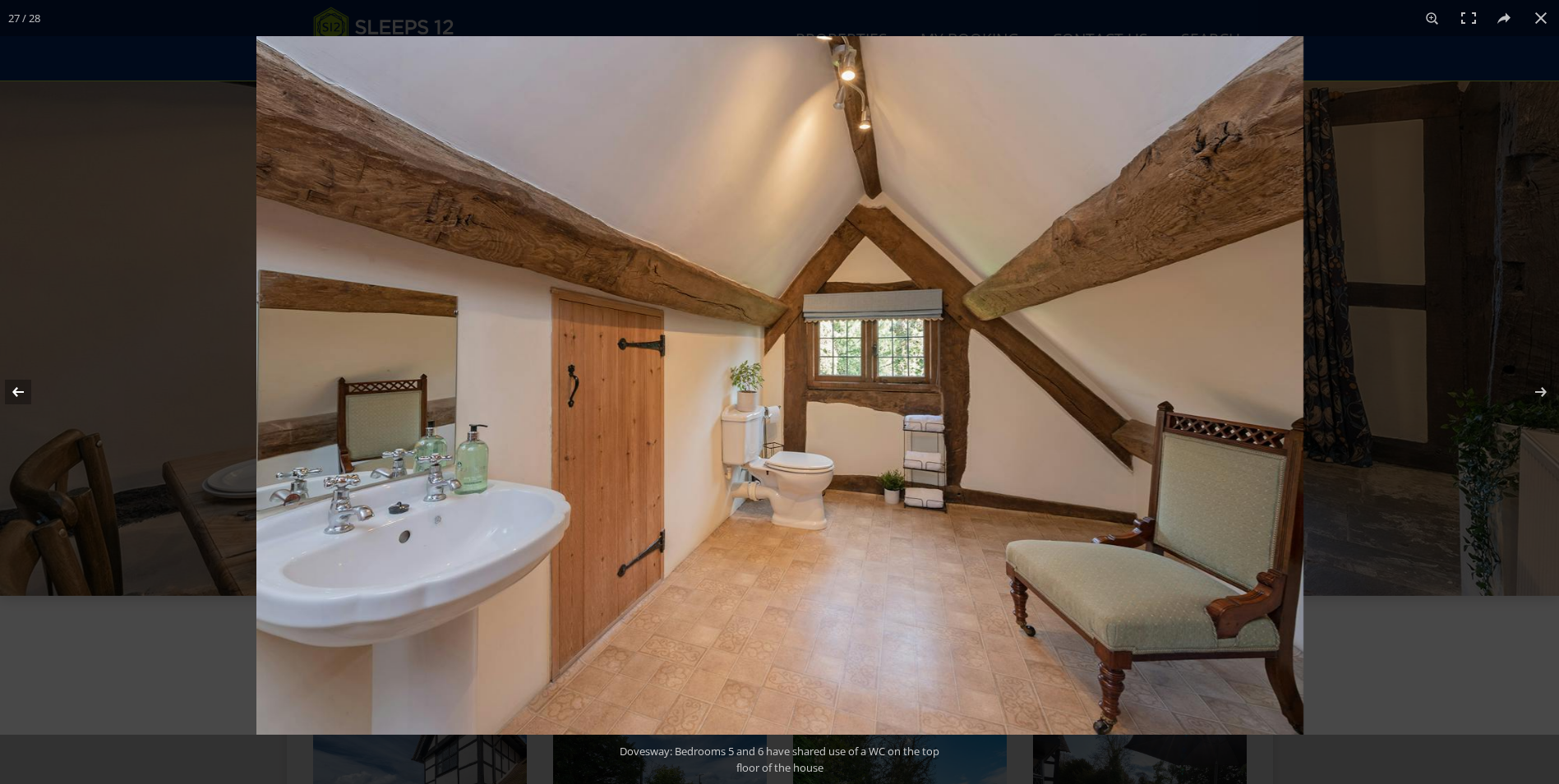 click at bounding box center (29, 392) 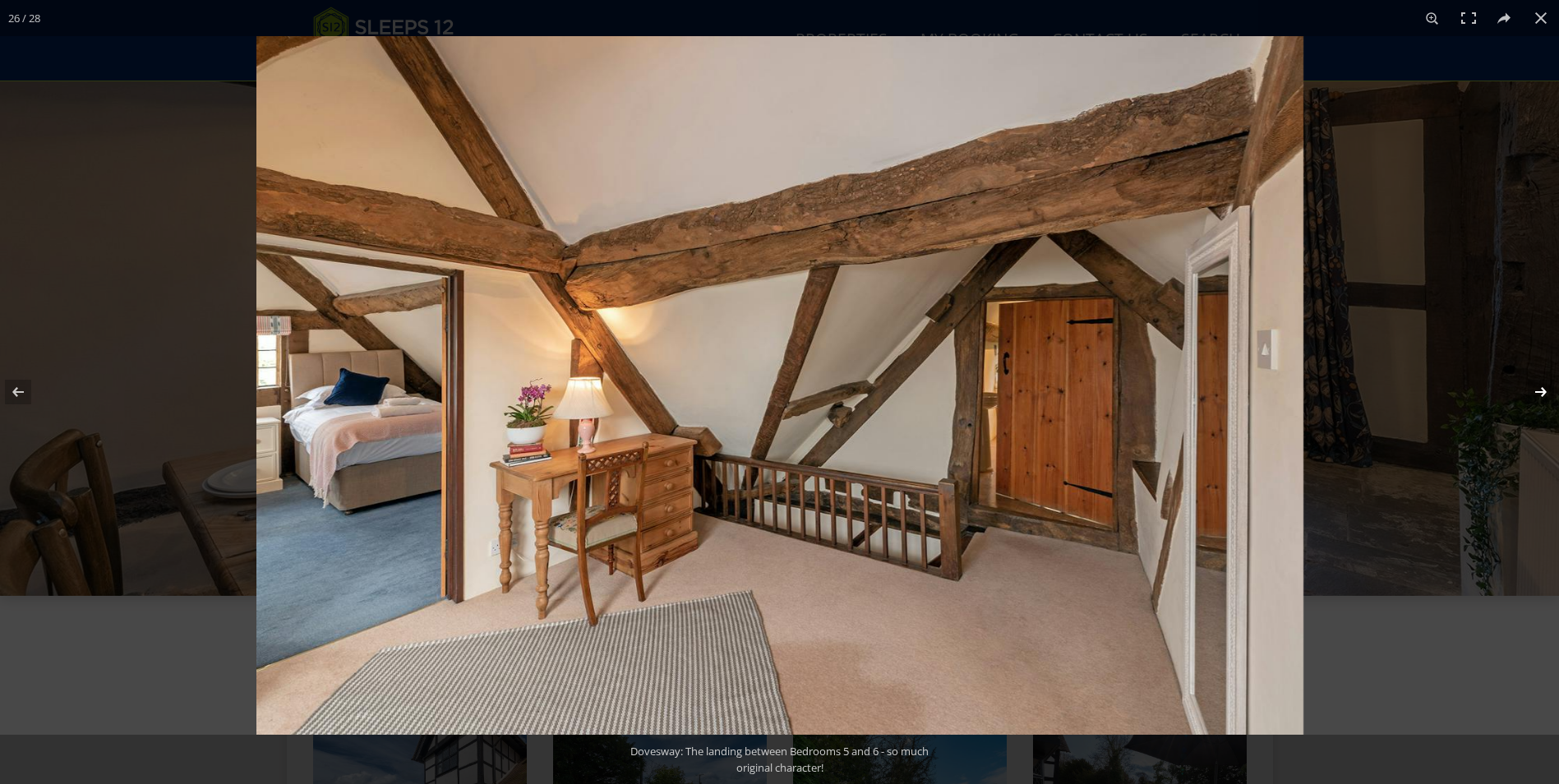 click at bounding box center (1530, 392) 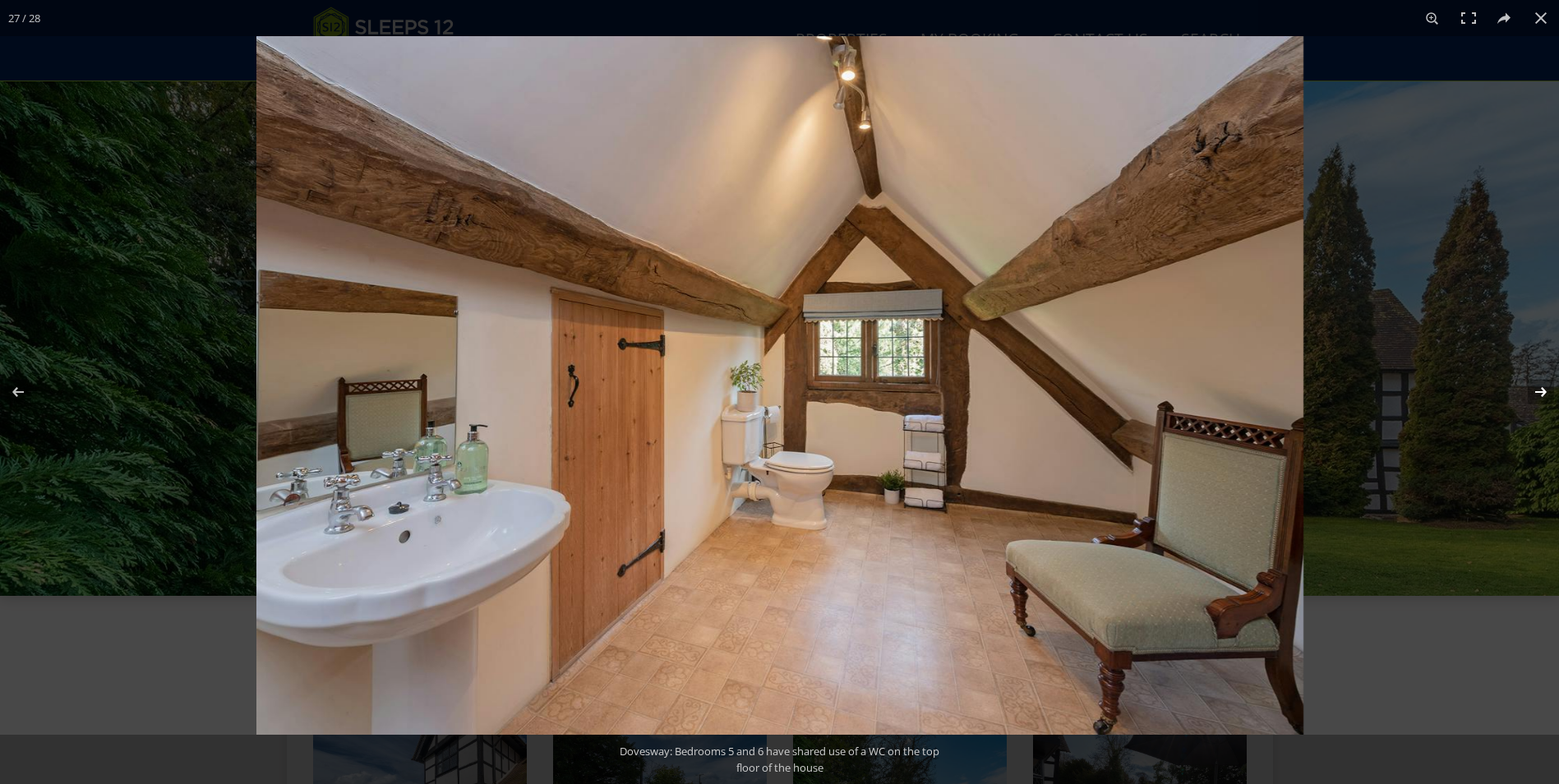 click at bounding box center (1530, 392) 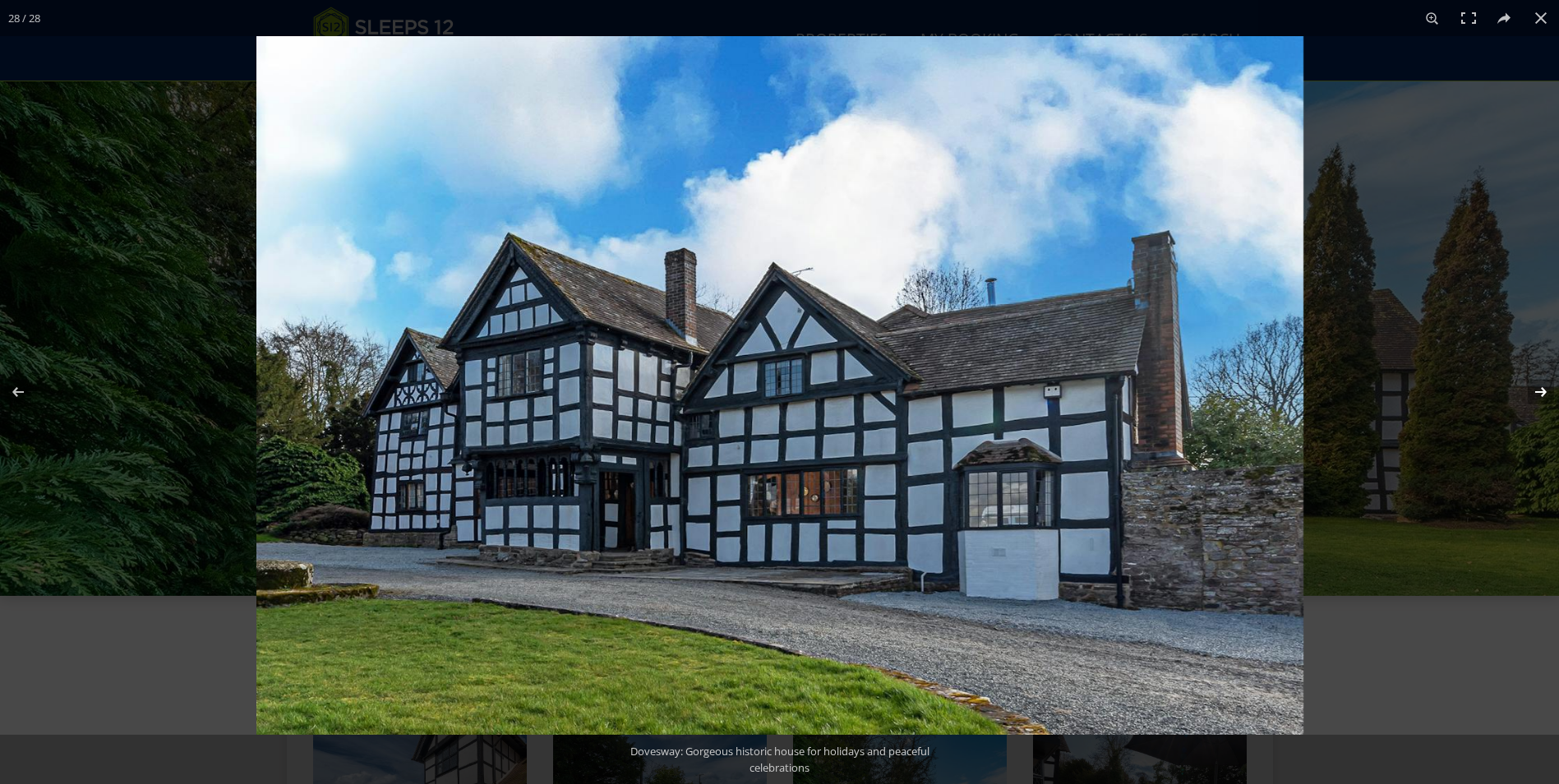 click at bounding box center (1530, 392) 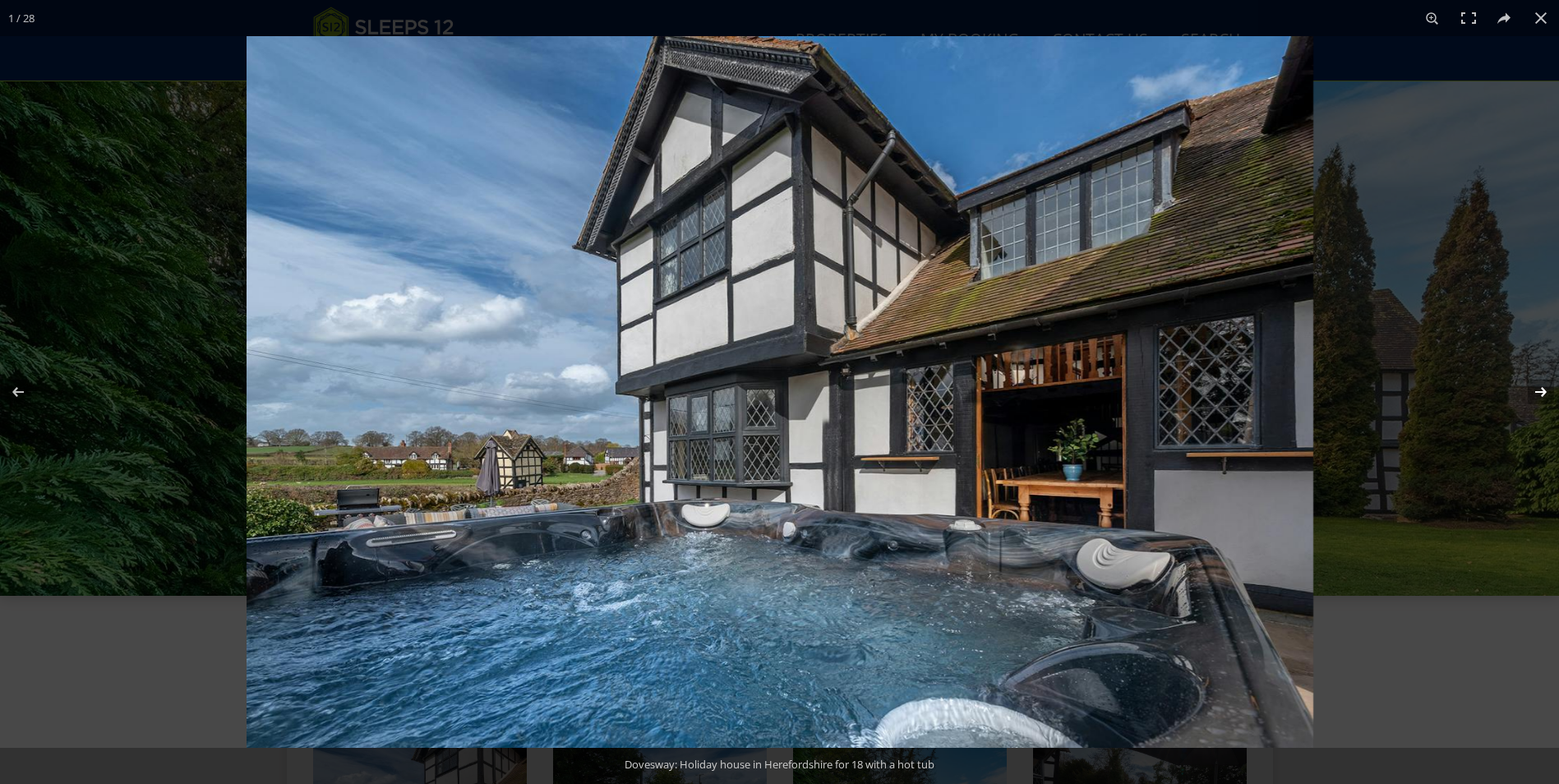 click at bounding box center [1530, 392] 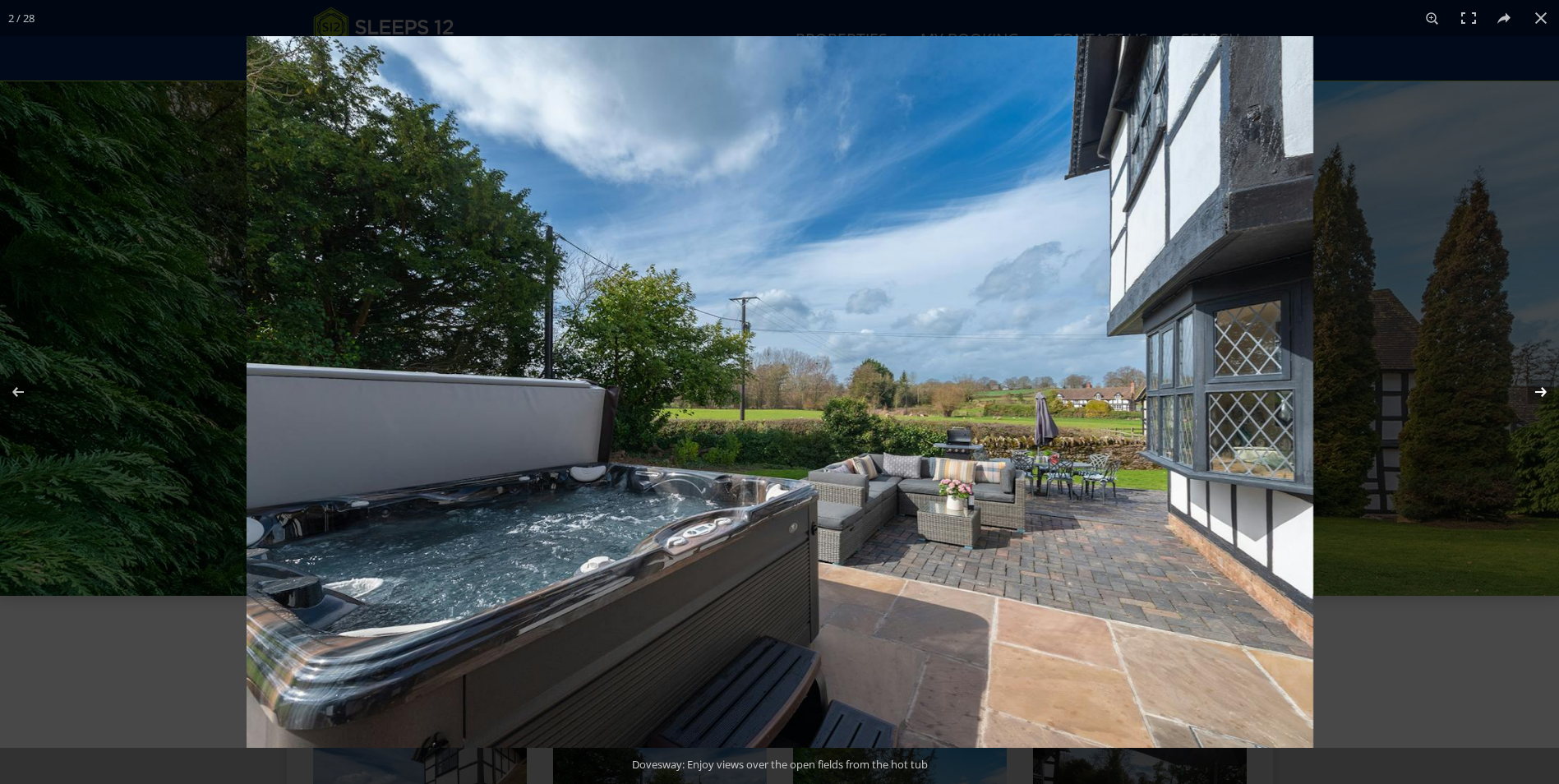click at bounding box center (1530, 392) 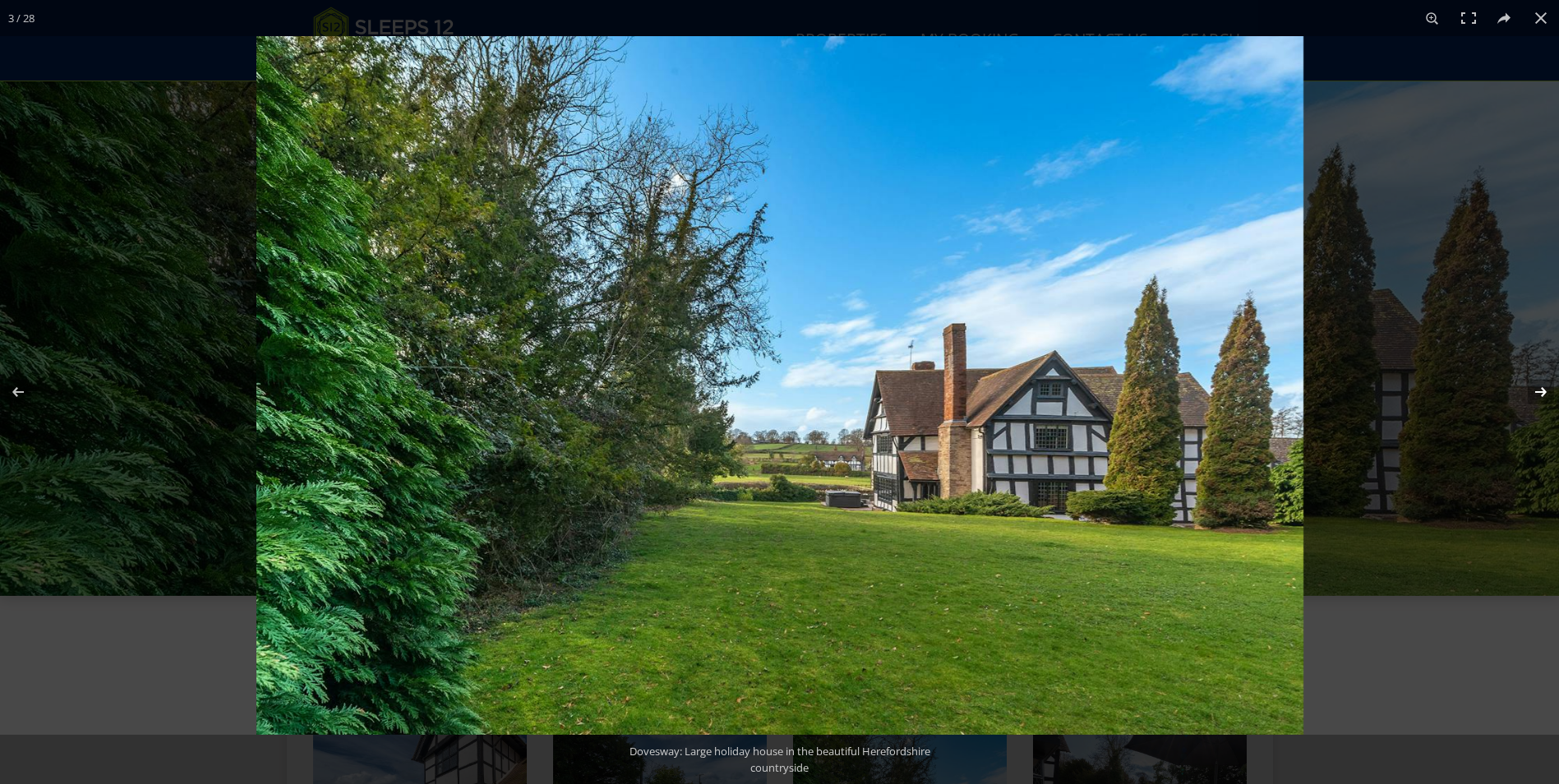 click at bounding box center (1530, 392) 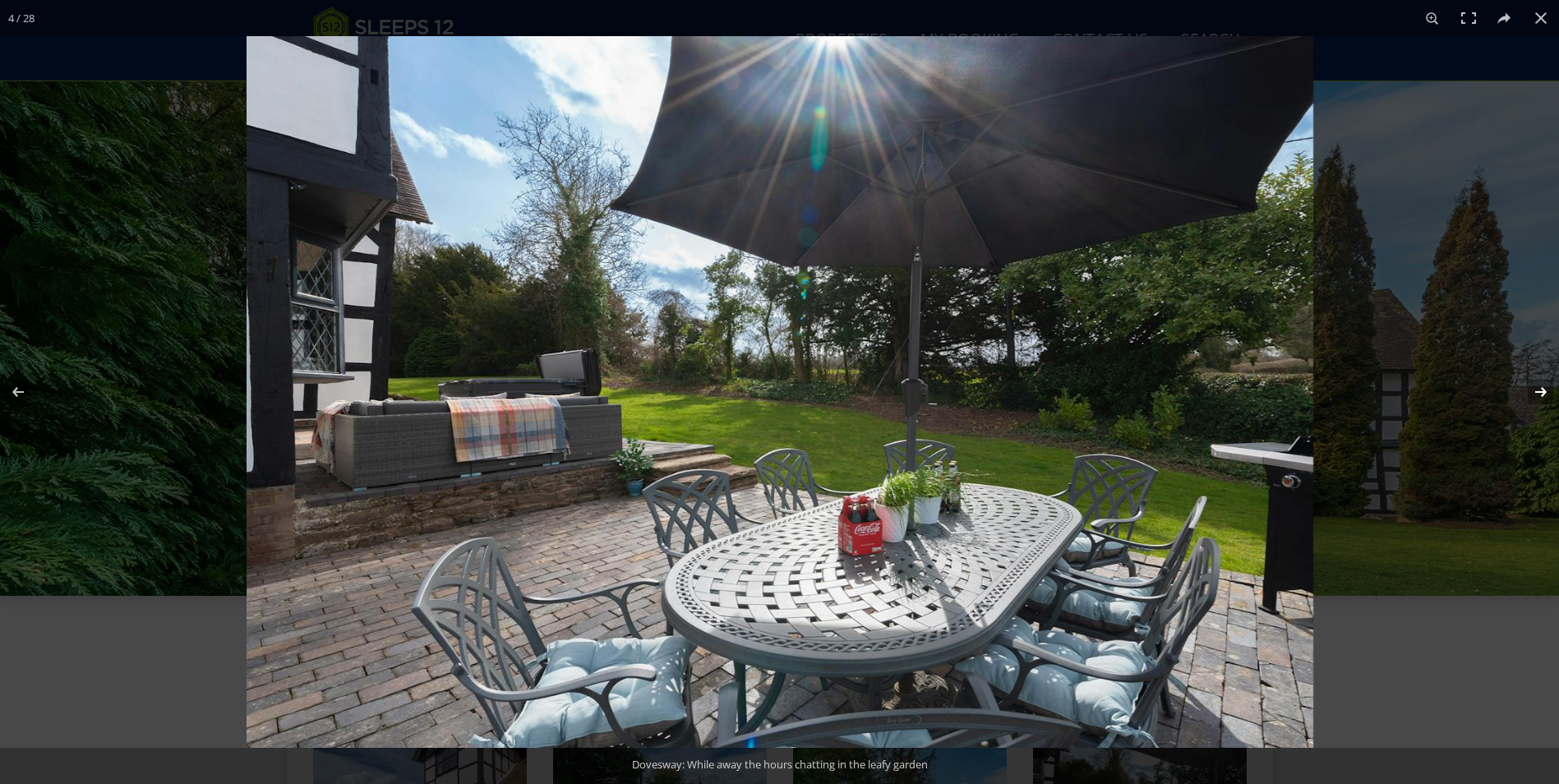 click at bounding box center (1530, 392) 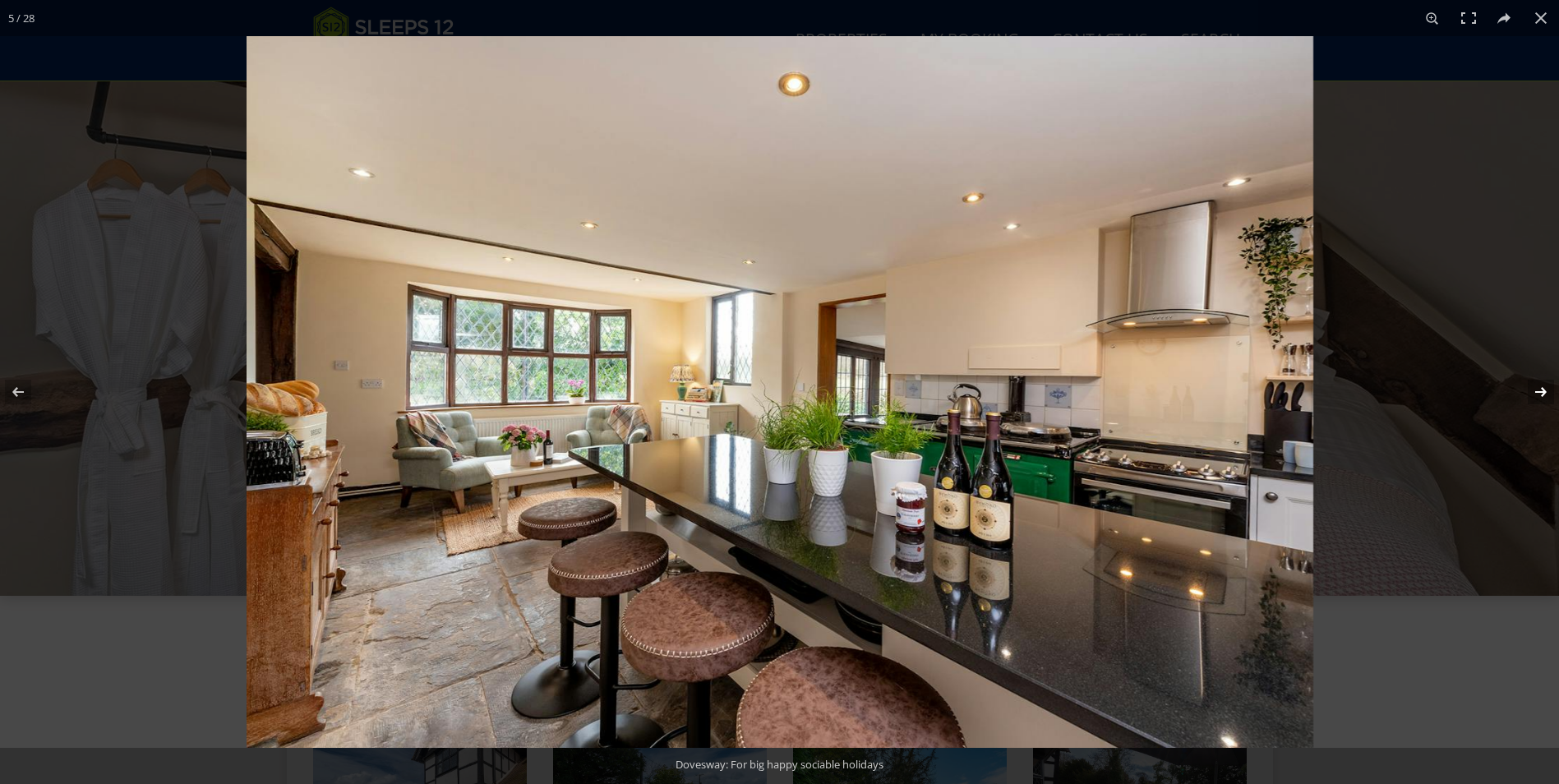 click at bounding box center (1530, 392) 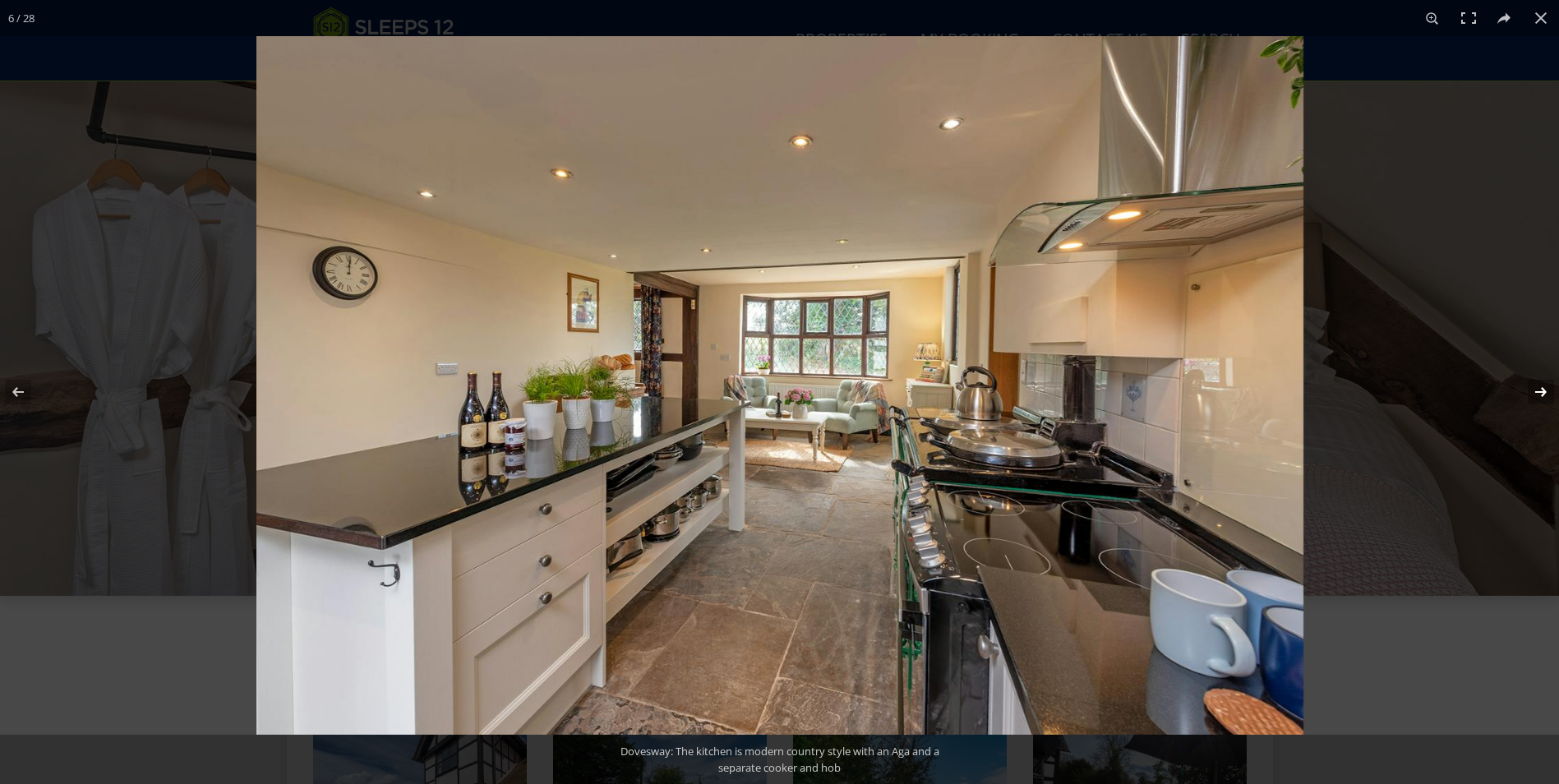 click at bounding box center [1530, 392] 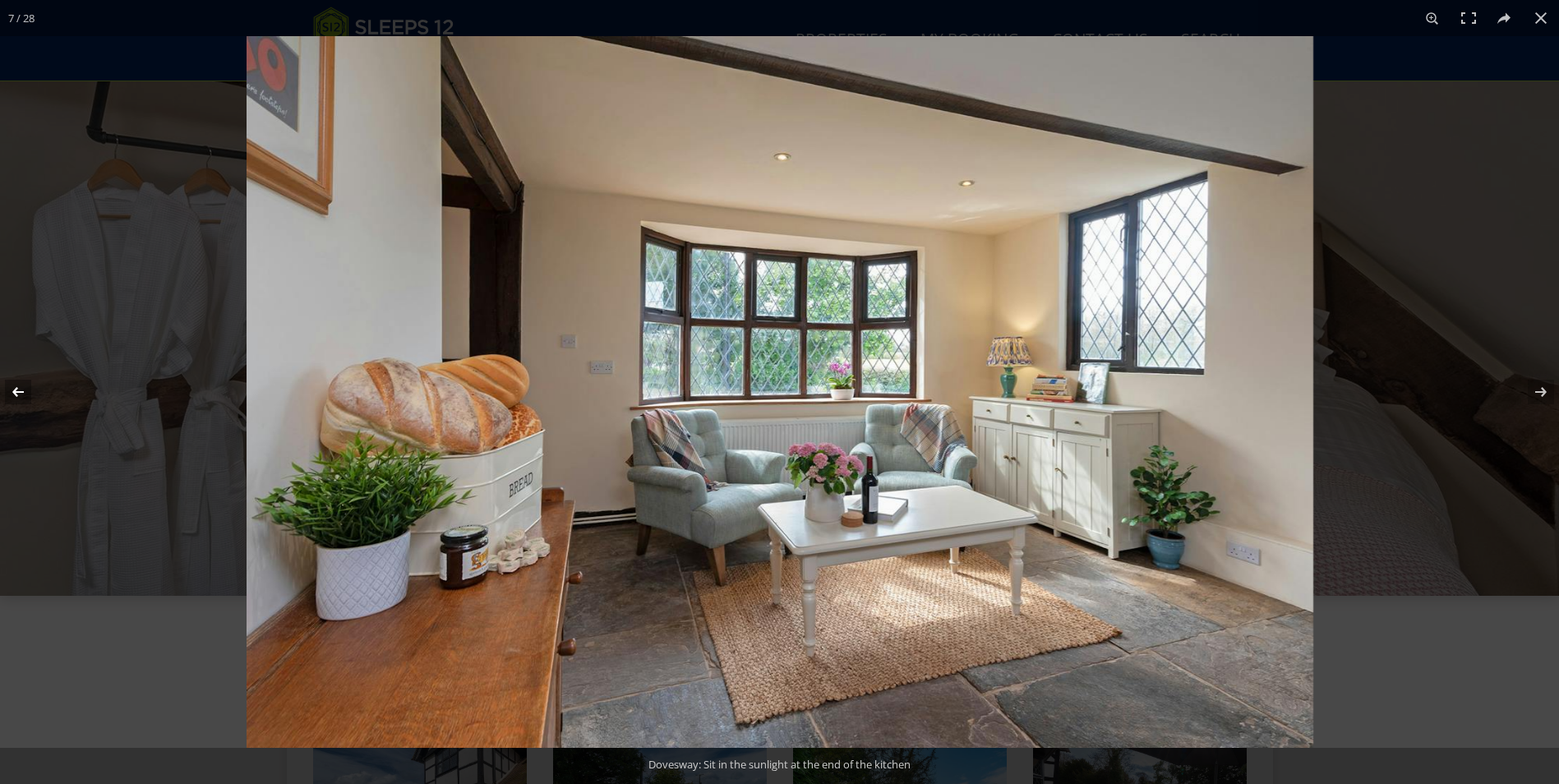 click at bounding box center (29, 392) 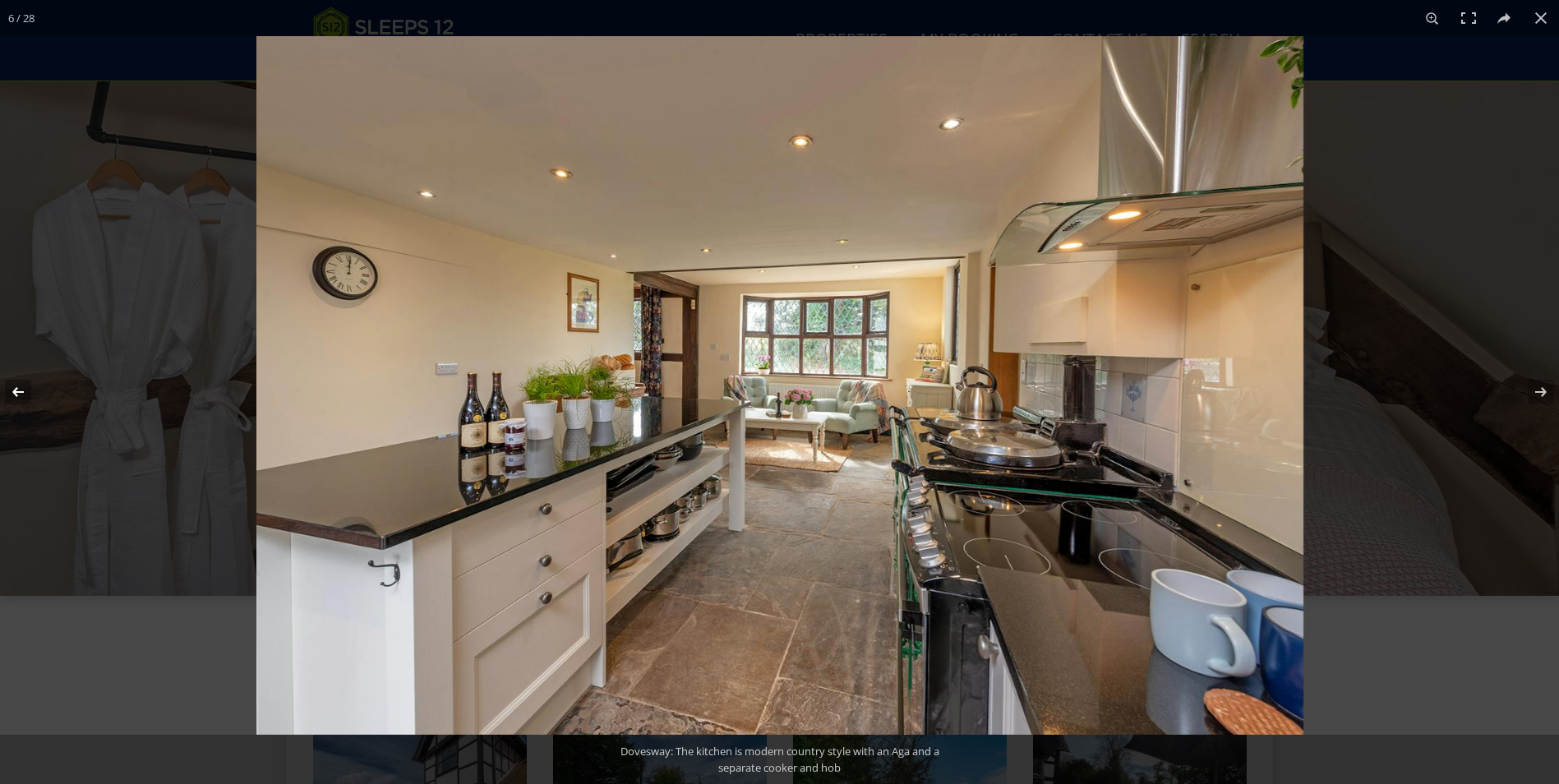 click at bounding box center [29, 392] 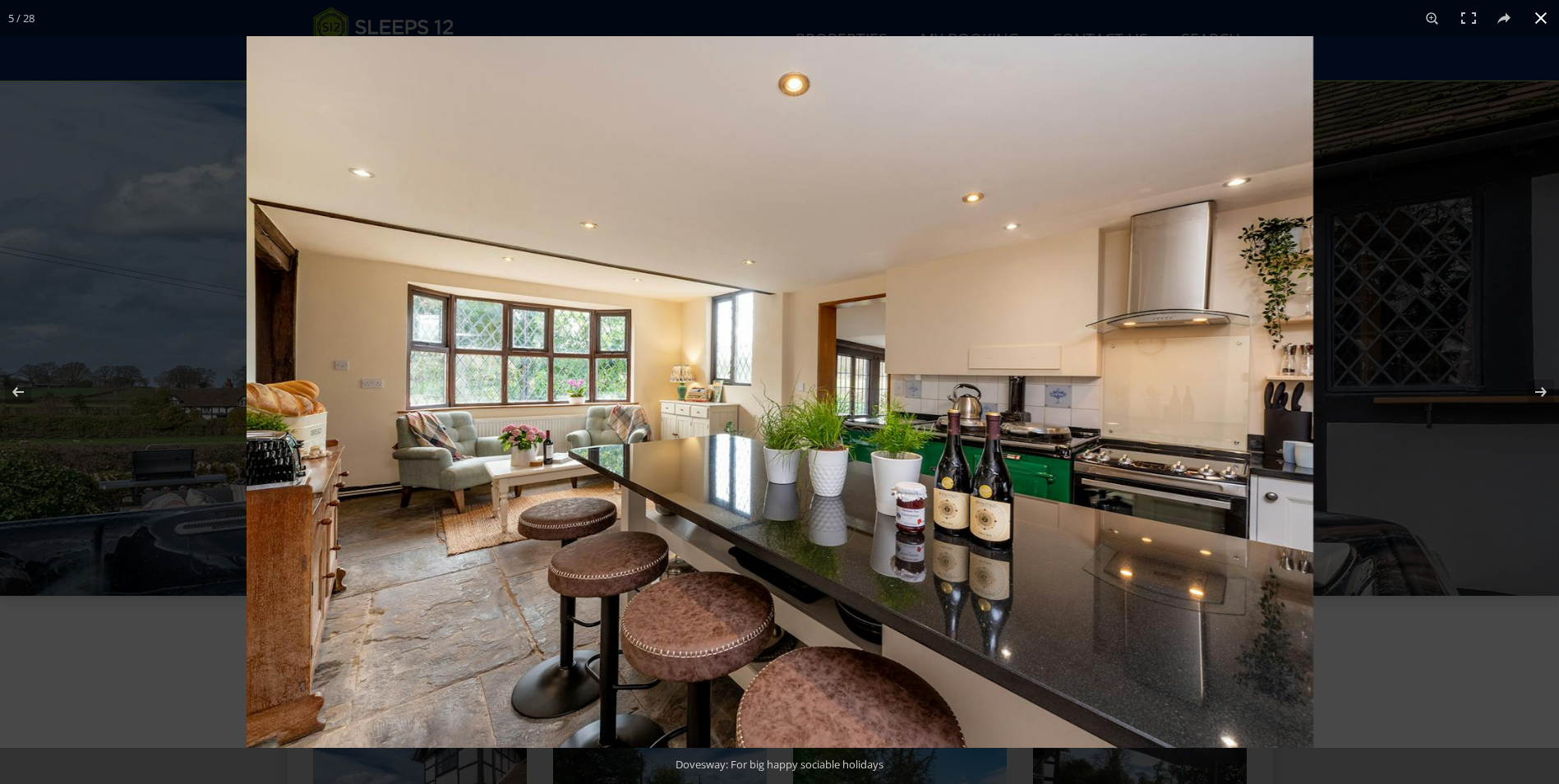 click at bounding box center (1541, 18) 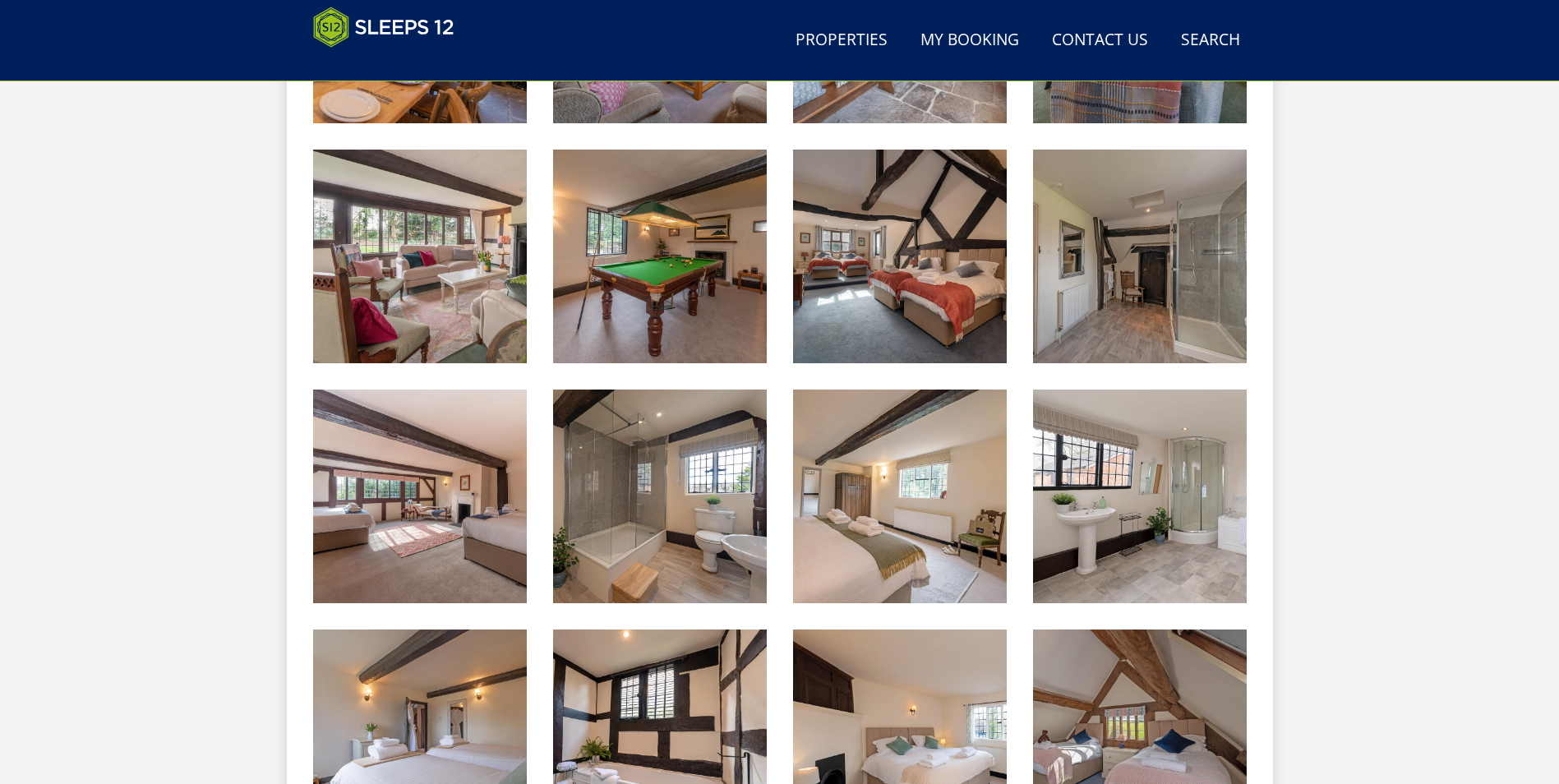 scroll, scrollTop: 1330, scrollLeft: 0, axis: vertical 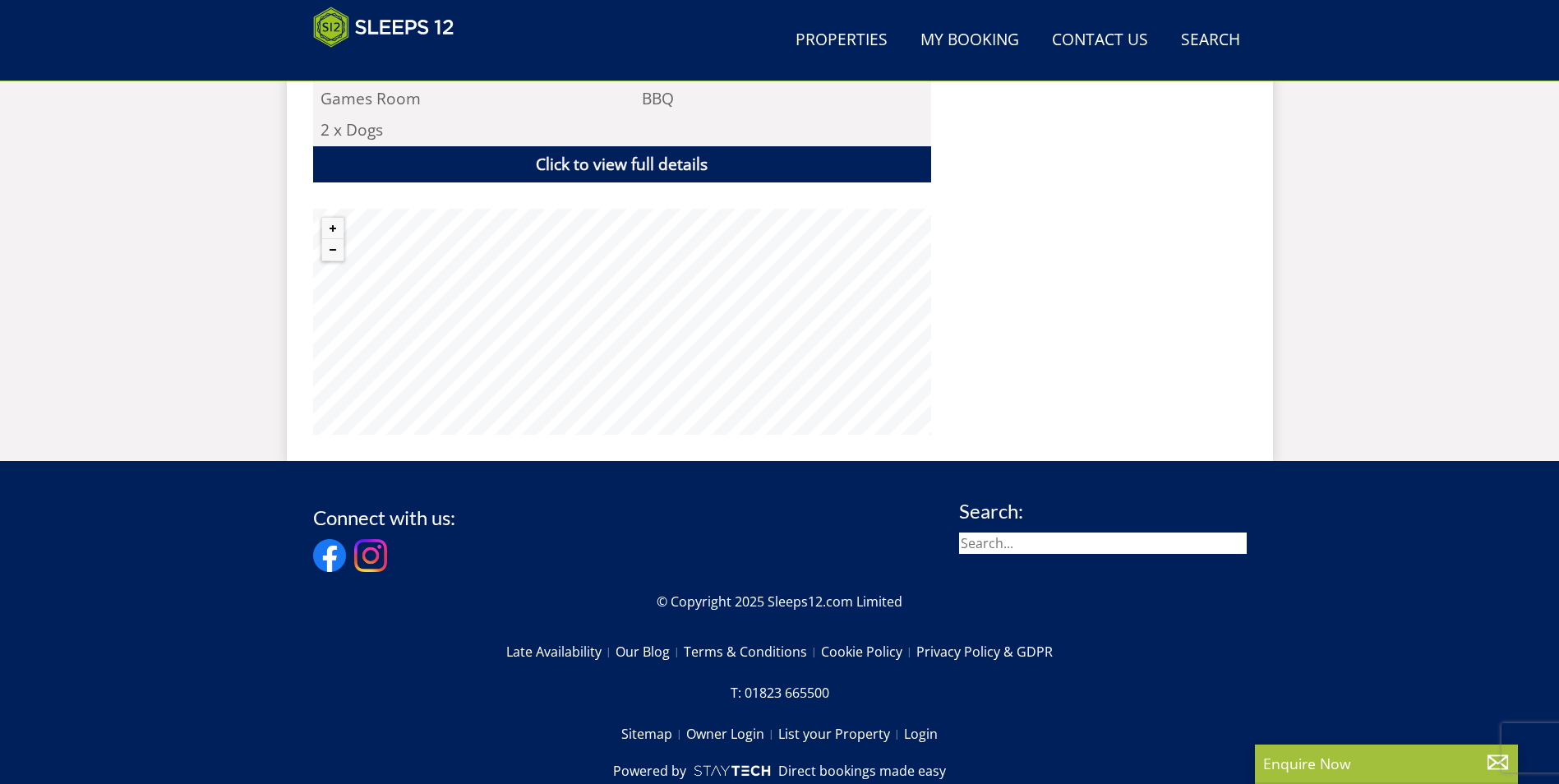 click on "Click to view full details" at bounding box center [622, 164] 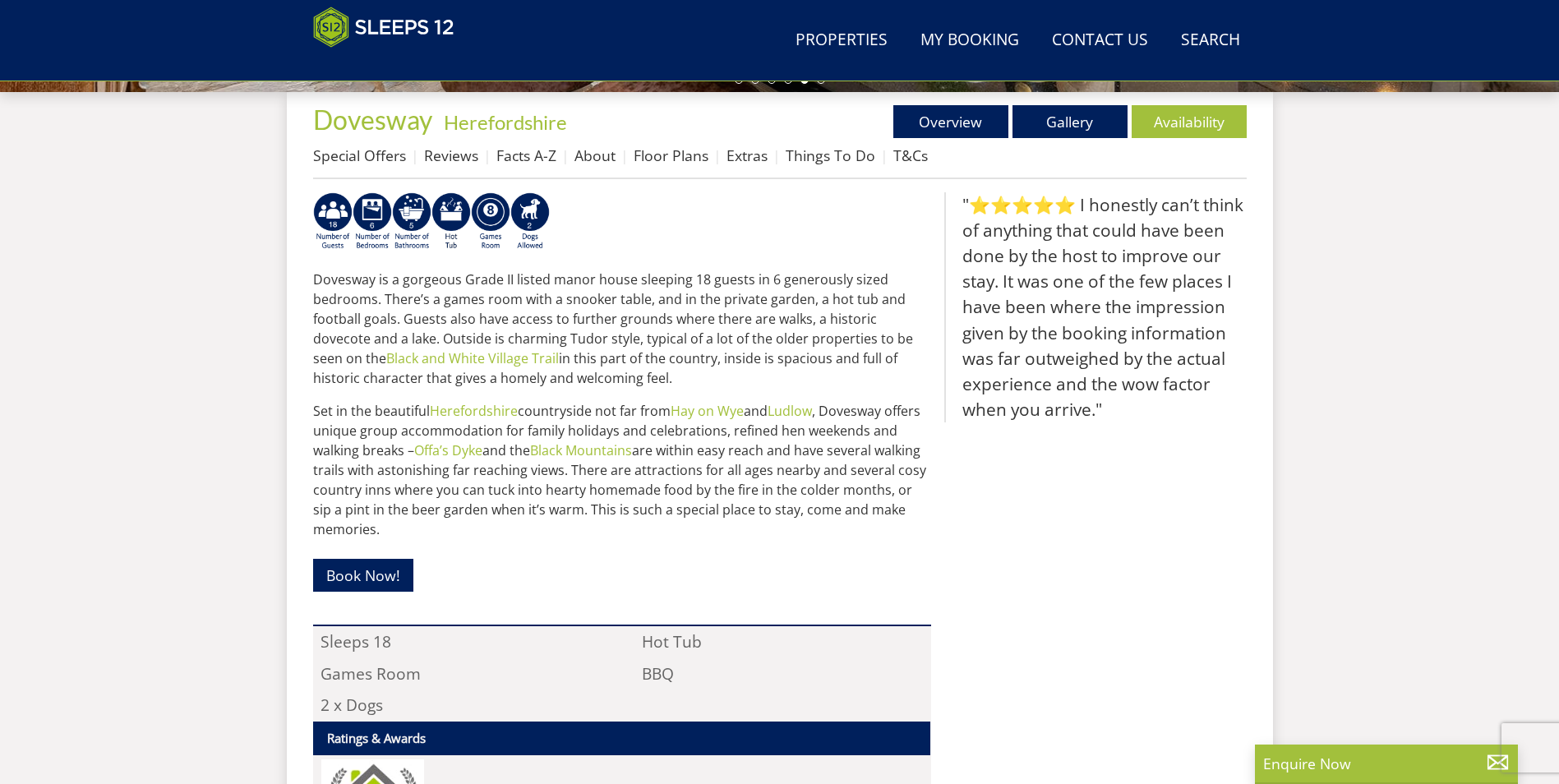 scroll, scrollTop: 436, scrollLeft: 0, axis: vertical 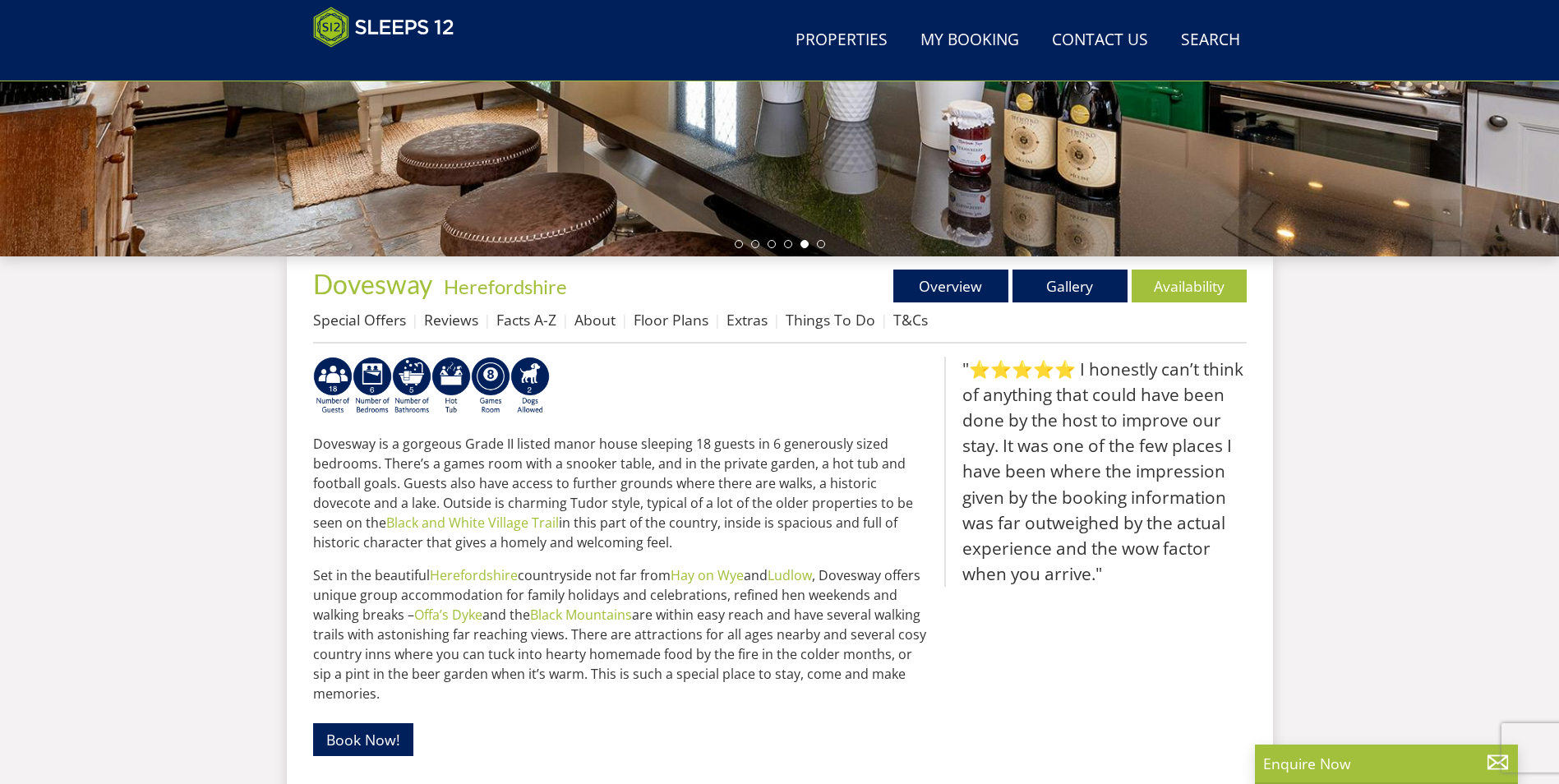 click on "Dovesway" at bounding box center (372, 284) 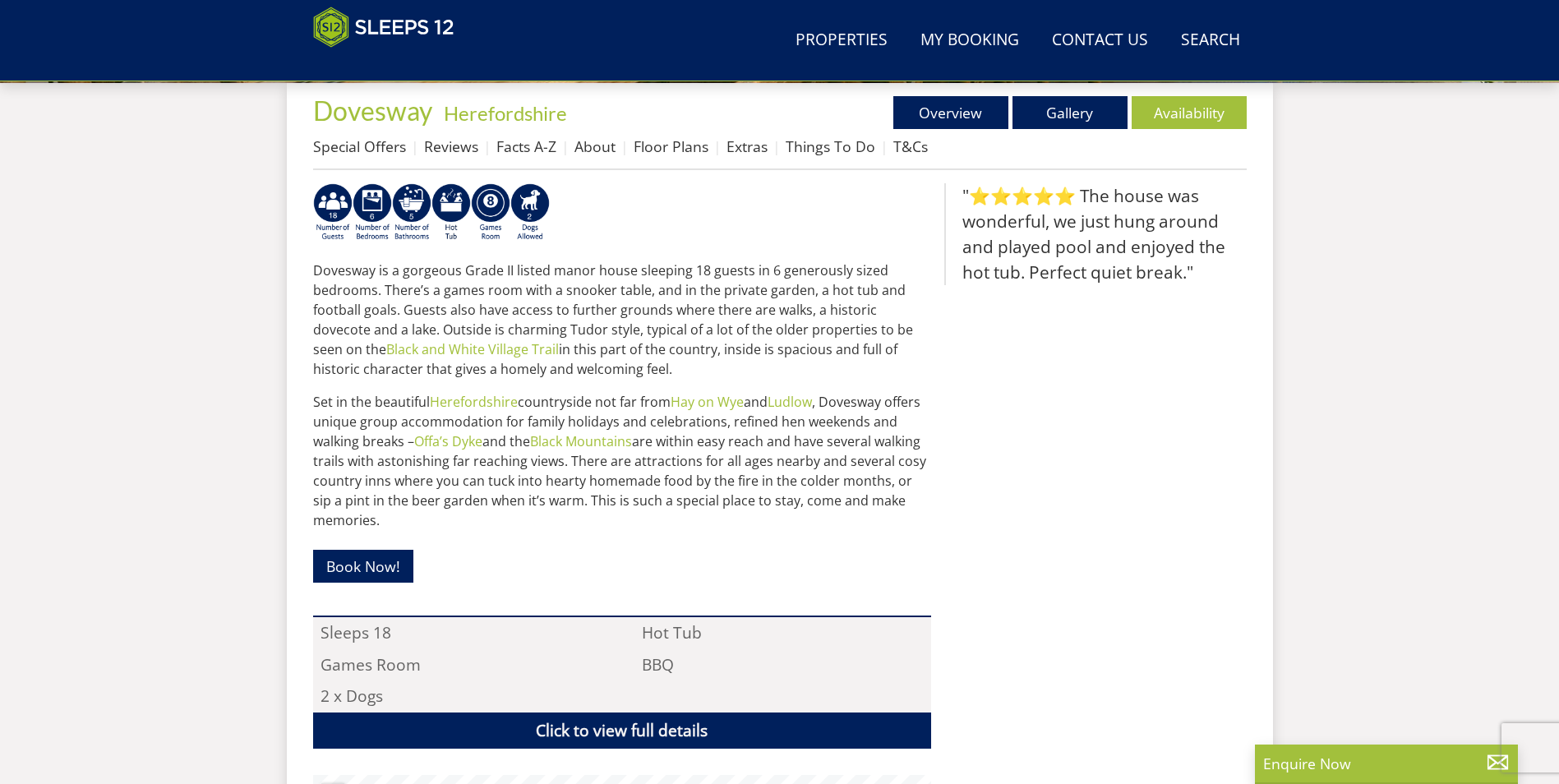 scroll, scrollTop: 611, scrollLeft: 0, axis: vertical 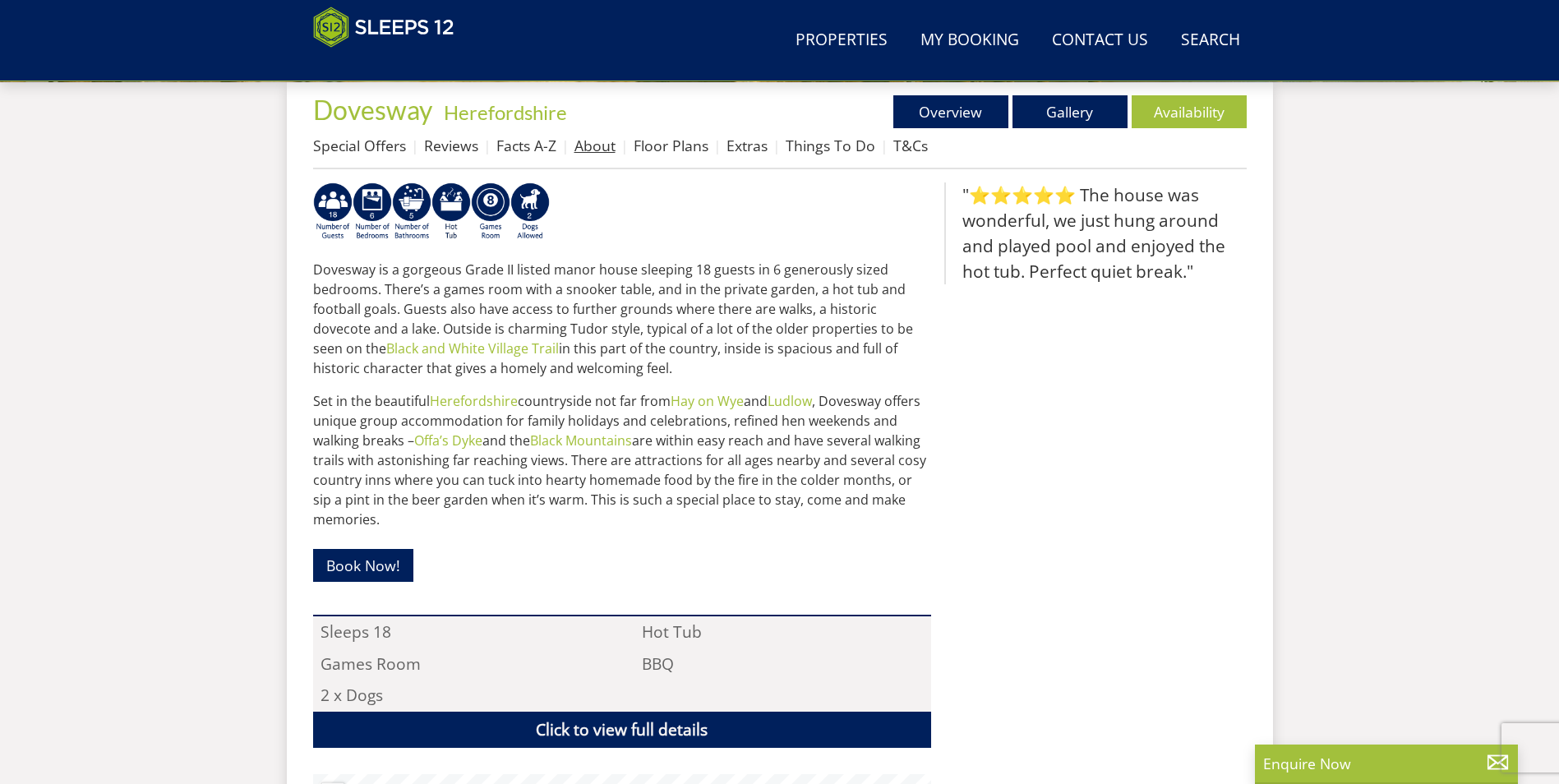 click on "About" at bounding box center (595, 145) 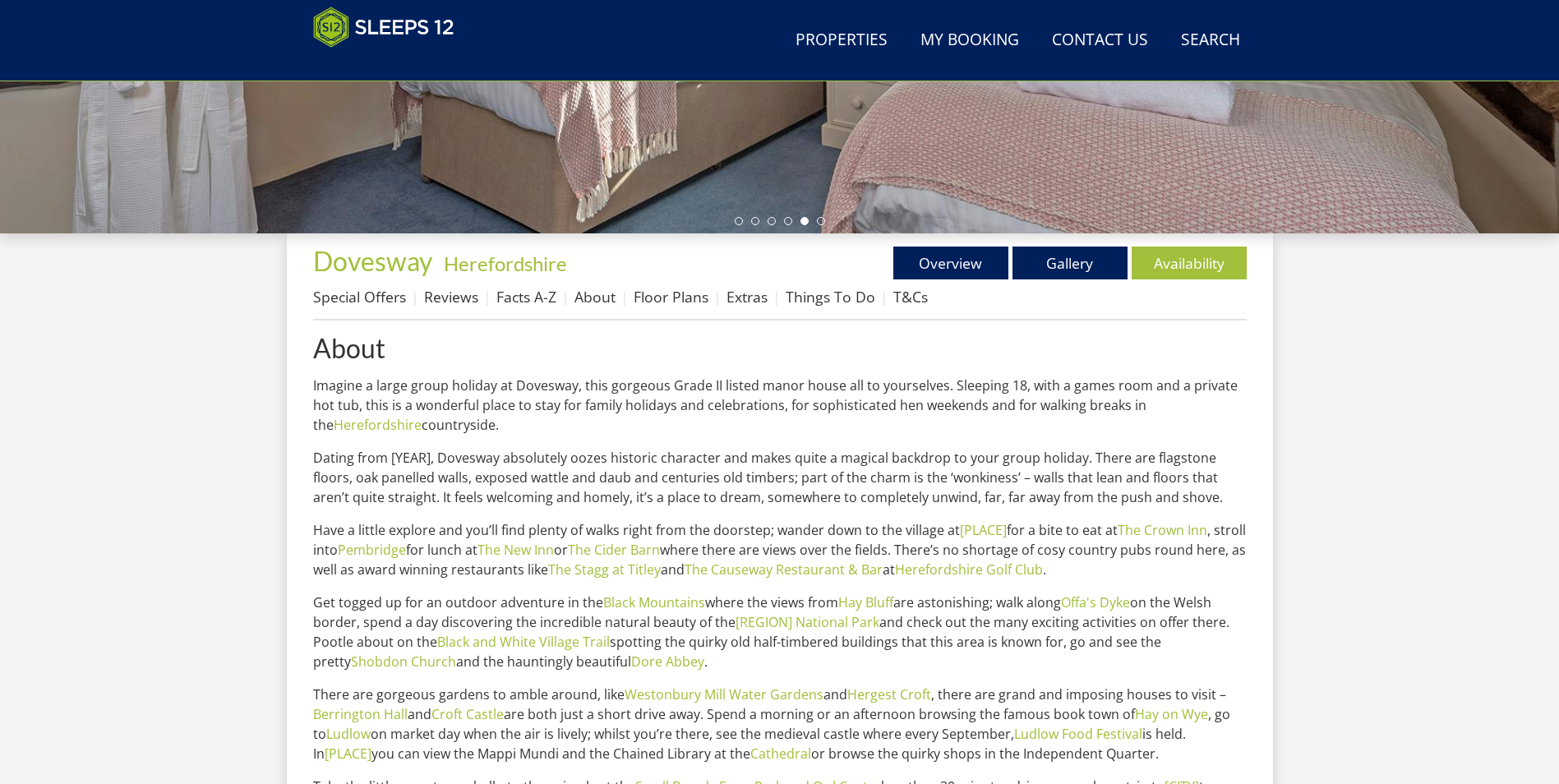 scroll, scrollTop: 696, scrollLeft: 0, axis: vertical 